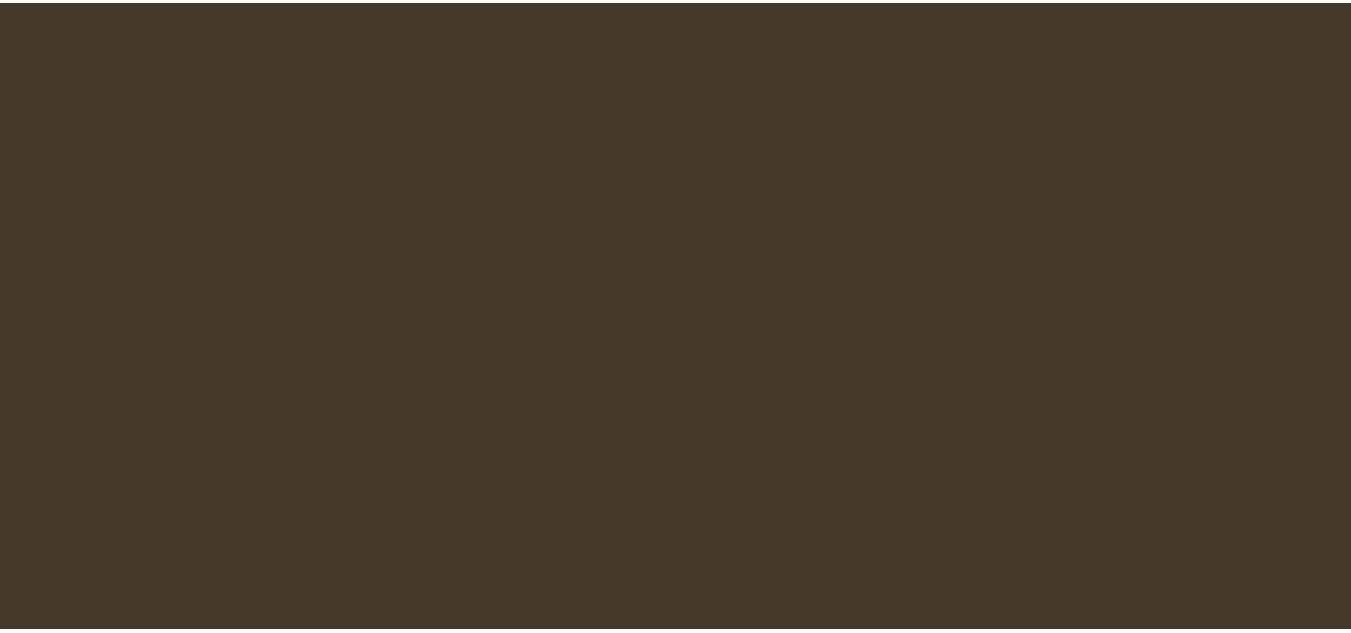 scroll, scrollTop: 0, scrollLeft: 0, axis: both 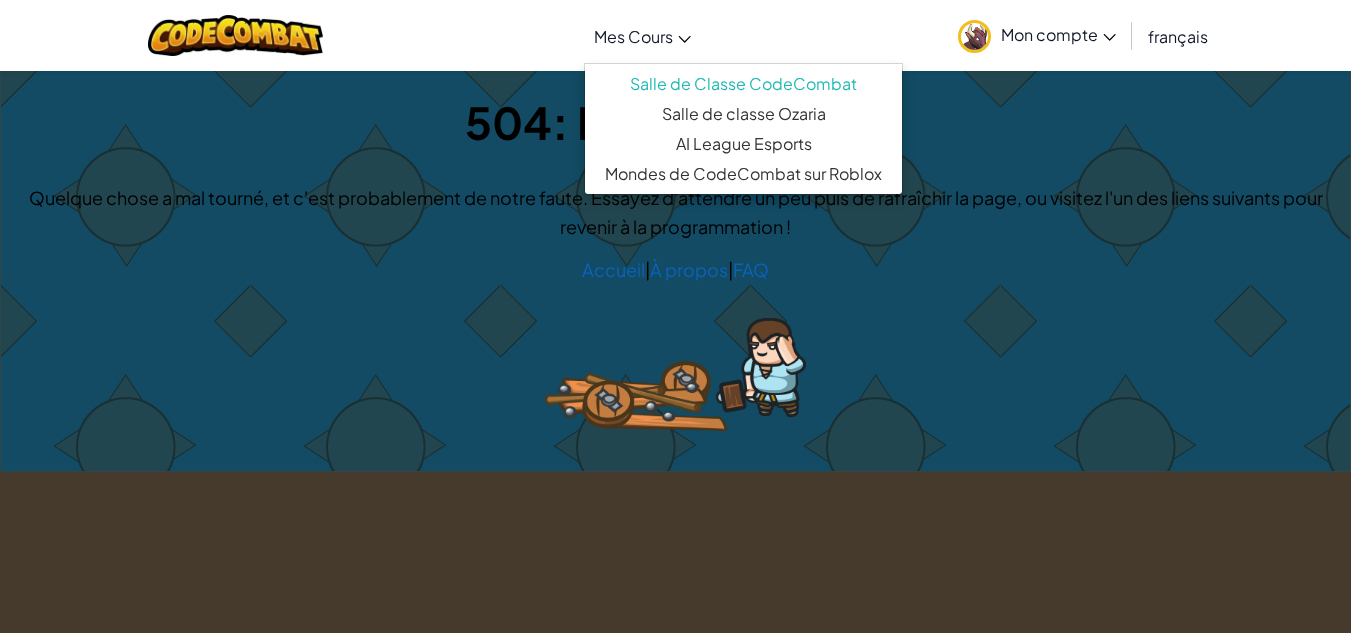 click on "Mes Cours" at bounding box center [633, 36] 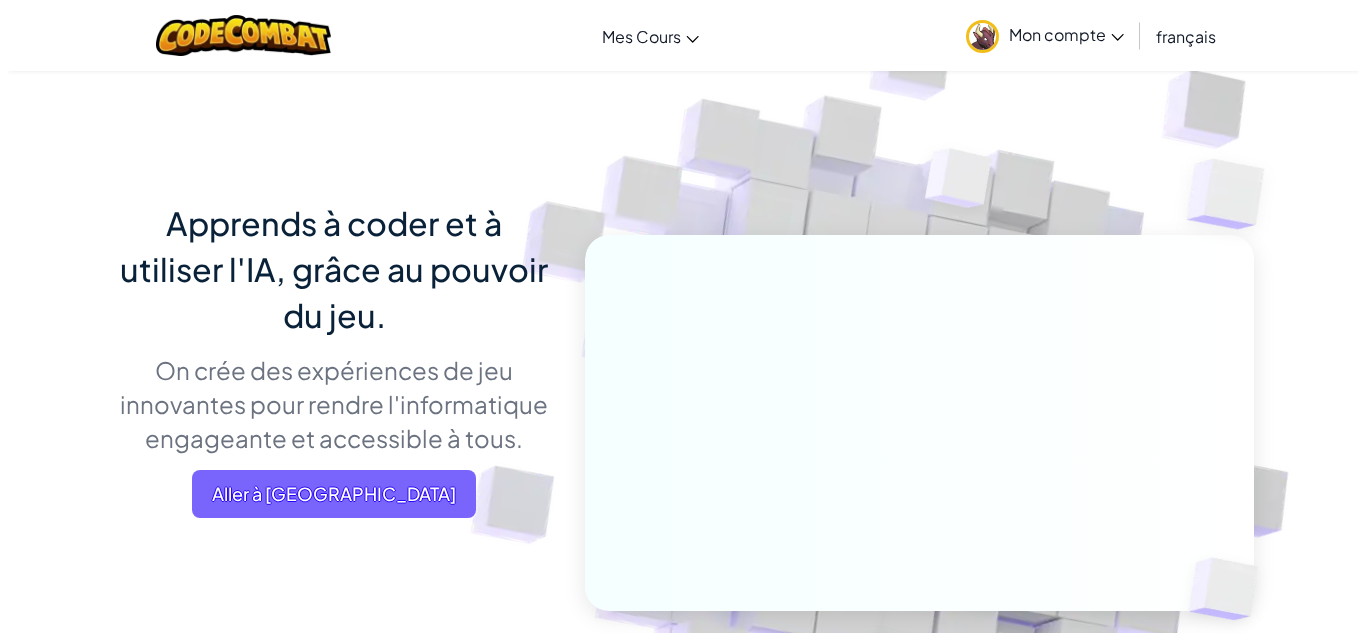 scroll, scrollTop: 0, scrollLeft: 0, axis: both 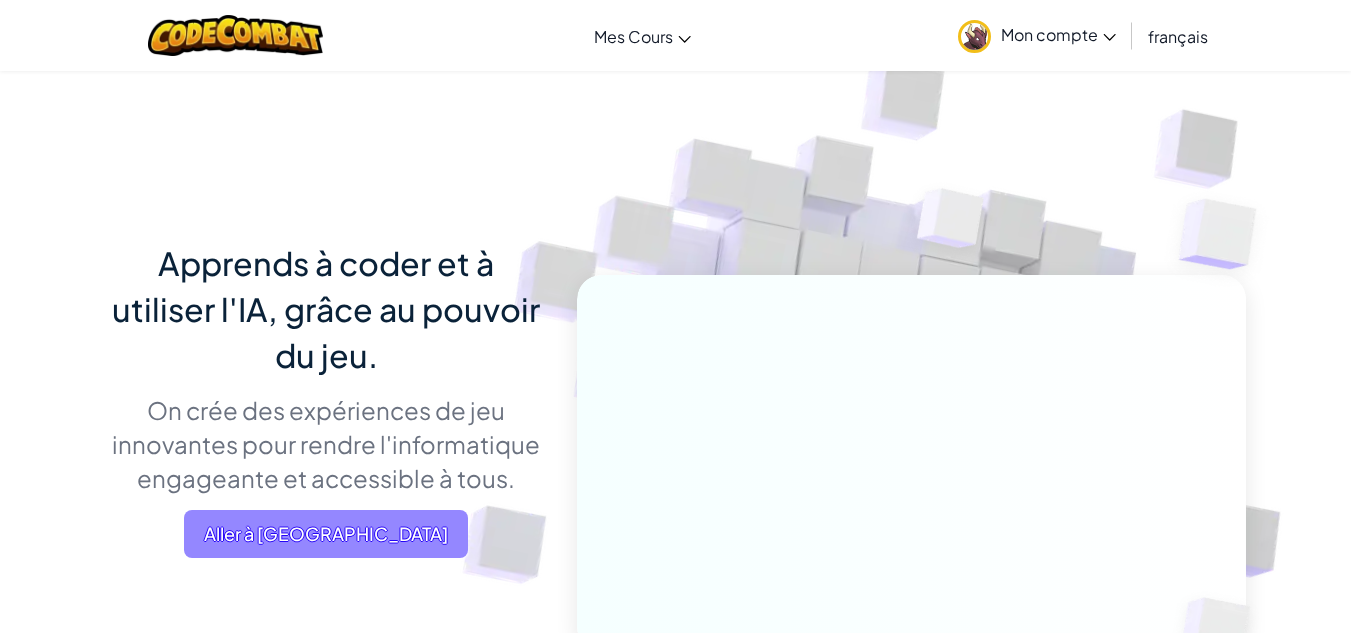 click on "Aller à Mes Cours" at bounding box center (326, 534) 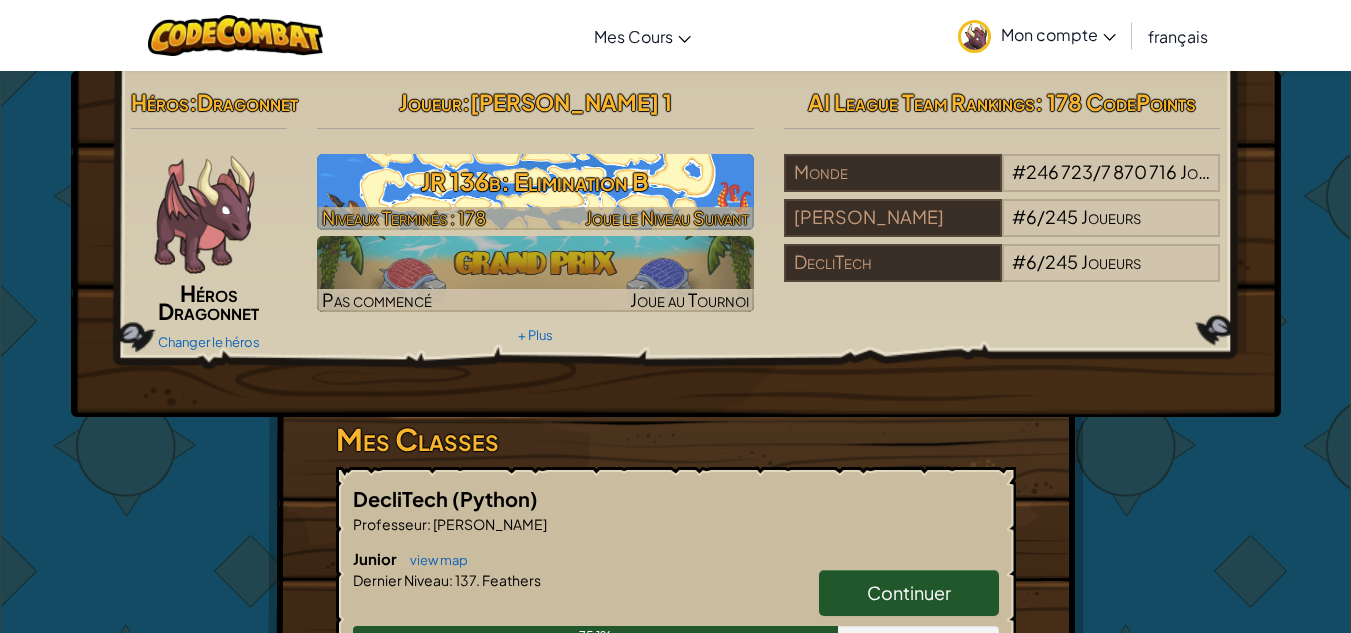 click at bounding box center (535, 192) 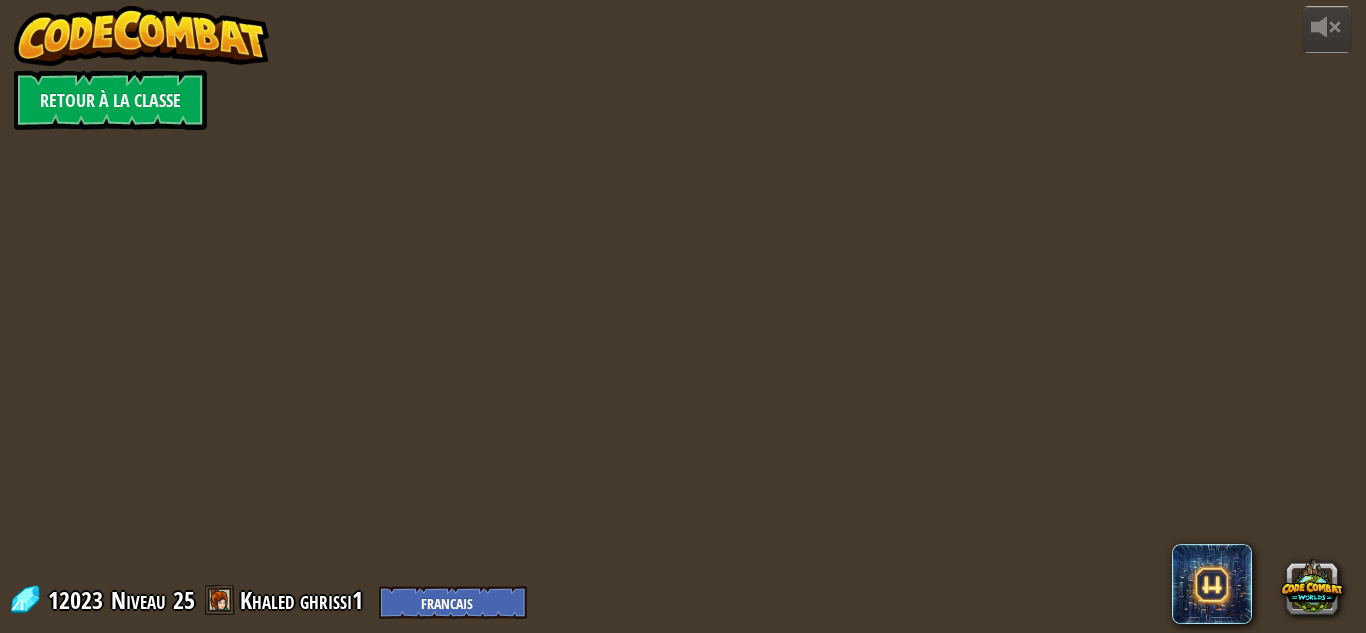 select on "fr" 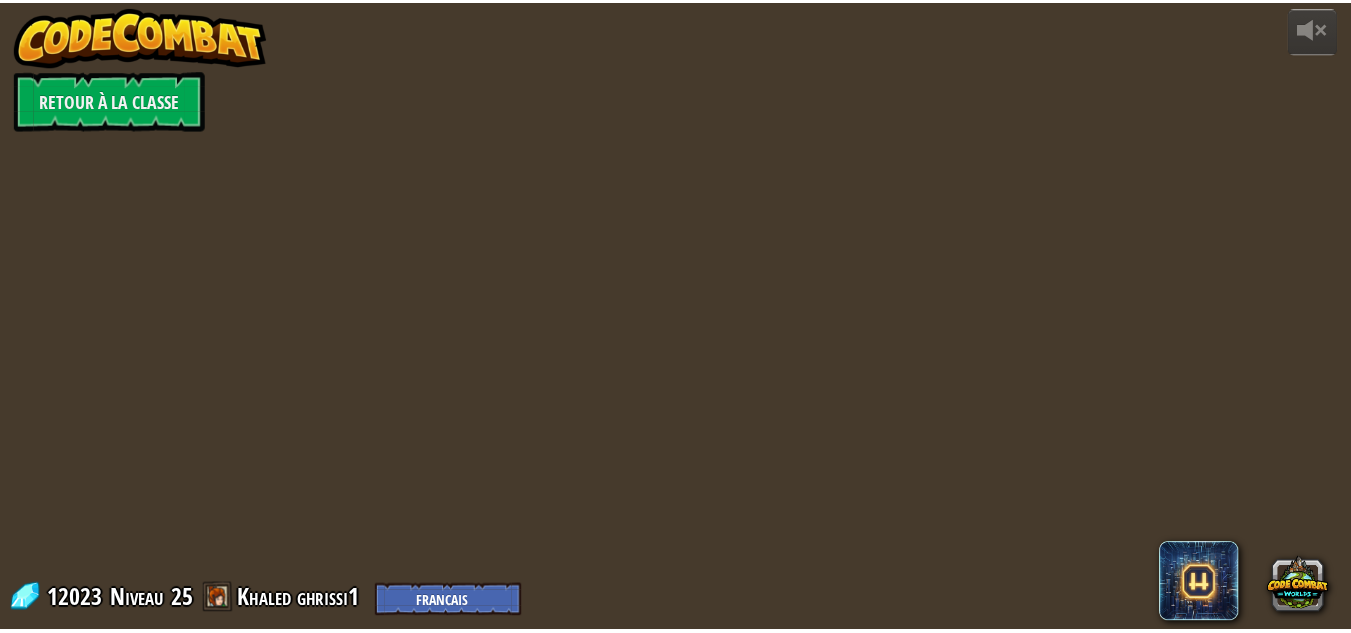 scroll, scrollTop: 0, scrollLeft: 0, axis: both 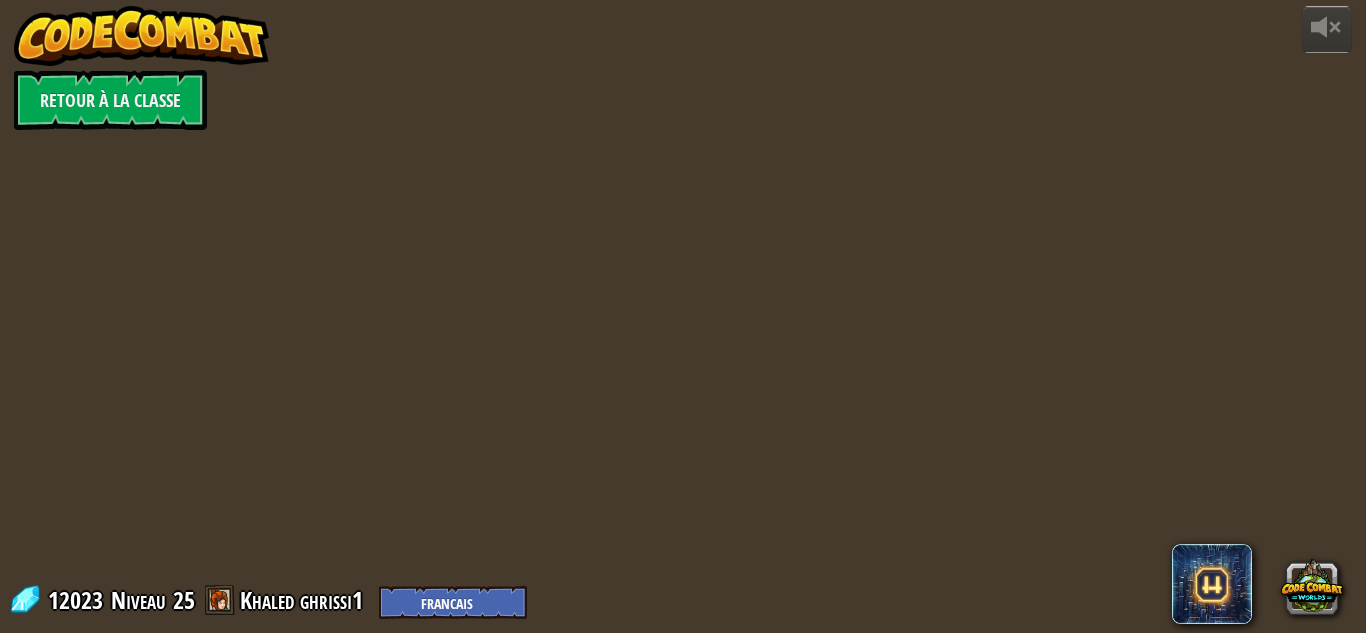 select on "fr" 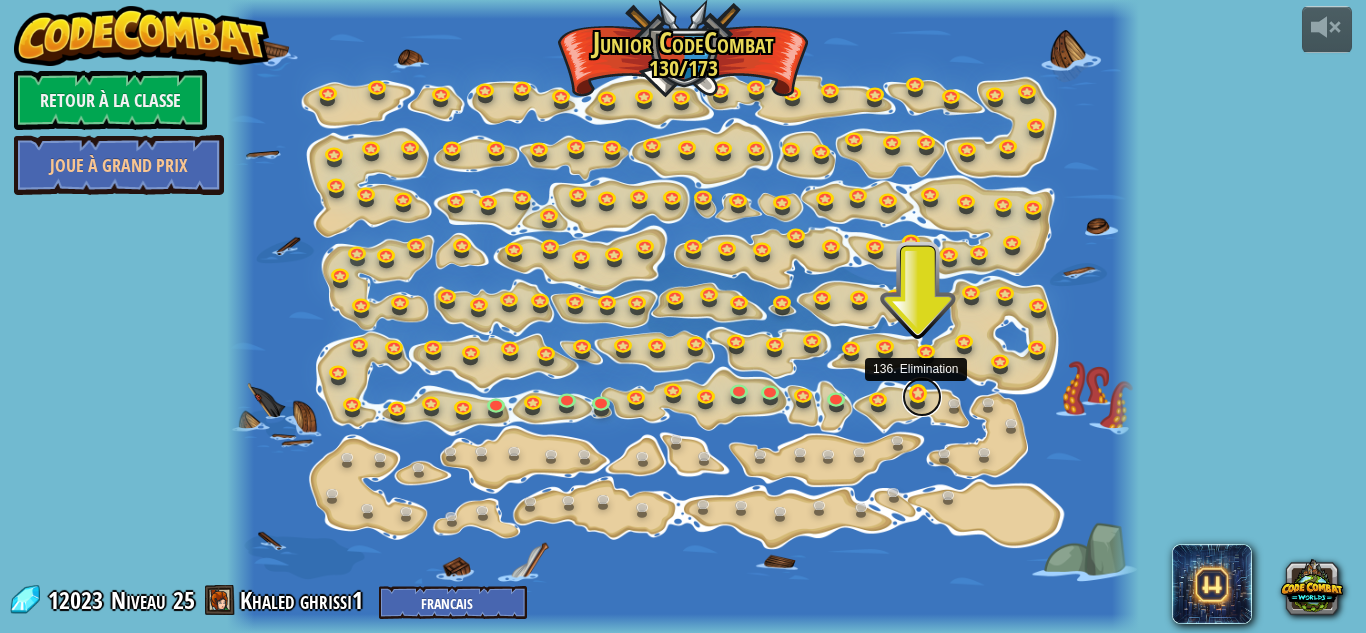 click at bounding box center [922, 397] 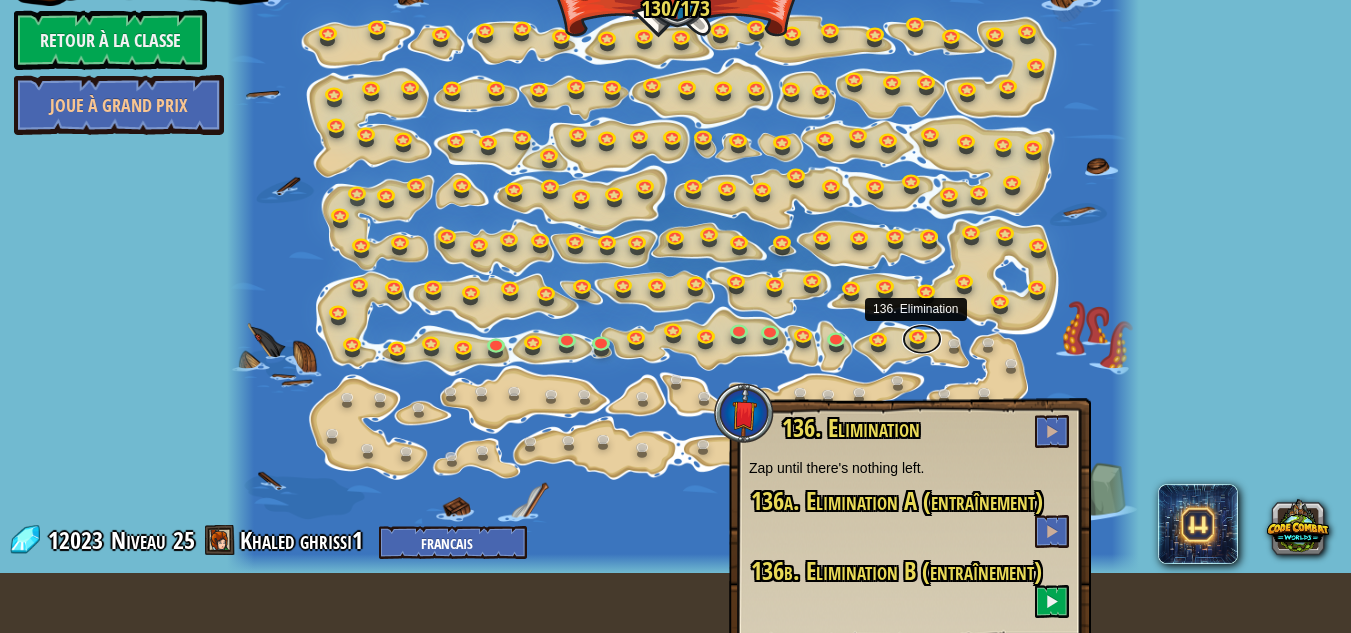 scroll, scrollTop: 75, scrollLeft: 0, axis: vertical 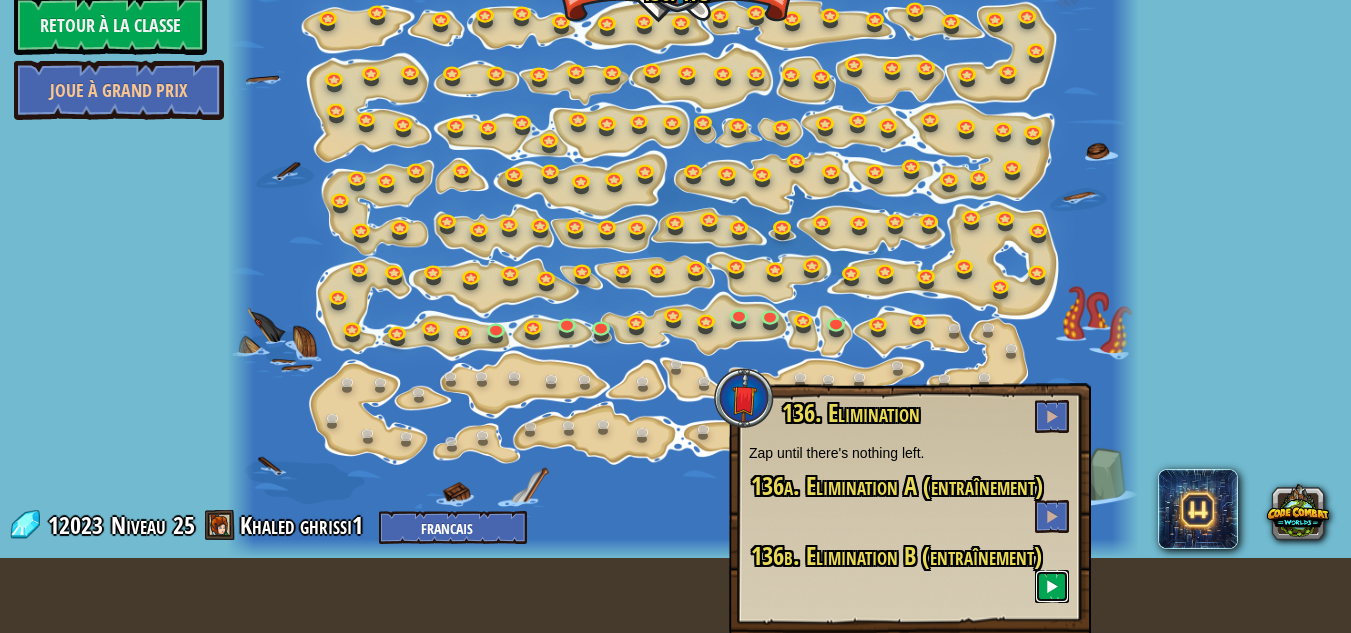 click at bounding box center (1052, 586) 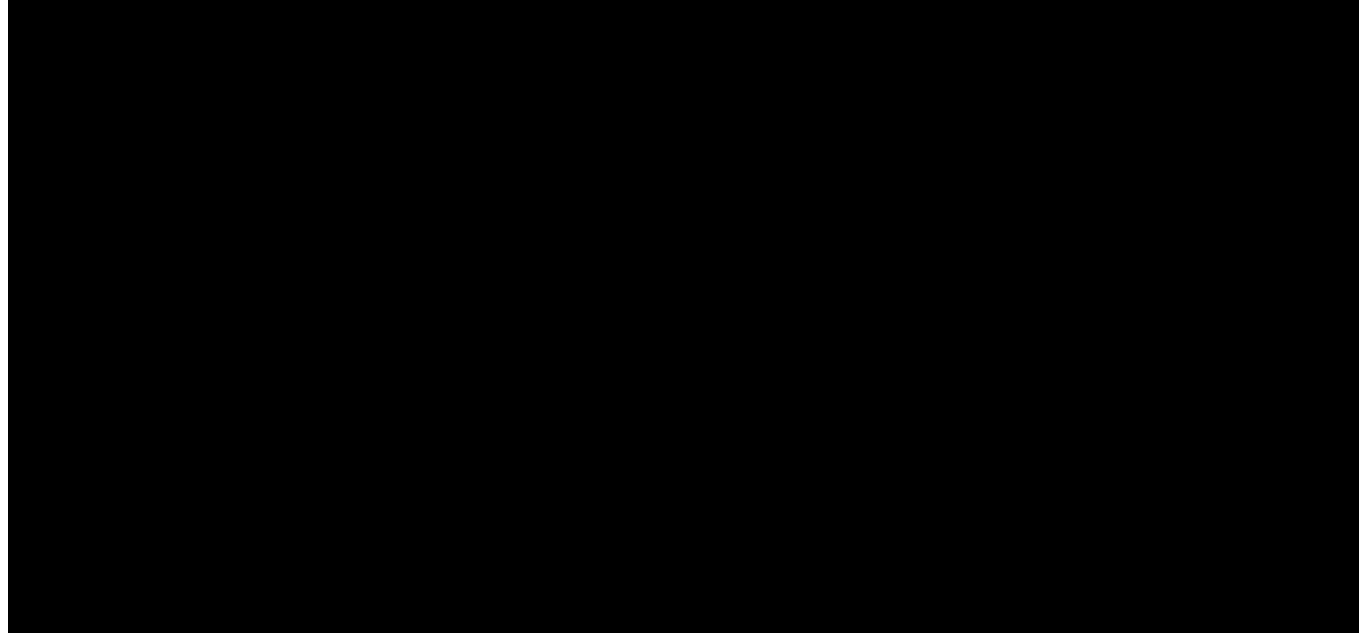 scroll, scrollTop: 0, scrollLeft: 0, axis: both 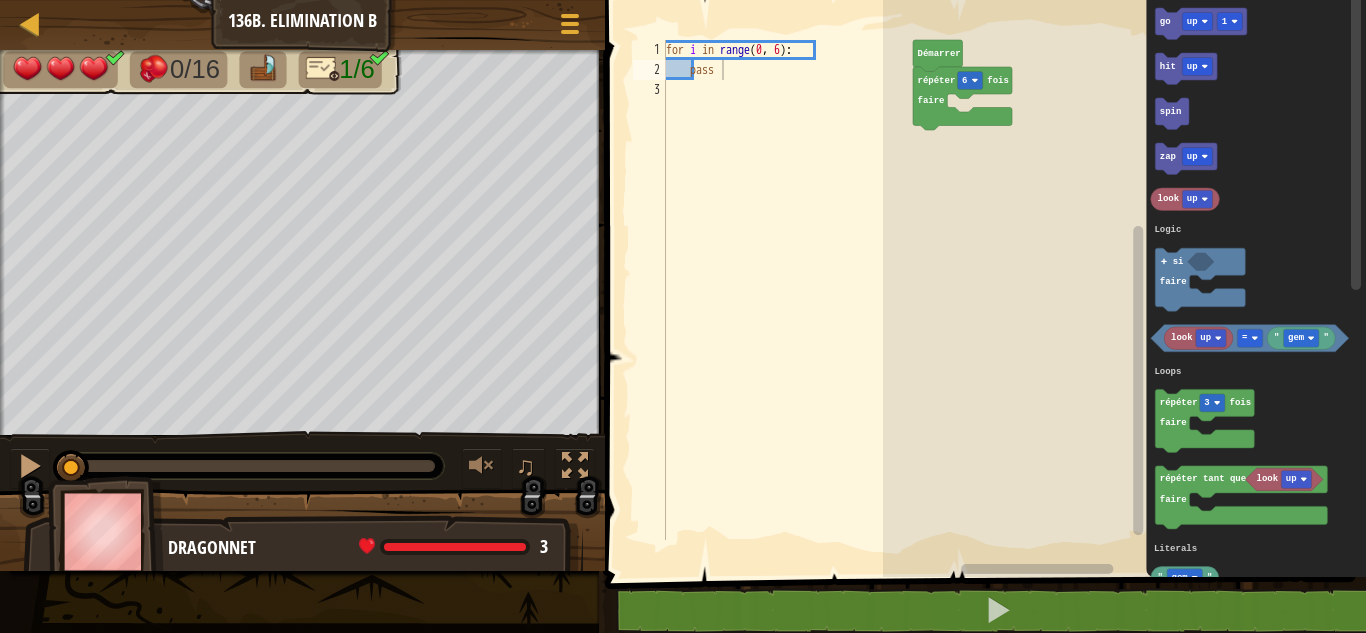 click 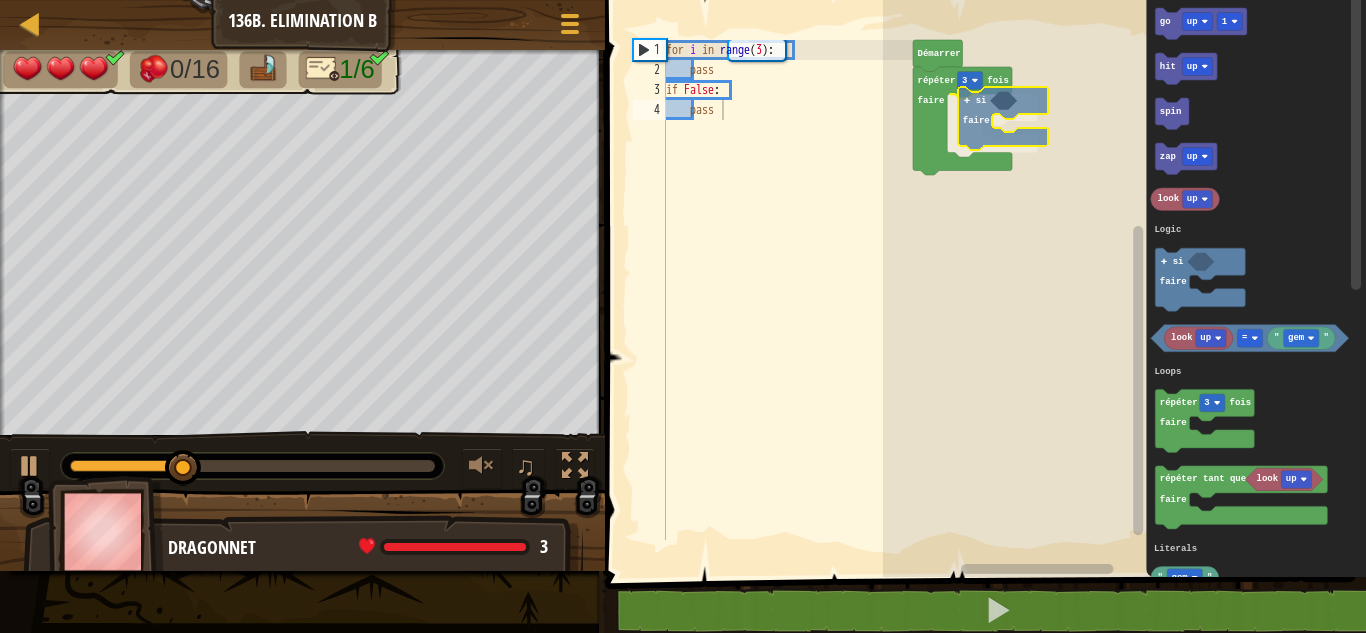 click on "Logic Loops Literals Démarrer répéter 3 fois faire si faire go up 1 hit up spin zap up look up look up " gem " = répéter 3 fois faire look up répéter tant que faire " gem "   si faire Logic Loops Literals si faire" at bounding box center (1124, 283) 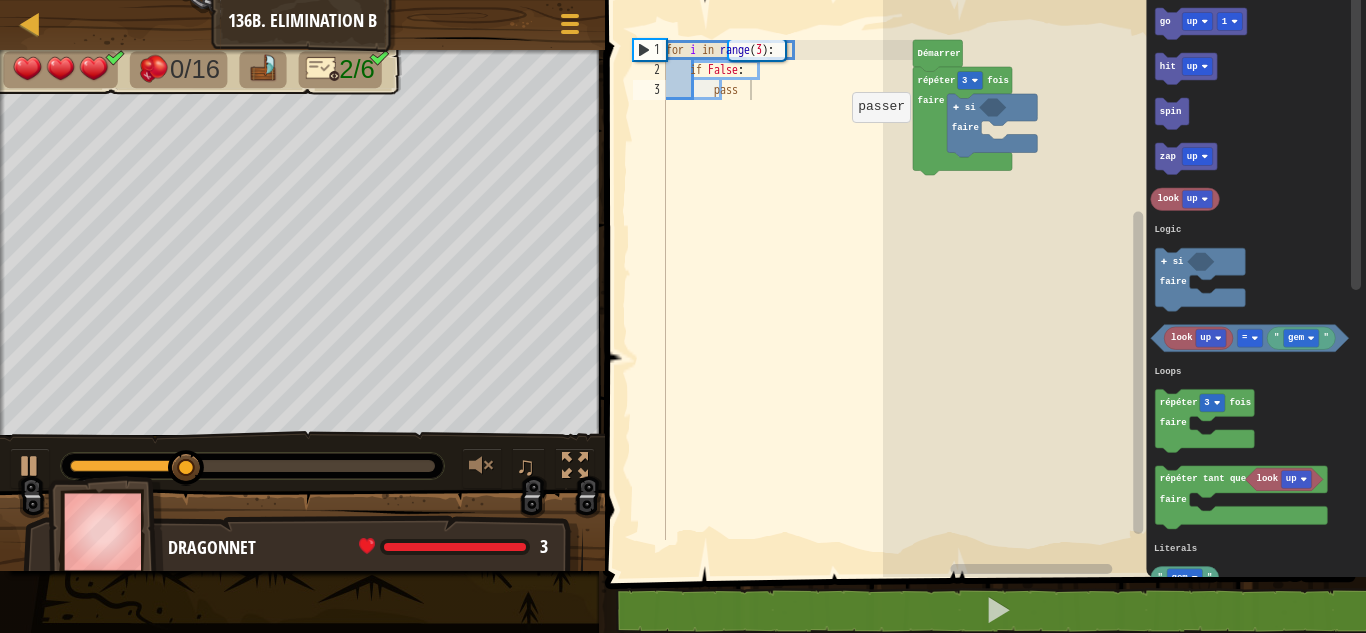 click on "Logic Loops Literals Démarrer répéter 3 fois faire si faire go up 1 hit up spin zap up look up look up " gem " = répéter 3 fois faire look up répéter tant que faire " gem "   si faire Logic Loops Literals" at bounding box center [1124, 283] 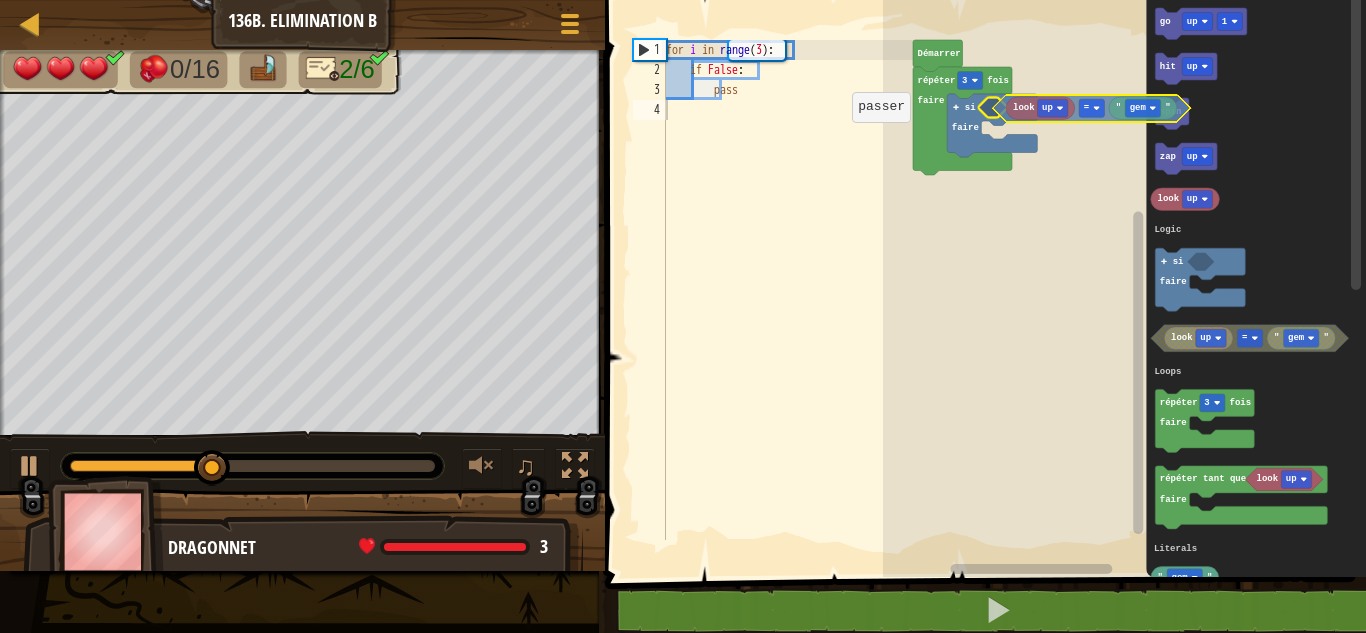 click on "Logic Loops Literals Démarrer répéter 3 fois faire si faire go up 1 hit up spin zap up look up look up " gem " = répéter 3 fois faire look up répéter tant que faire " gem "   si faire Logic Loops Literals look up " gem " =" at bounding box center [1124, 283] 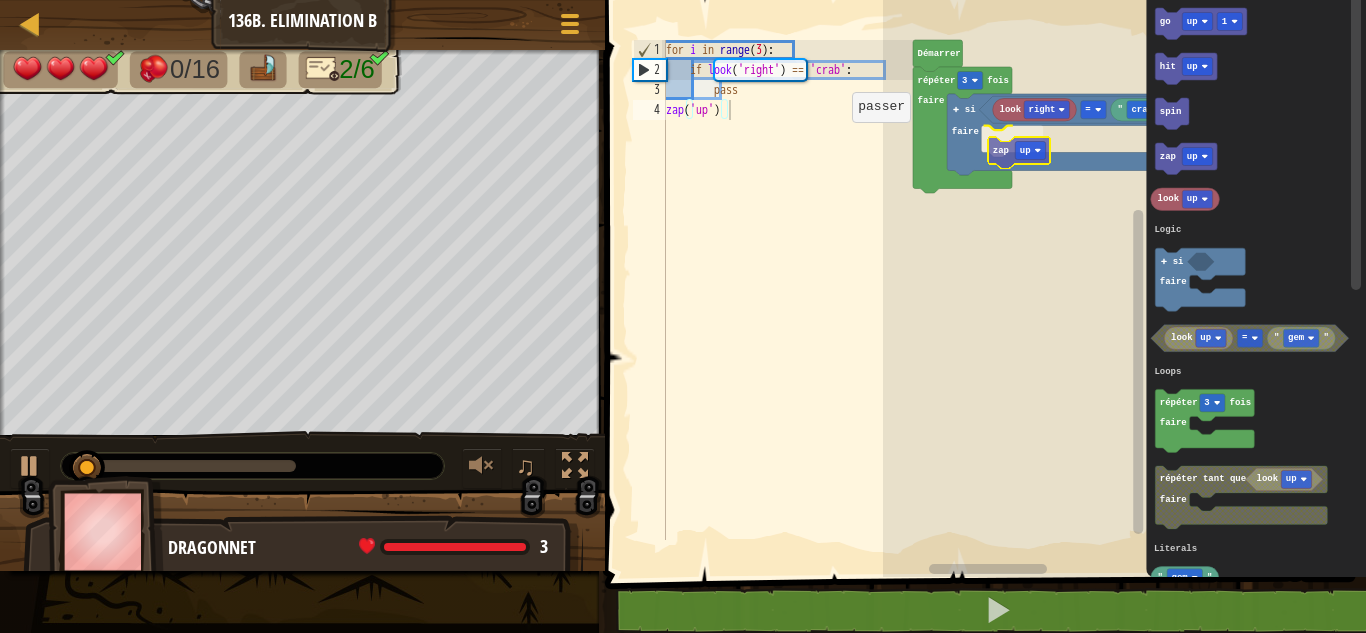 click on "Logic Loops Literals Démarrer répéter 3 fois faire si faire = look right " crab " zap up go up 1 hit up spin zap up look up look up " gem " = répéter 3 fois faire look up répéter tant que faire " gem "   si faire Logic Loops Literals zap up" at bounding box center [1124, 283] 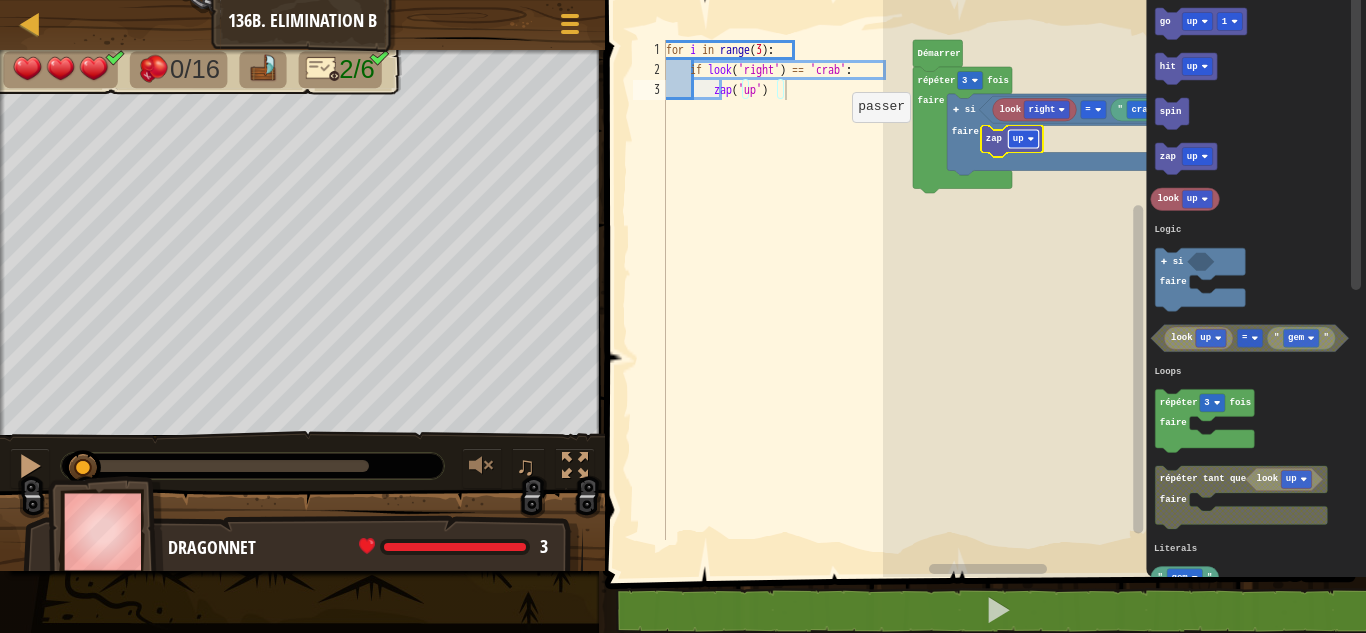 click 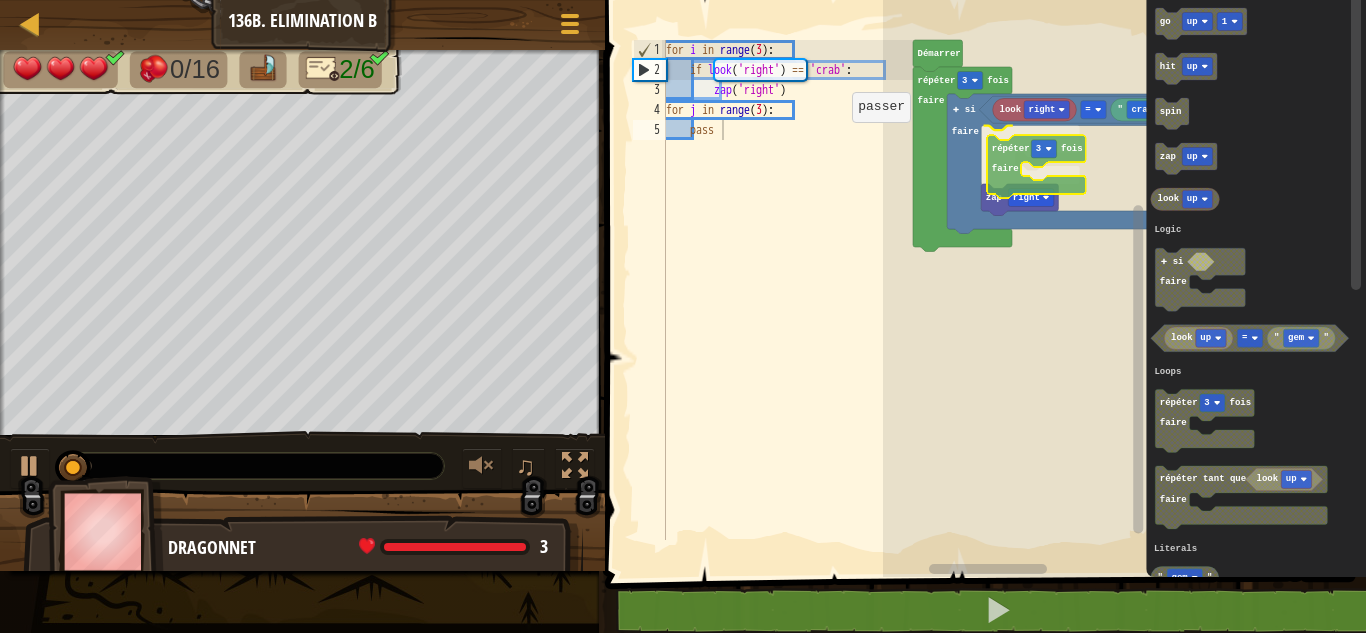 click on "Logic Loops Literals Démarrer répéter 3 fois faire si faire = look right " crab " répéter 3 fois faire zap right go up 1 hit up spin zap up look up look up " gem " = répéter 3 fois faire look up répéter tant que faire " gem "   si faire Logic Loops Literals répéter 3 fois faire" at bounding box center [1124, 283] 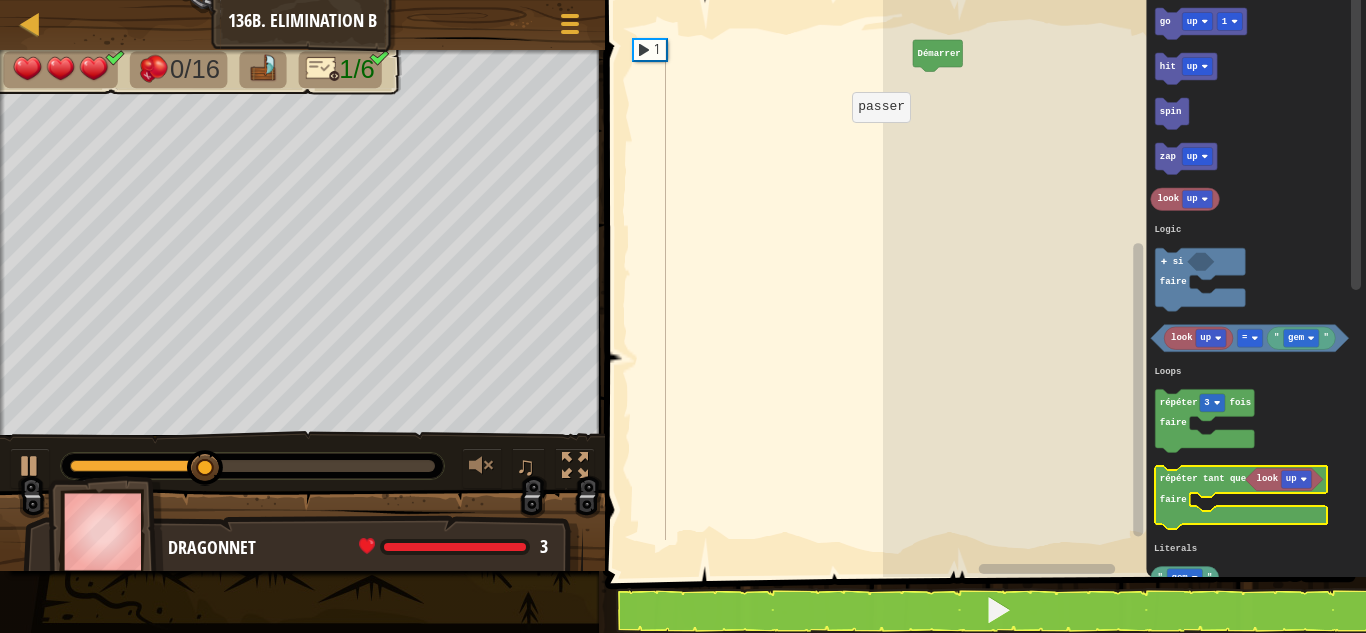 click on "faire" 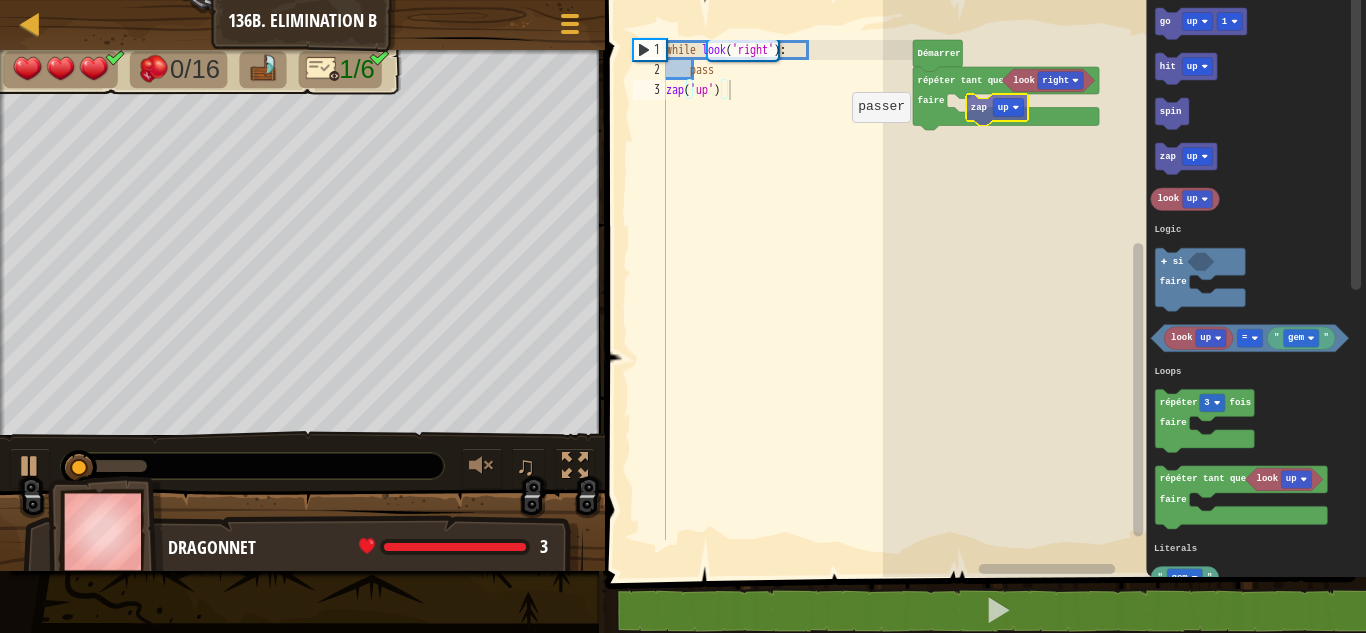click on "Logic Loops Literals Démarrer répéter tant que faire look right go up 1 hit up spin zap up look up look up " gem " = répéter 3 fois faire look up répéter tant que faire " gem "   si faire Logic Loops Literals zap up" at bounding box center [1124, 283] 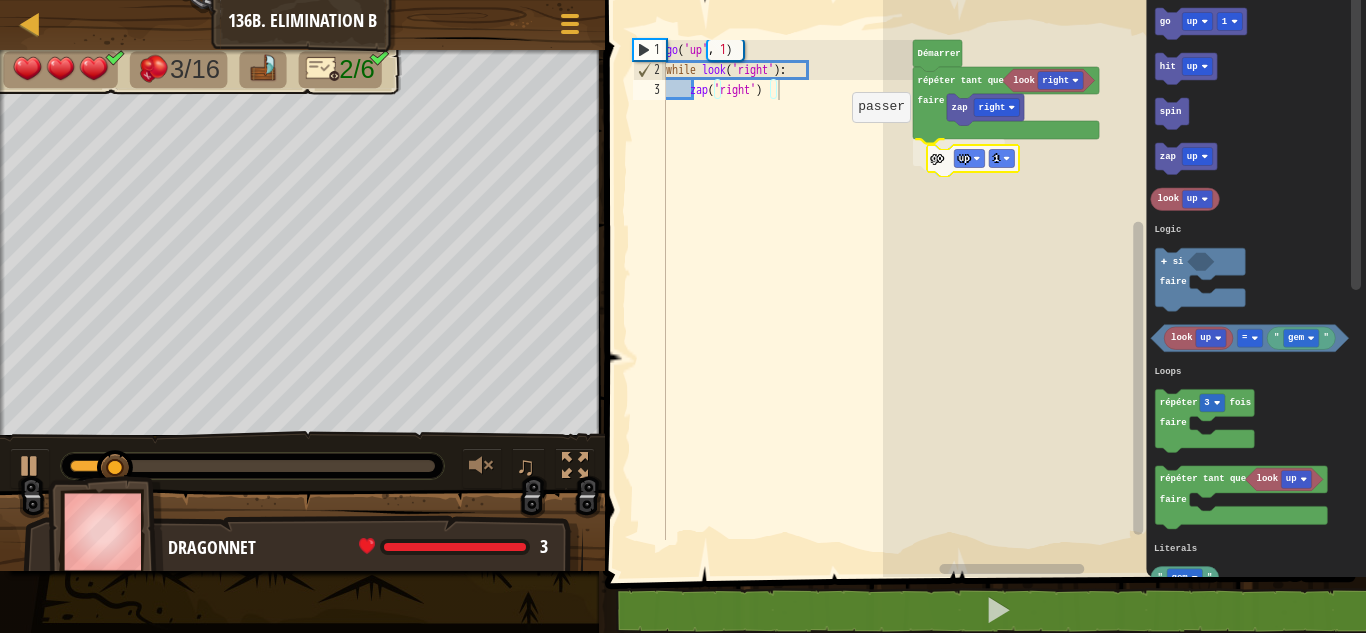 click on "Logic Loops Literals Démarrer look right répéter tant que faire zap right go up 1 go up 1 hit up spin zap up look up look up " gem " = répéter 3 fois faire look up répéter tant que faire " gem "   si faire Logic Loops Literals go up 1" at bounding box center (1124, 283) 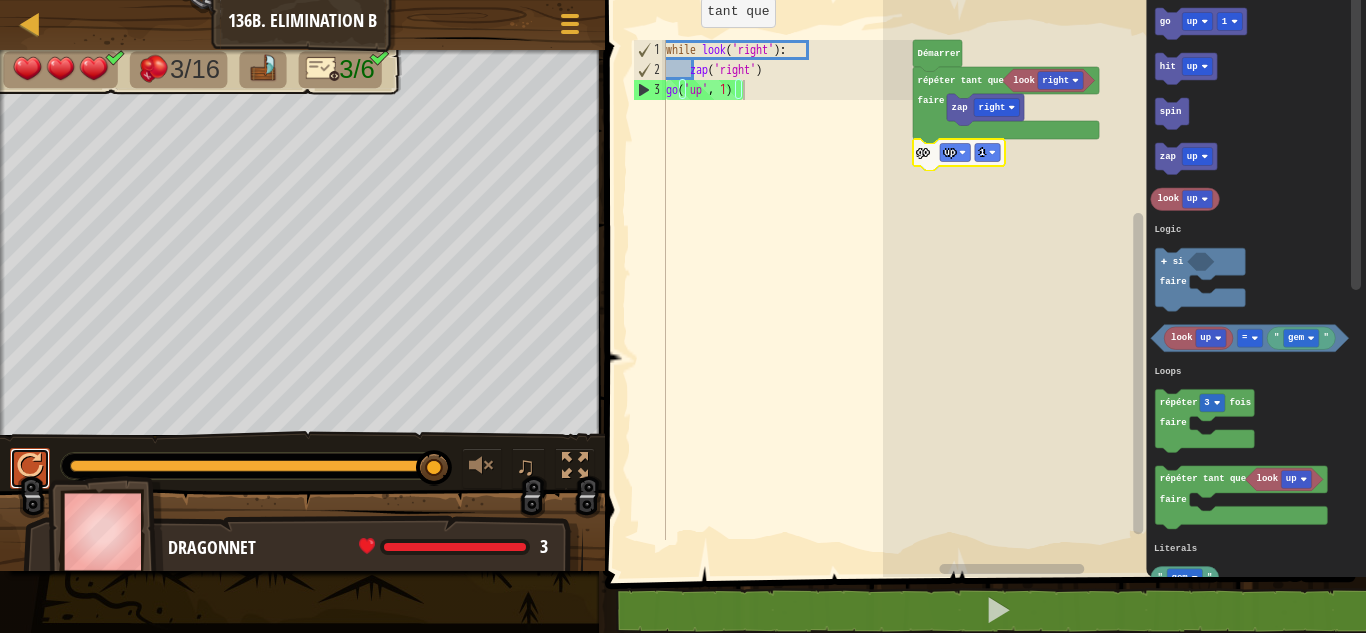 click at bounding box center (30, 466) 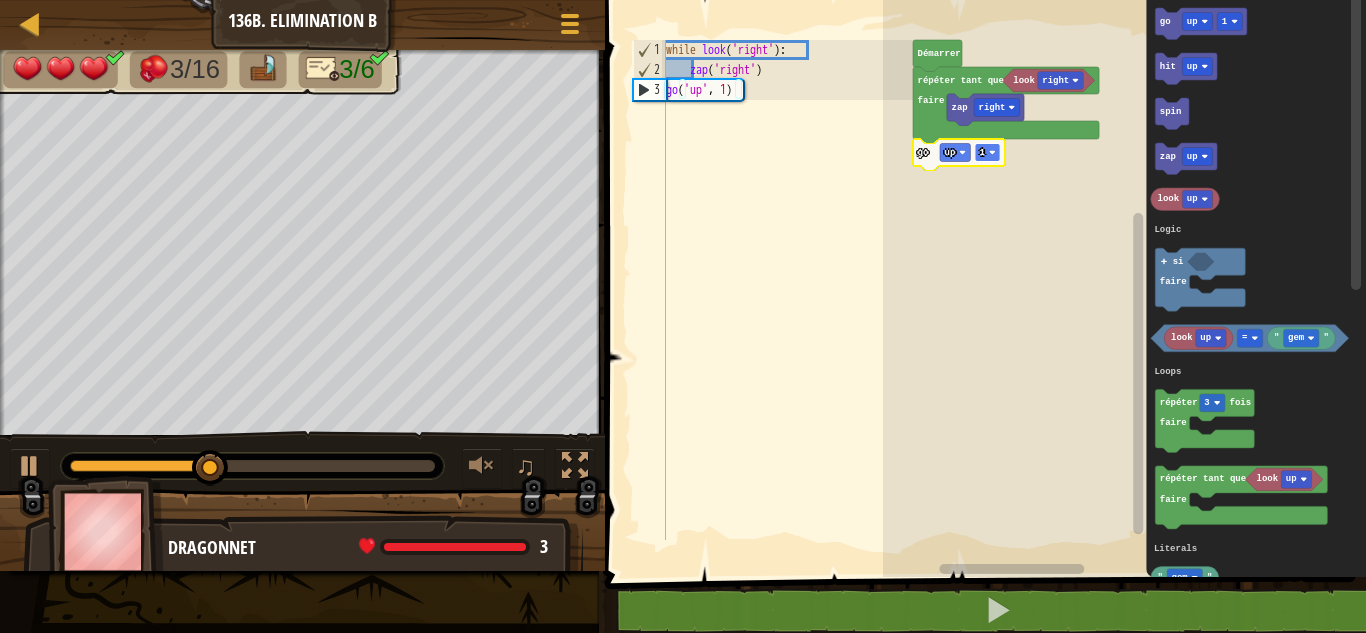 click 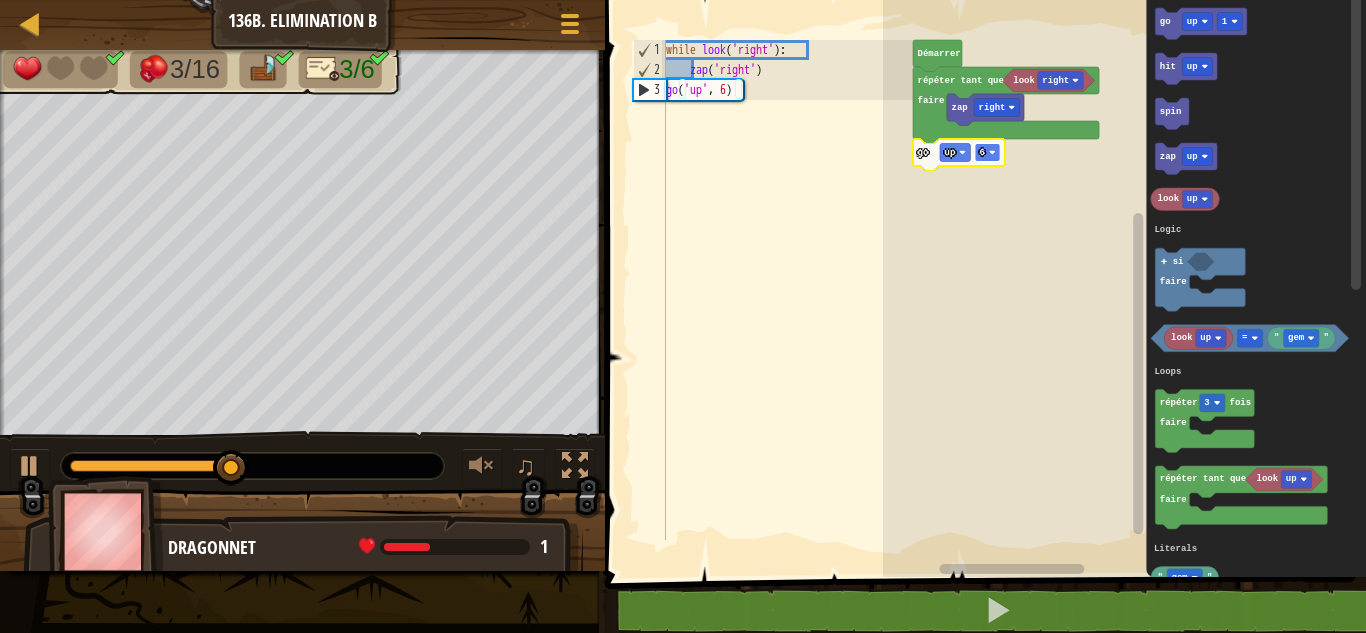 click 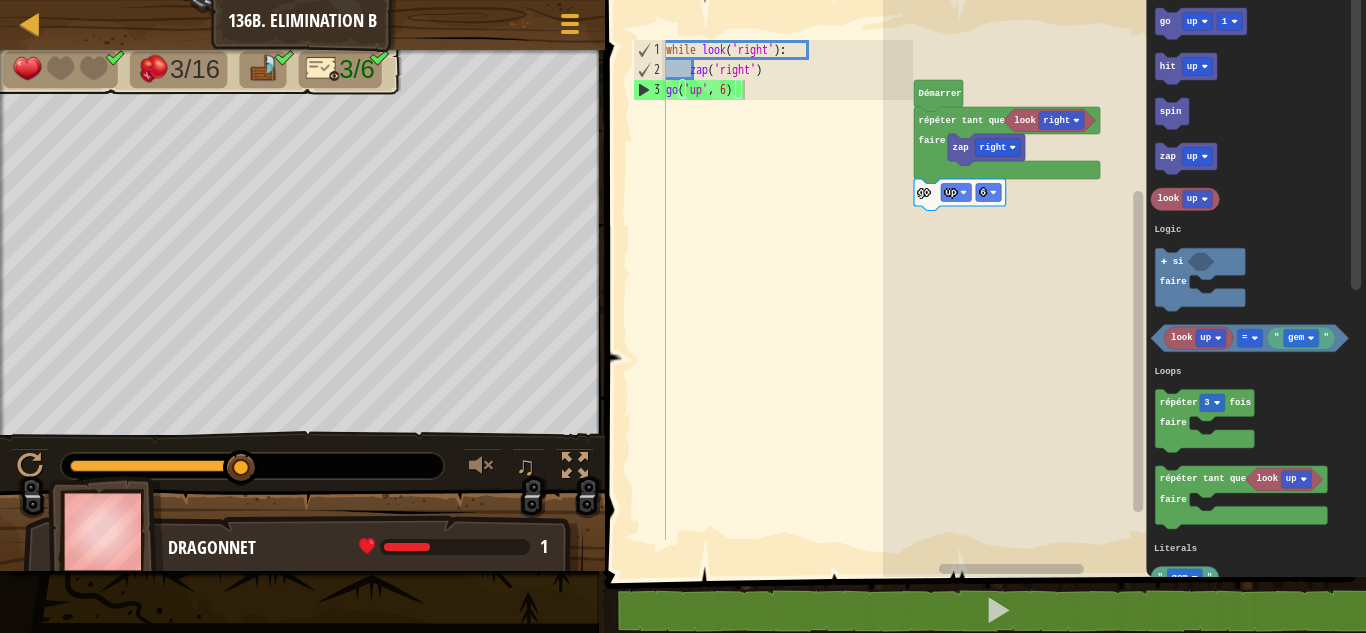 click 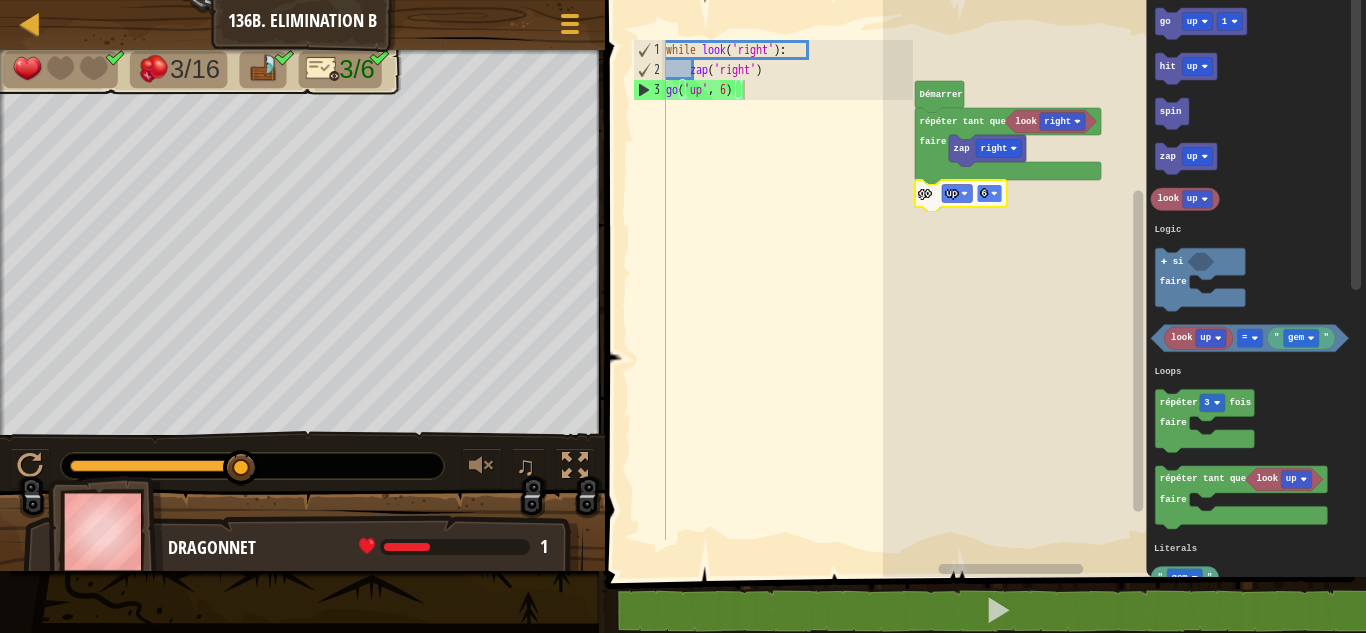 click 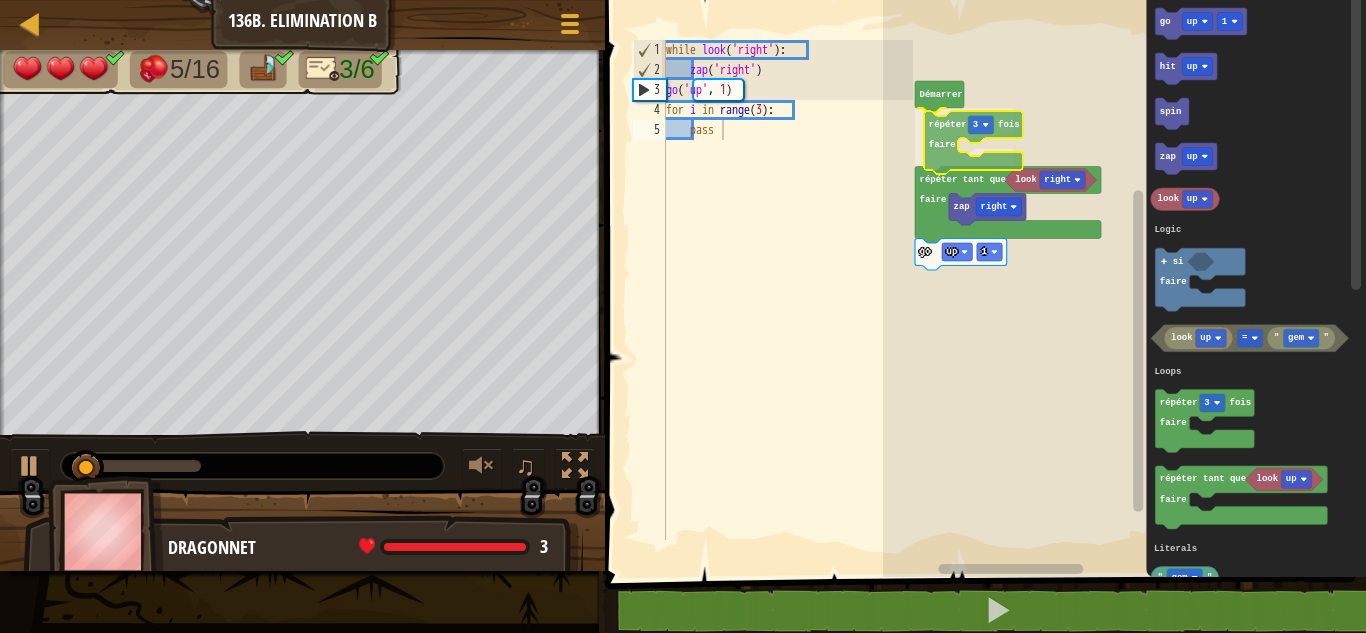 click on "Logic Loops Literals Démarrer répéter 3 fois faire look right répéter tant que faire zap right go up 1 go up 1 hit up spin zap up look up look up " gem " = répéter 3 fois faire look up répéter tant que faire " gem "   si faire Logic Loops Literals répéter 3 fois faire" at bounding box center (1124, 283) 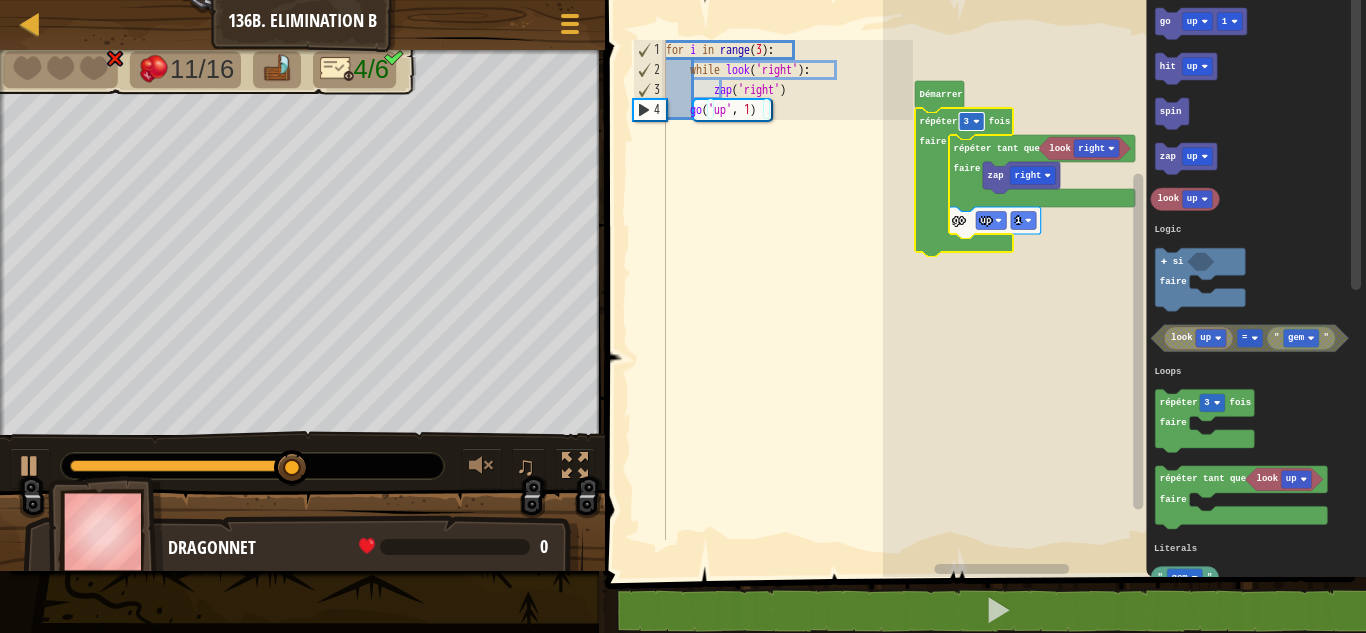 click 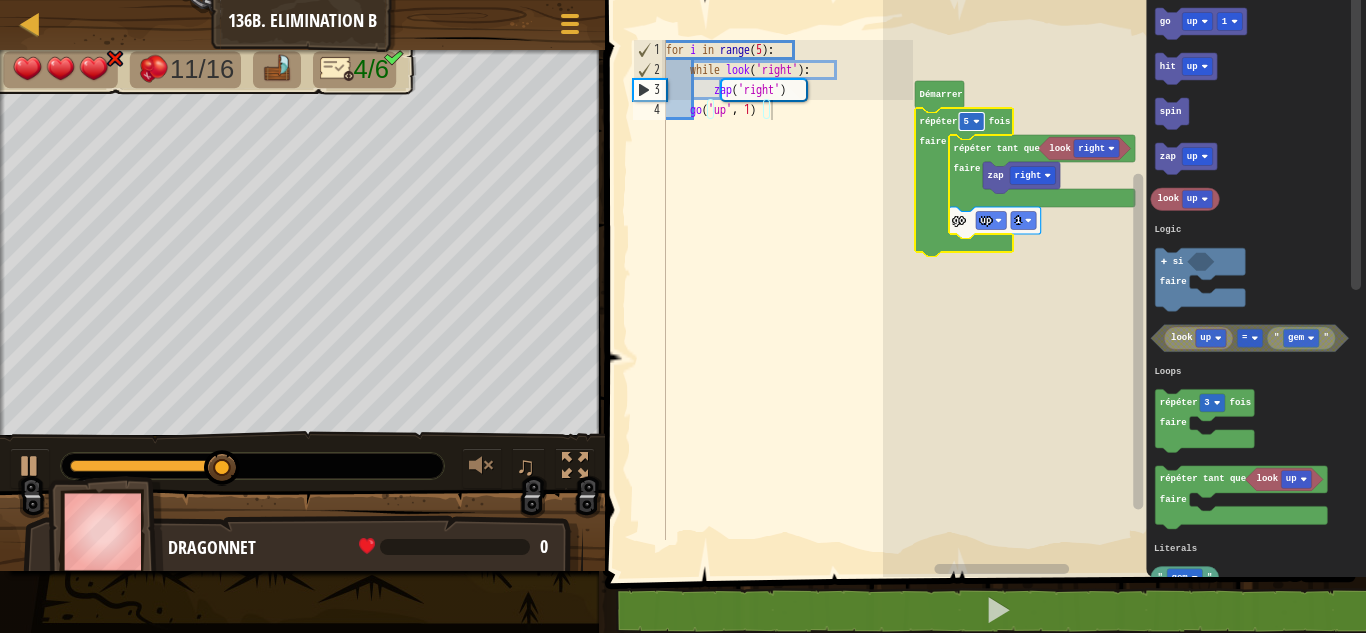 click 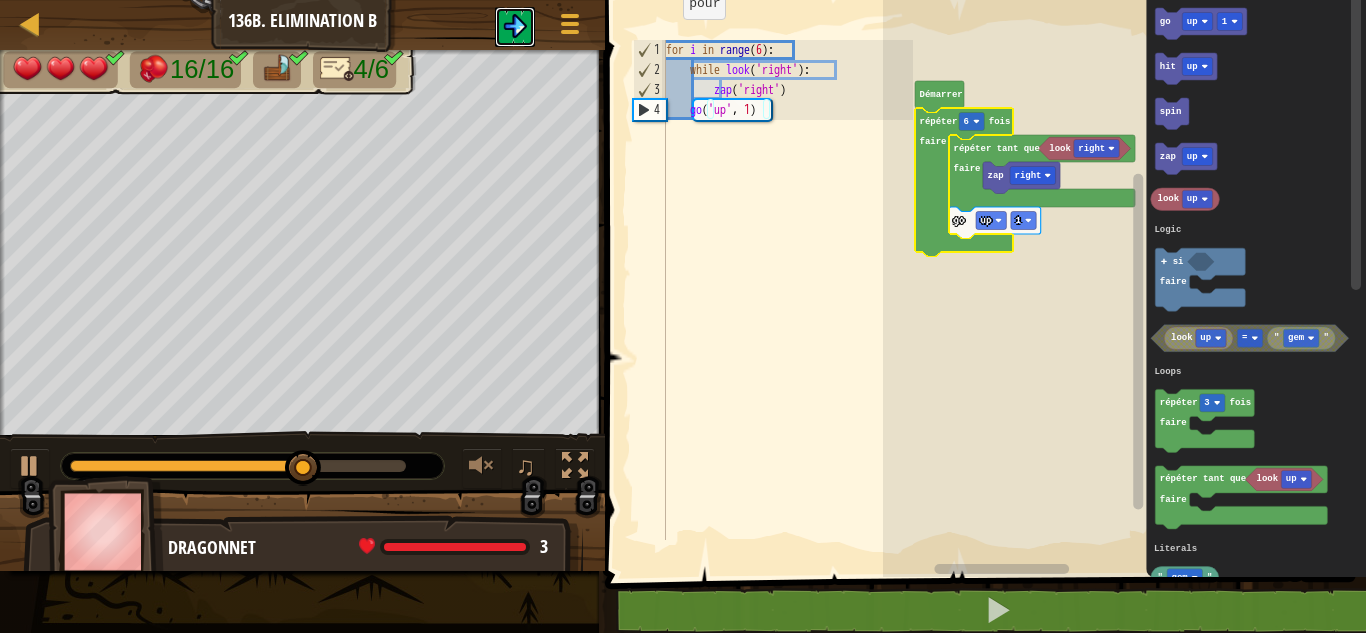 click at bounding box center [515, 27] 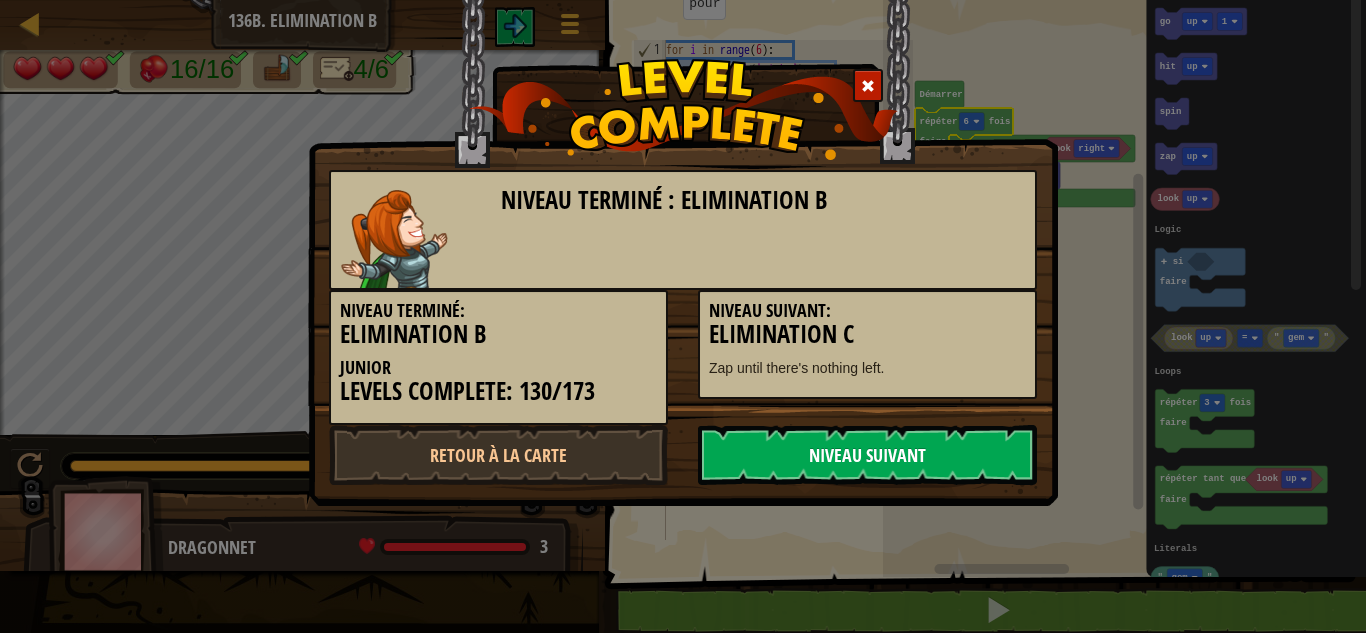 click on "Niveau Suivant" at bounding box center (867, 455) 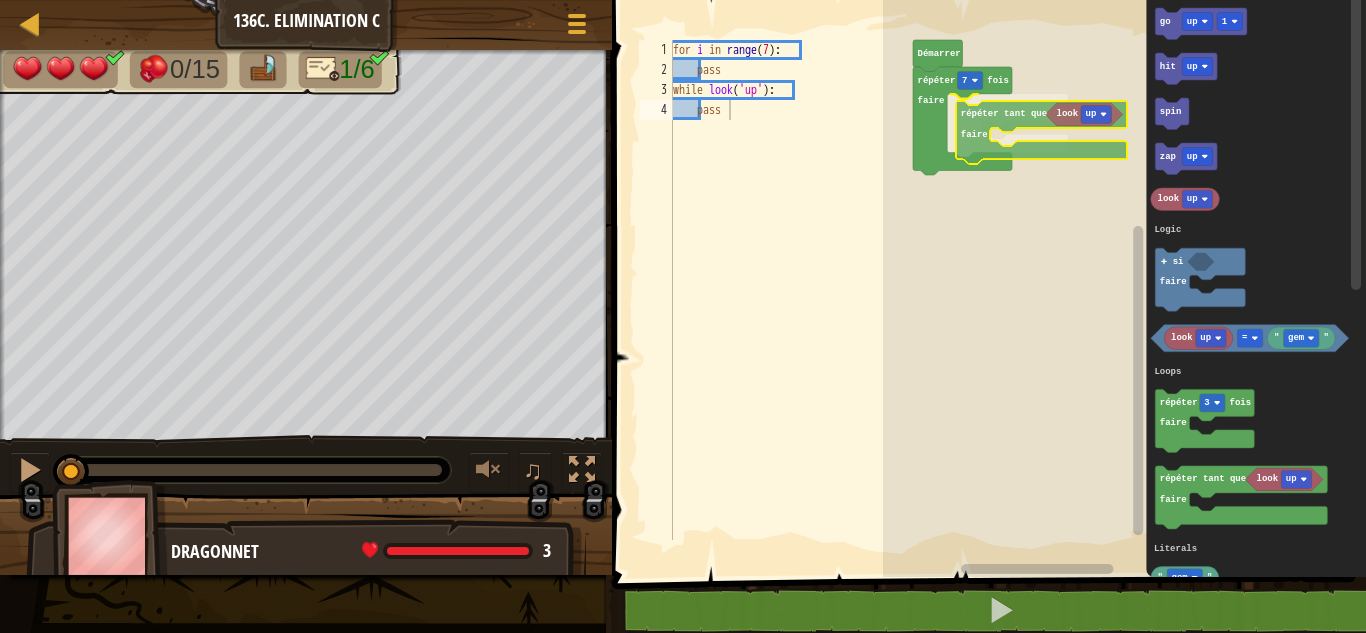 click on "Logic Loops Literals répéter 7 fois faire répéter tant que faire Démarrer go up 1 hit up spin zap up look up look up " gem " = répéter 3 fois faire look up répéter tant que faire " gem "   si faire Logic Loops Literals look up répéter tant que faire" at bounding box center [1124, 283] 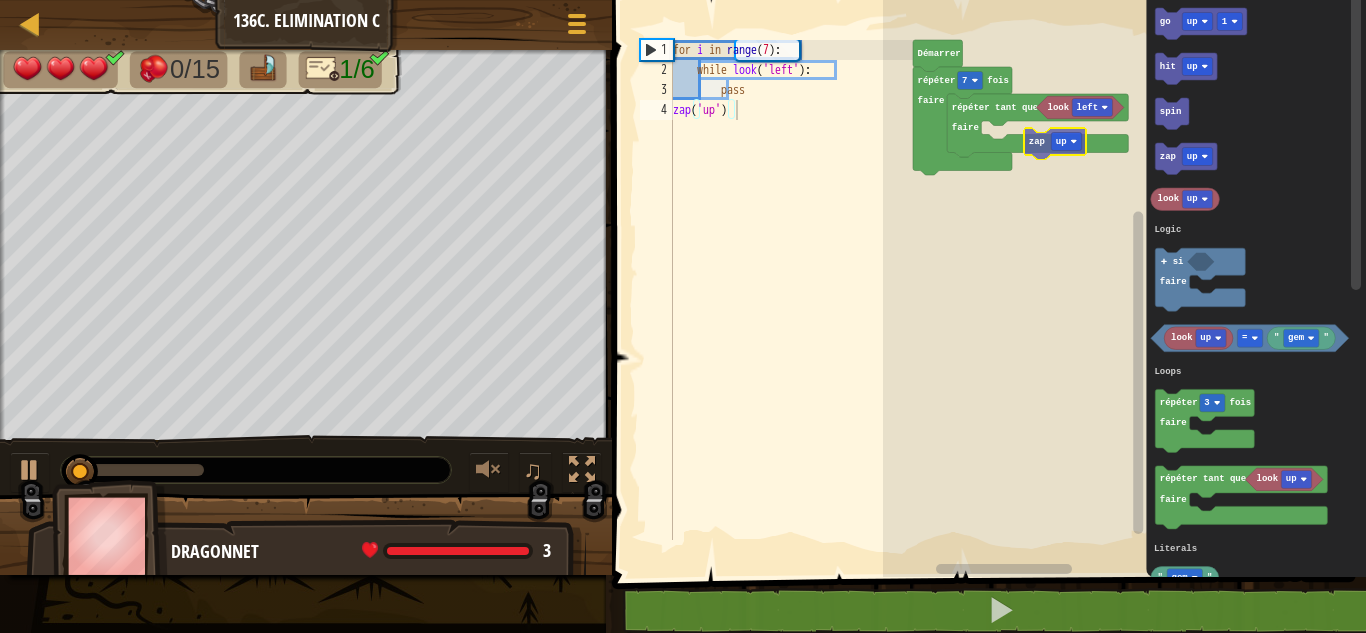 click on "Logic Loops Literals Démarrer répéter 7 fois faire répéter tant que faire look left go up 1 hit up spin zap up look up look up " gem " = répéter 3 fois faire look up répéter tant que faire " gem "   si faire Logic Loops Literals zap up" at bounding box center (1124, 283) 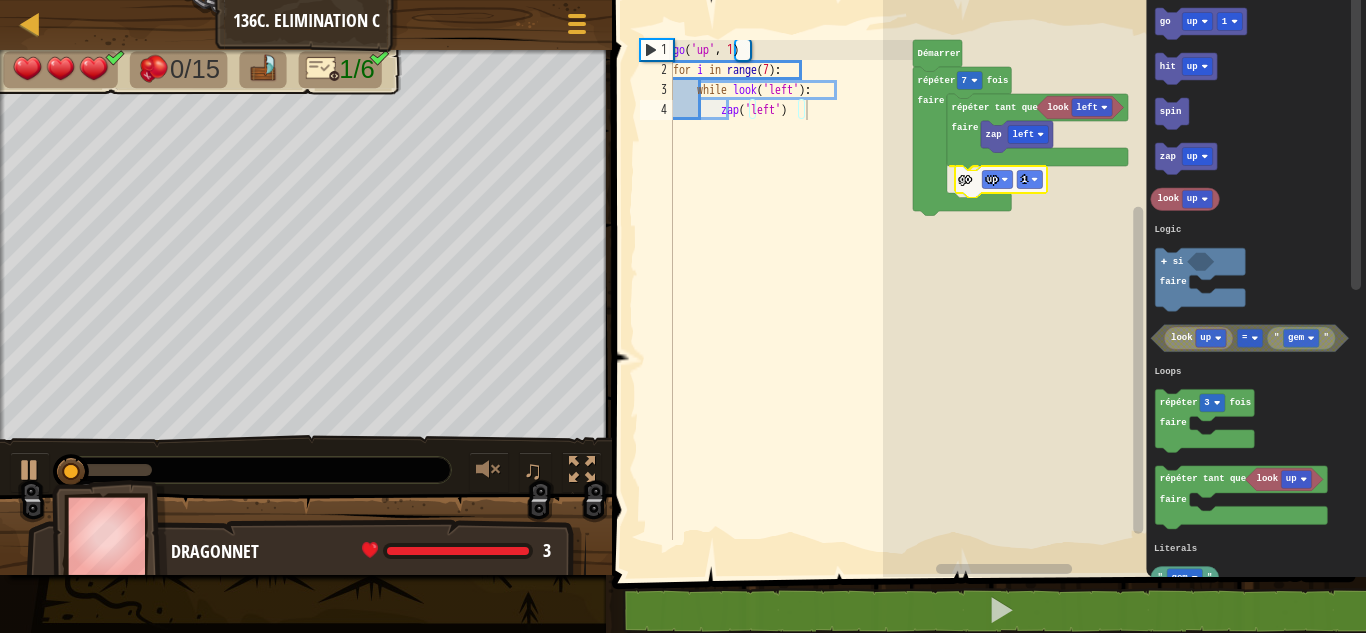 click on "Logic Loops Literals Démarrer répéter 7 fois faire look left répéter tant que faire zap left go up 1 go up 1 hit up spin zap up look up look up " gem " = répéter 3 fois faire look up répéter tant que faire " gem "   si faire Logic Loops Literals go up 1" at bounding box center (1124, 283) 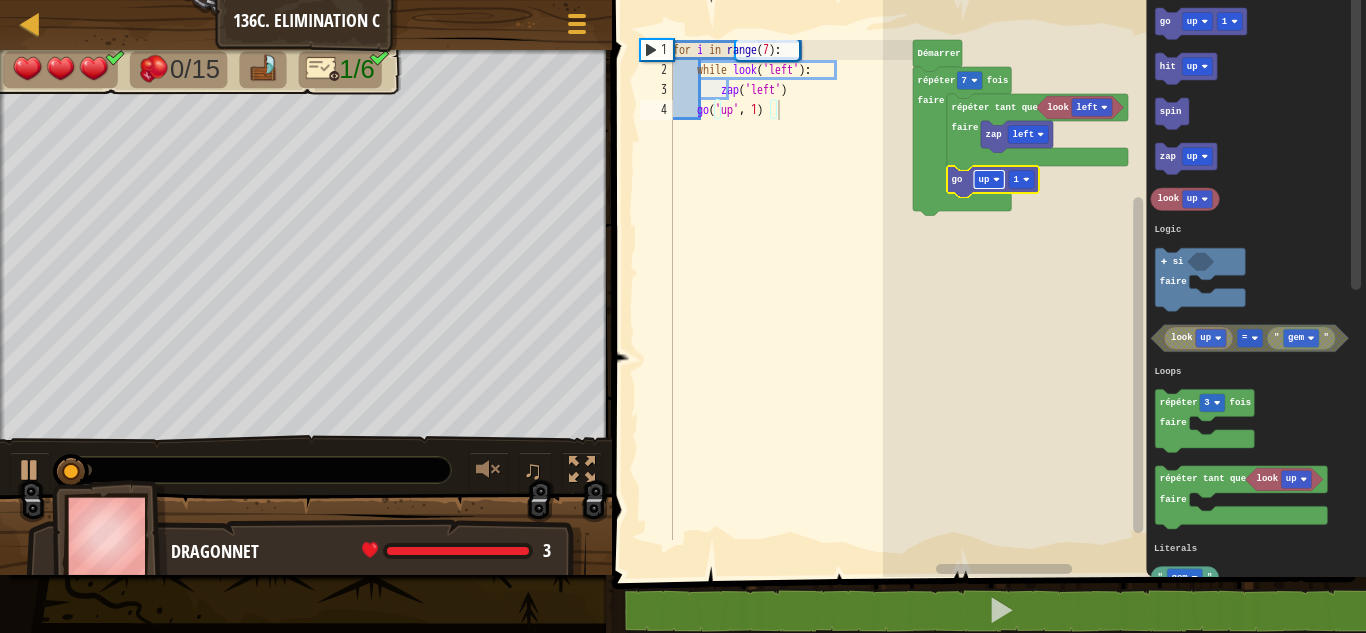 click on "up" 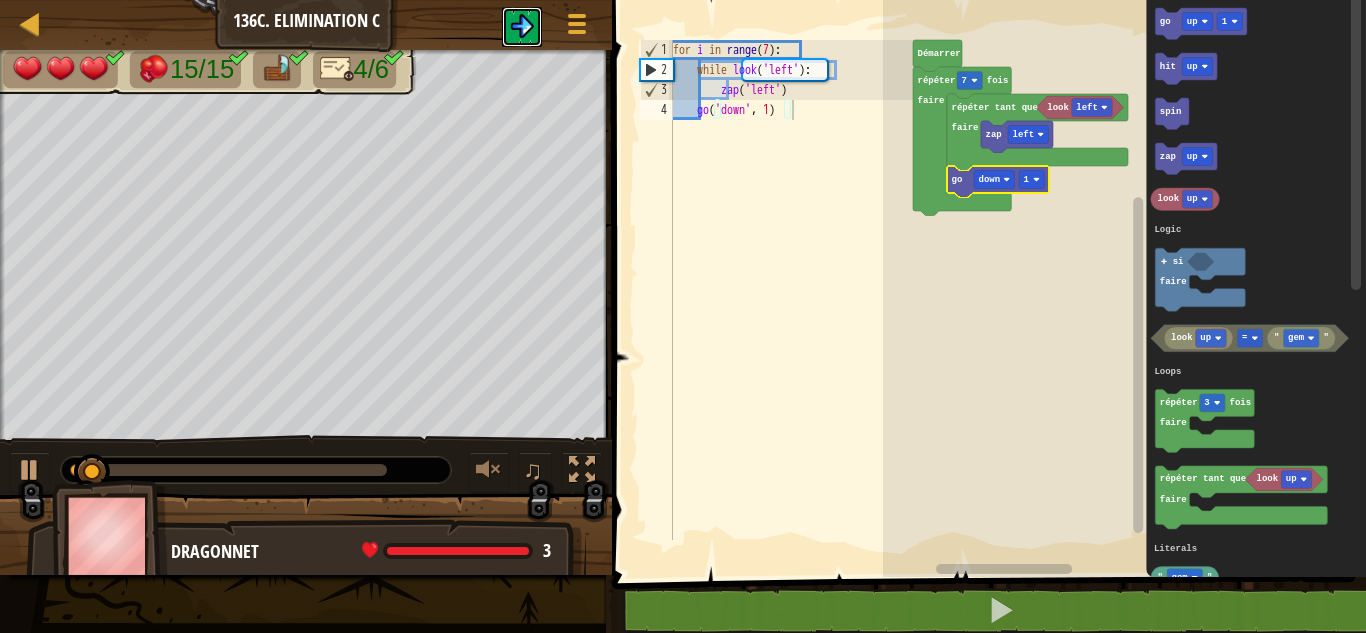 click at bounding box center (522, 26) 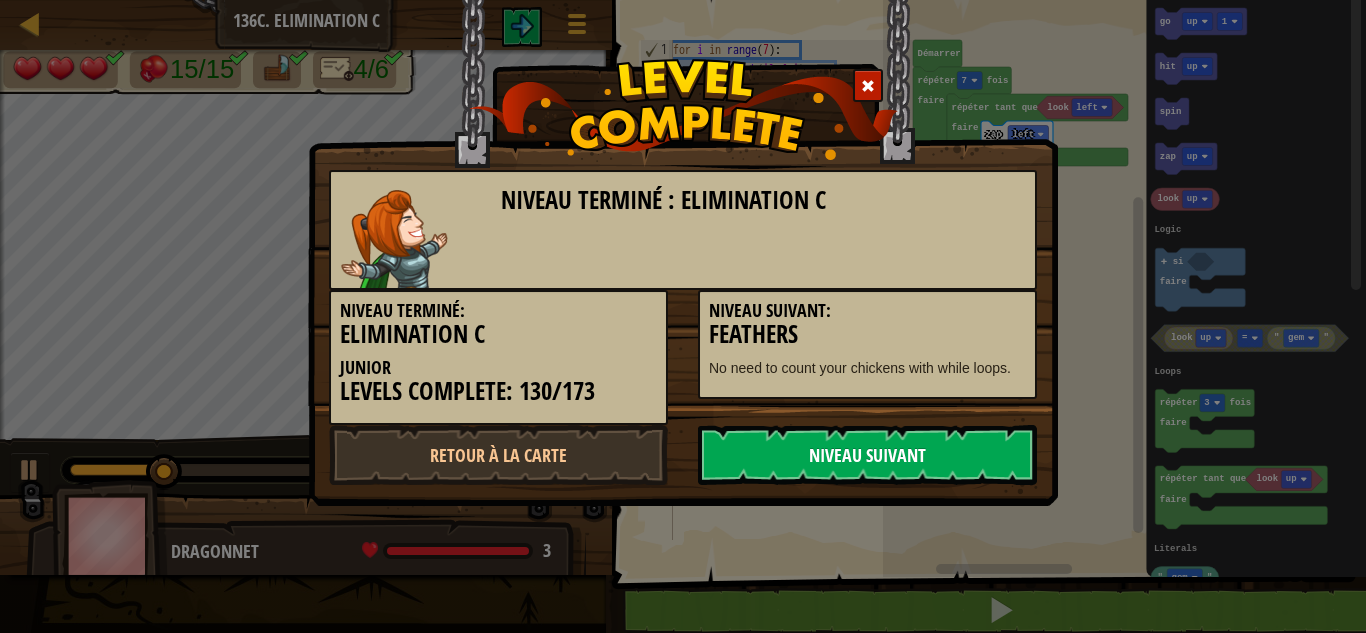 click on "Niveau Suivant" at bounding box center [867, 455] 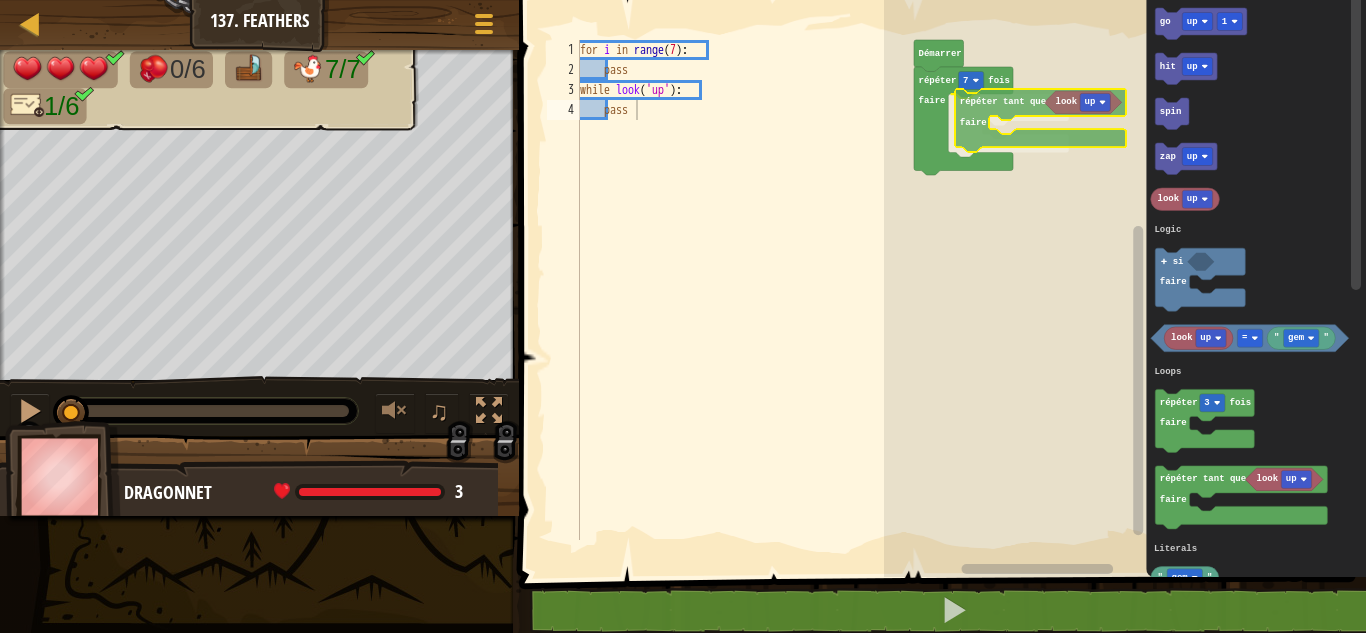 click on "Logic Loops Literals répéter 7 fois faire répéter tant que faire Démarrer go up 1 hit up spin zap up look up look up " gem " = répéter 3 fois faire look up répéter tant que faire " gem "   si faire Logic Loops Literals look up répéter tant que faire" at bounding box center (1125, 283) 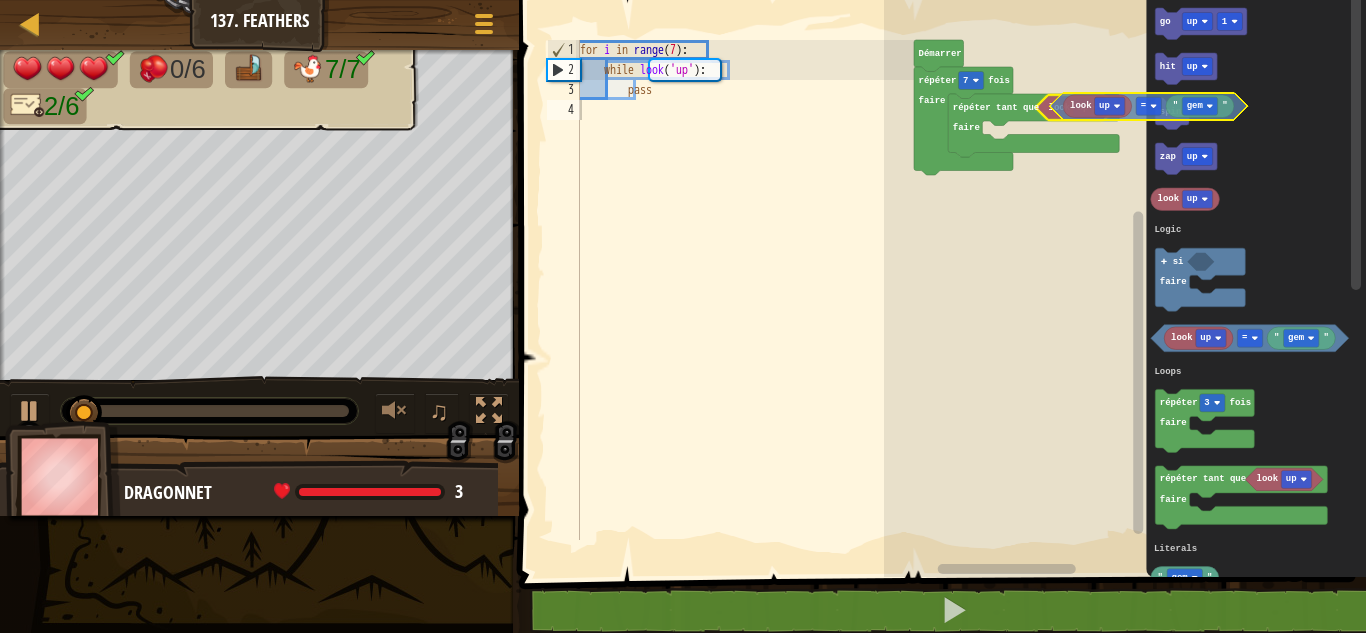 click on "Logic Loops Literals répéter 7 fois faire look up répéter tant que faire Démarrer go up 1 hit up spin zap up look up look up " gem " = répéter 3 fois faire look up répéter tant que faire " gem "   si faire Logic Loops Literals look up " gem " =" at bounding box center [1125, 283] 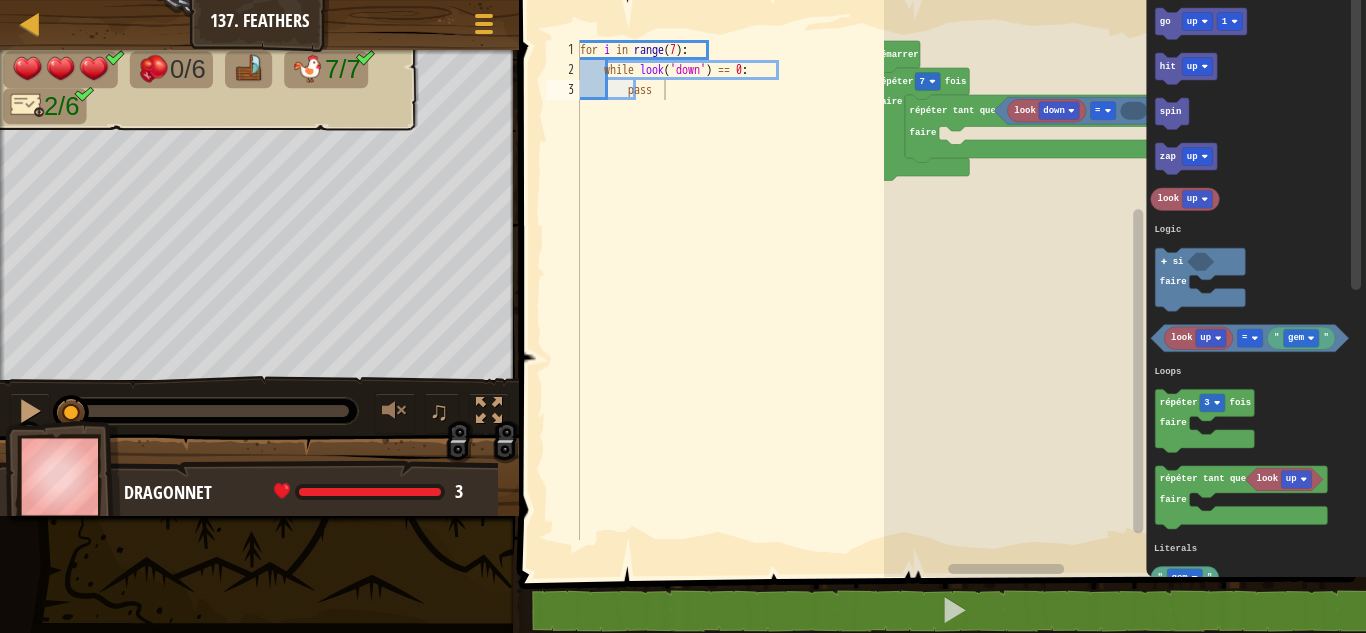 click 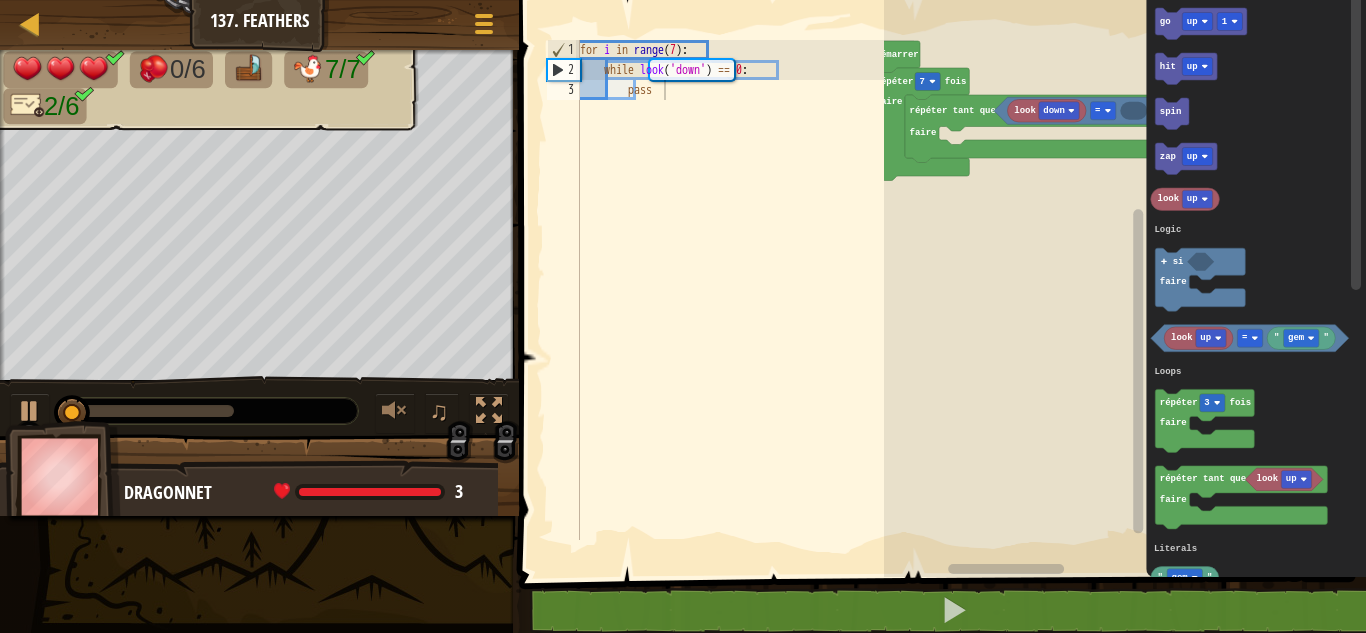 click 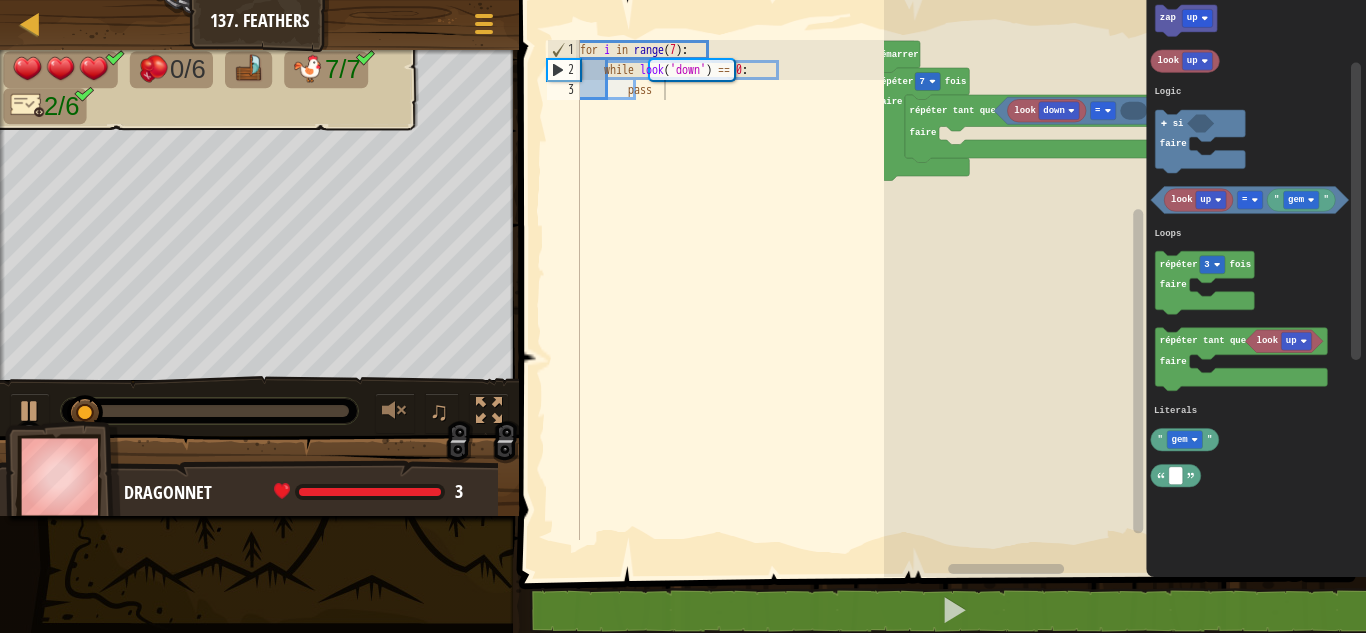 click 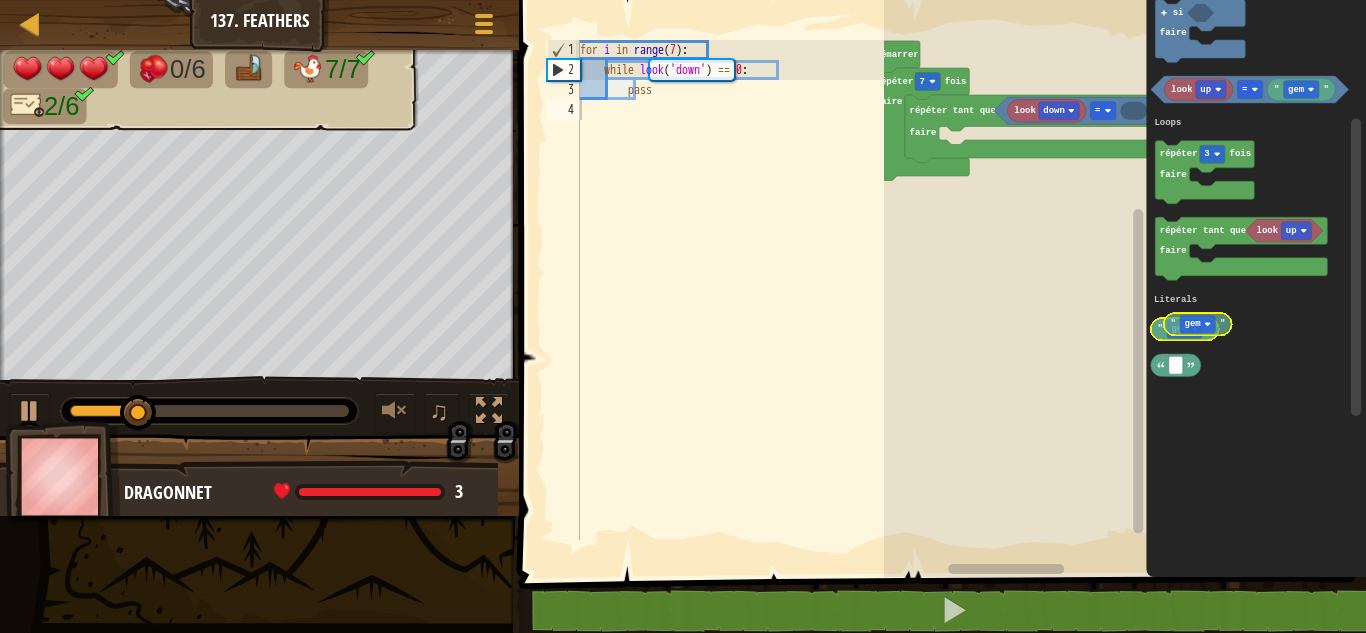 click on "" gem "" 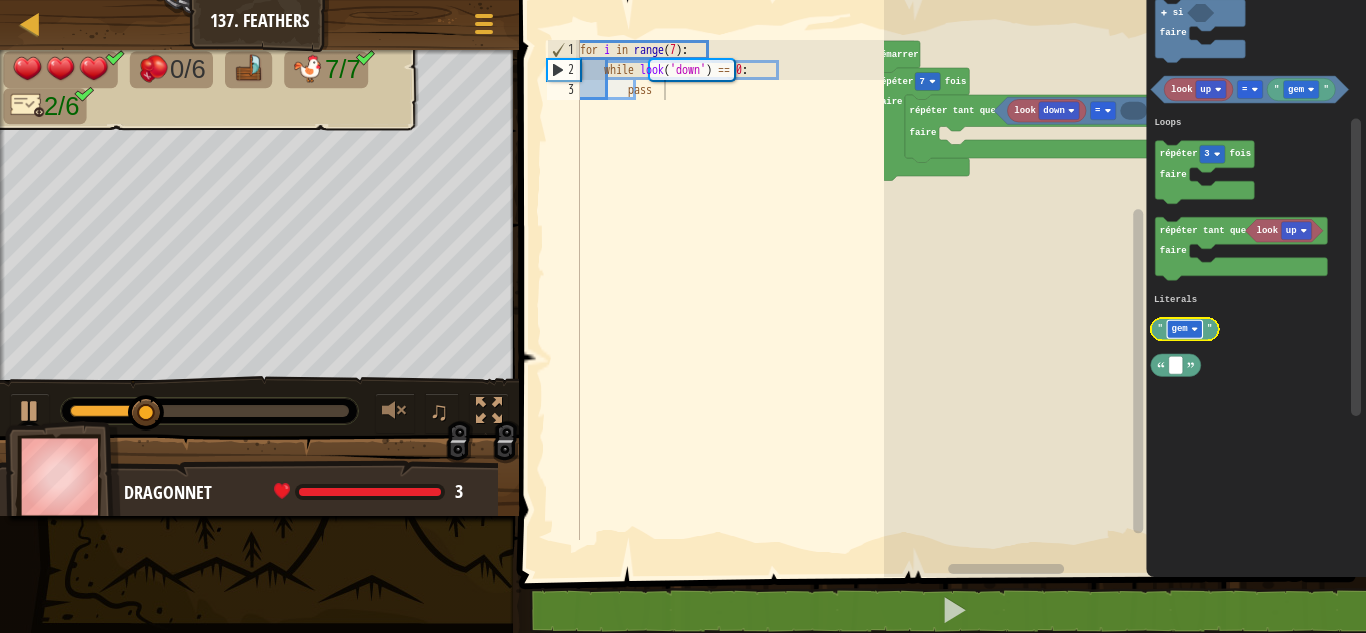 click 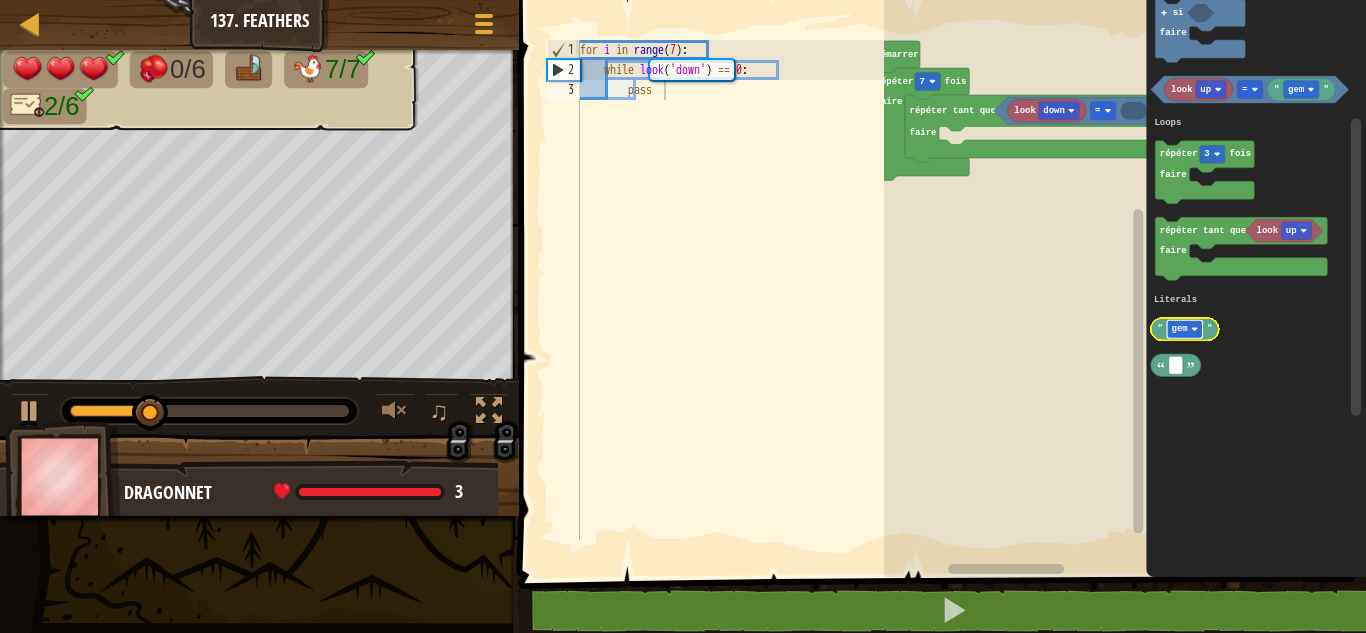 click on "gem" 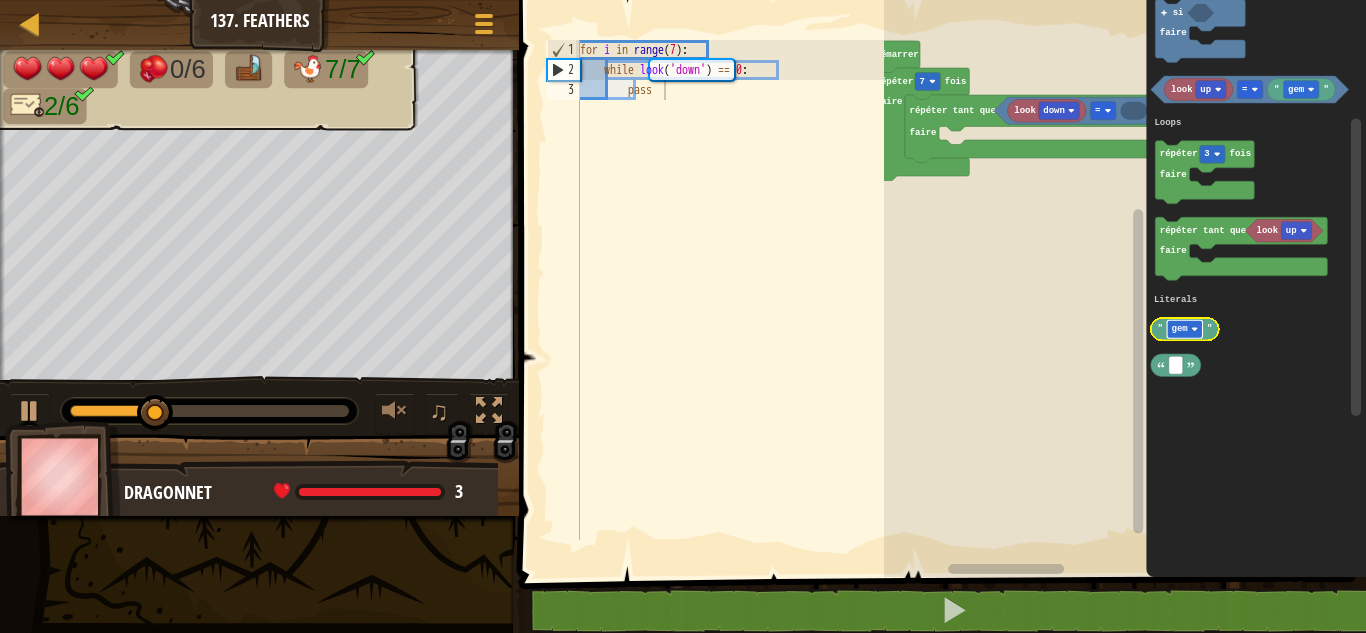 click on "gem" 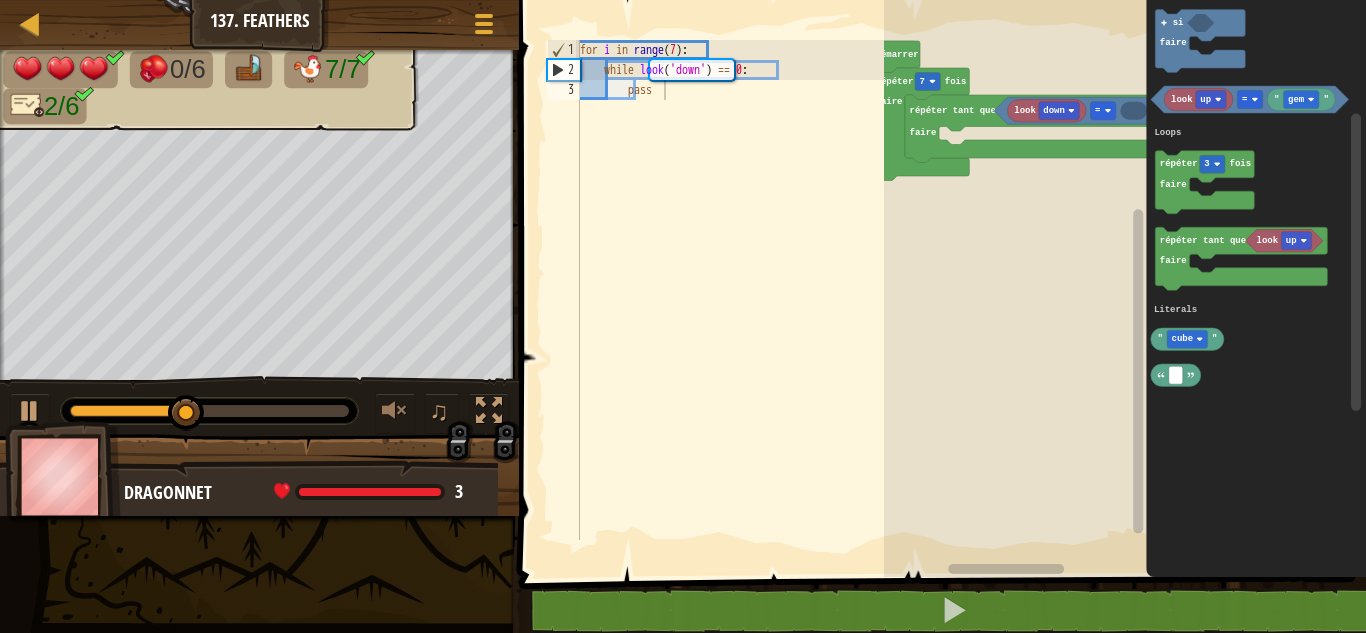 click 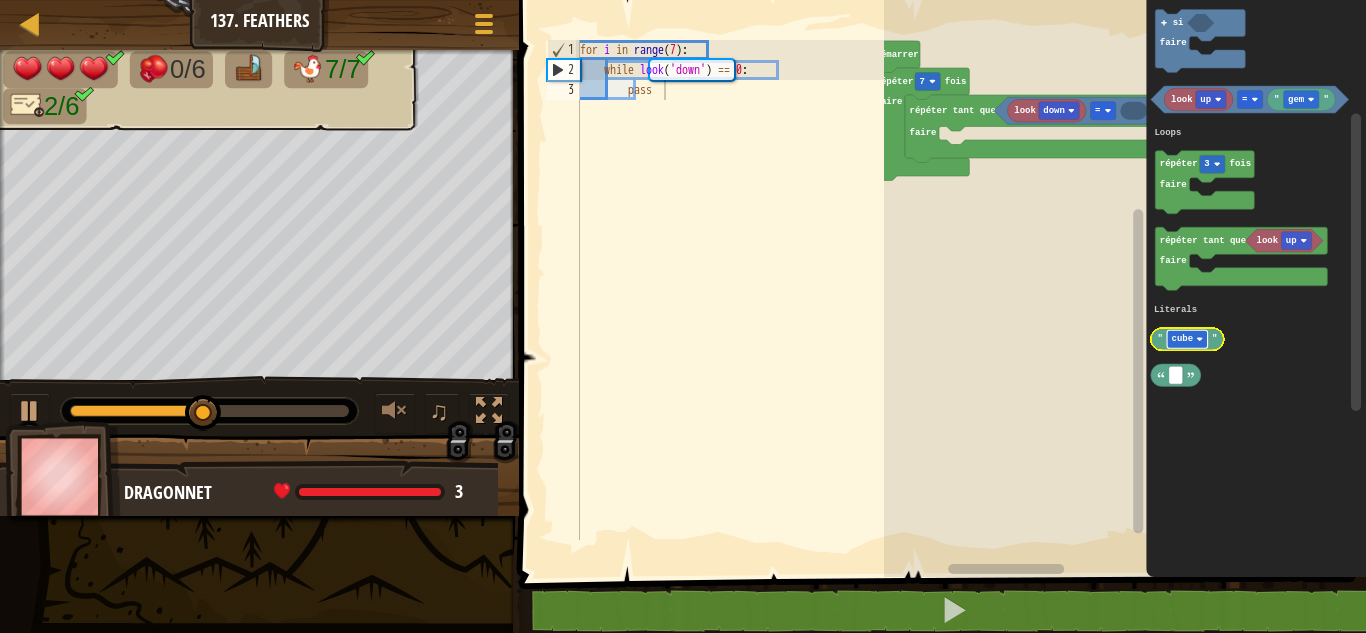 click on "cube" 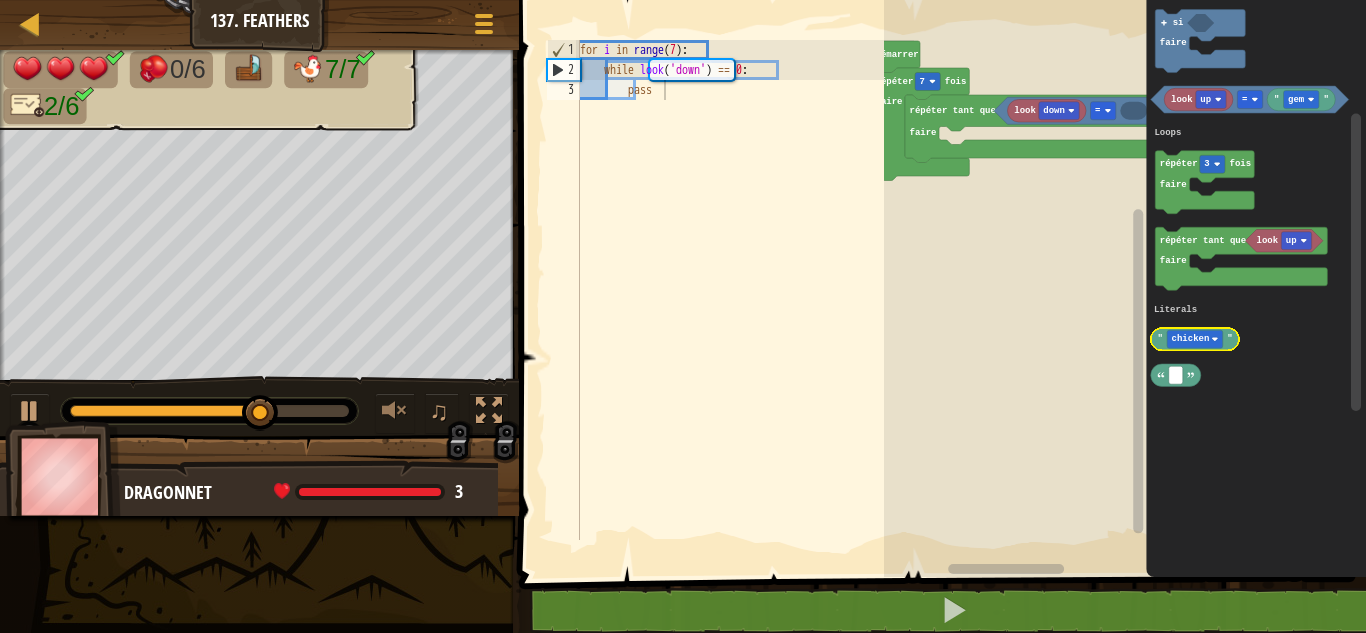click on """ 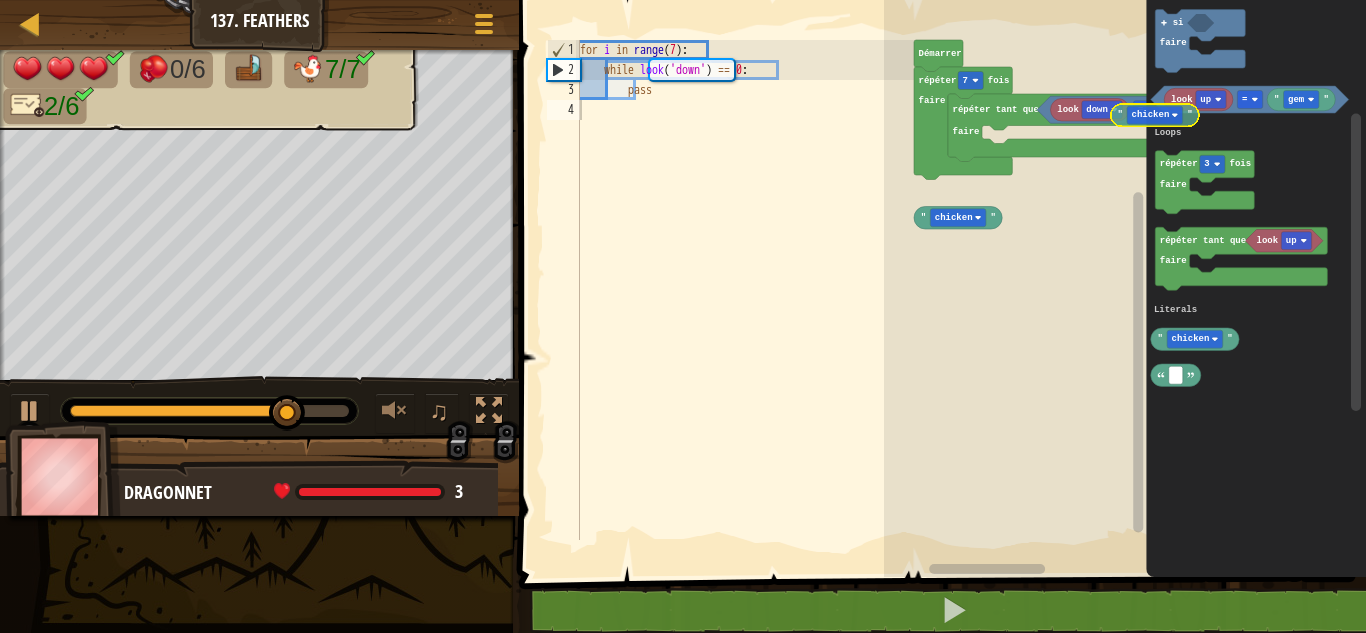 click on "Logic Loops Literals Démarrer répéter 7 fois faire répéter tant que faire = look down " chicken " go up 1 hit up spin zap up look up look up " gem " = répéter 3 fois faire look up répéter tant que faire " chicken "   si faire Logic Loops Literals " chicken "" at bounding box center (1125, 283) 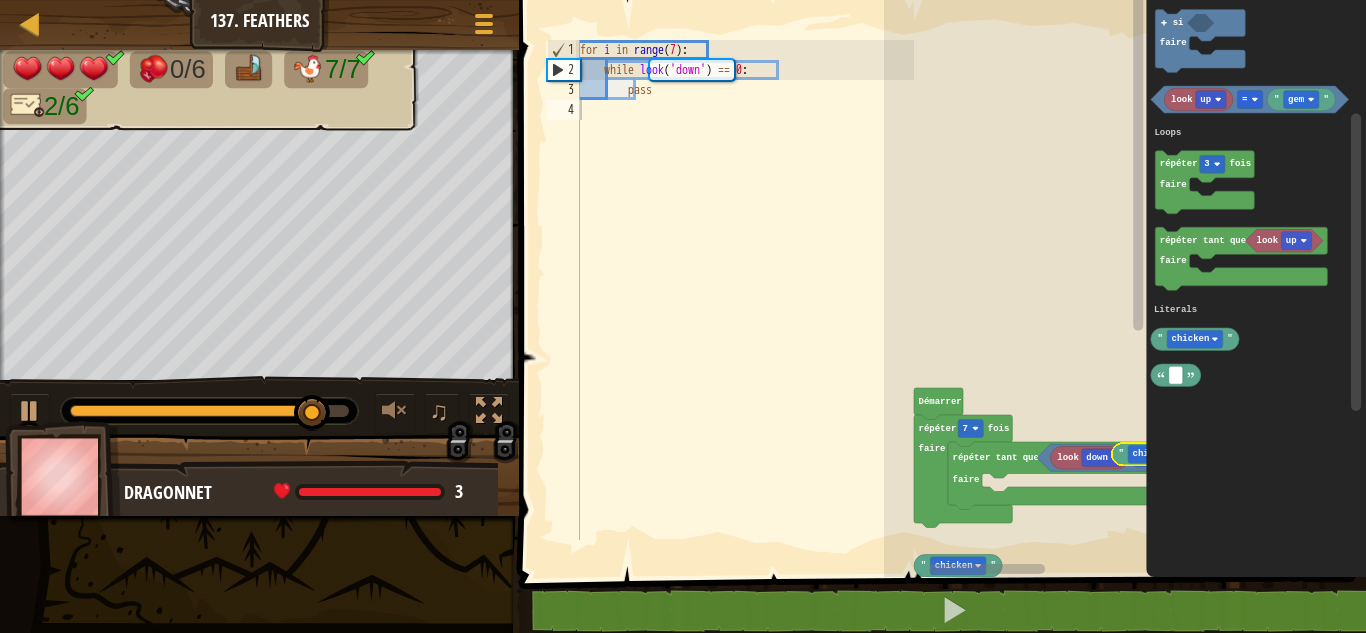 click 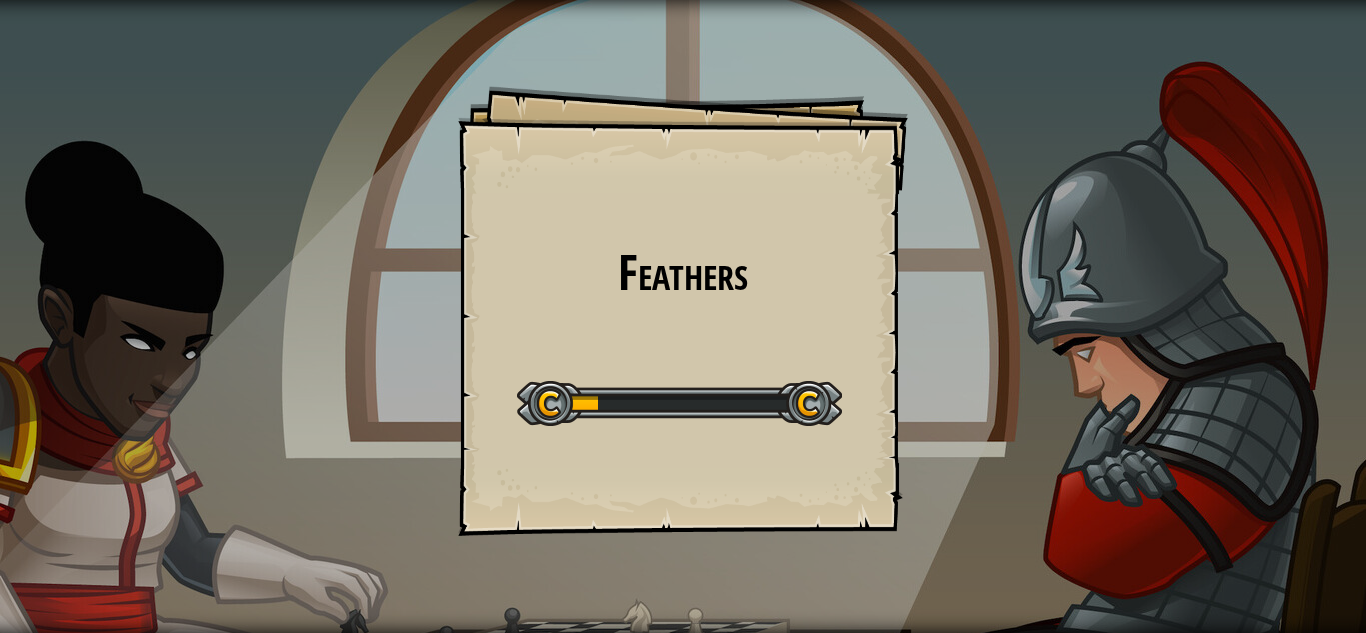 scroll, scrollTop: 0, scrollLeft: 0, axis: both 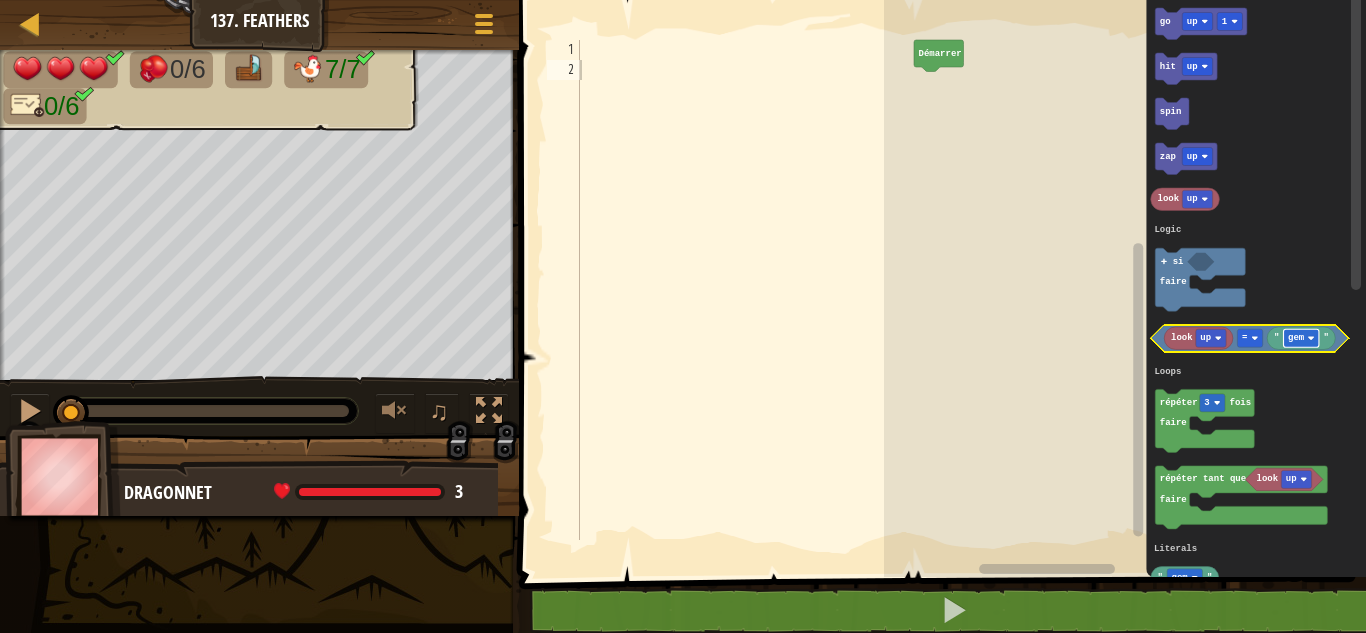 click 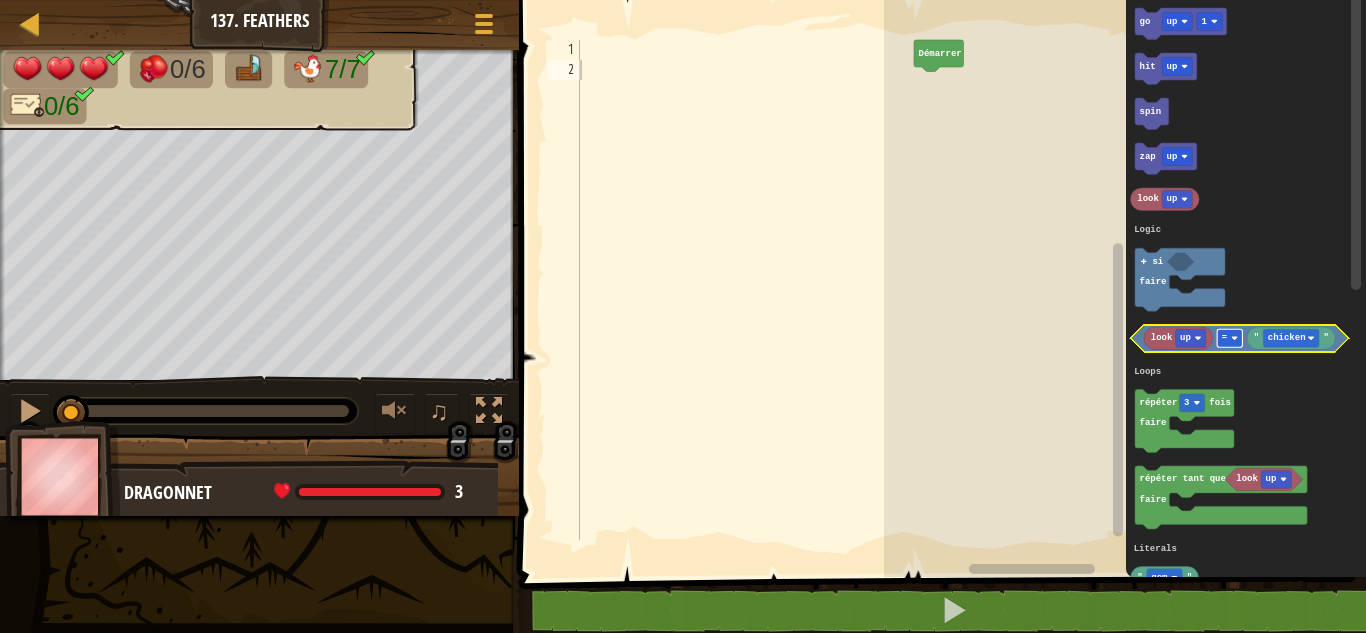 click 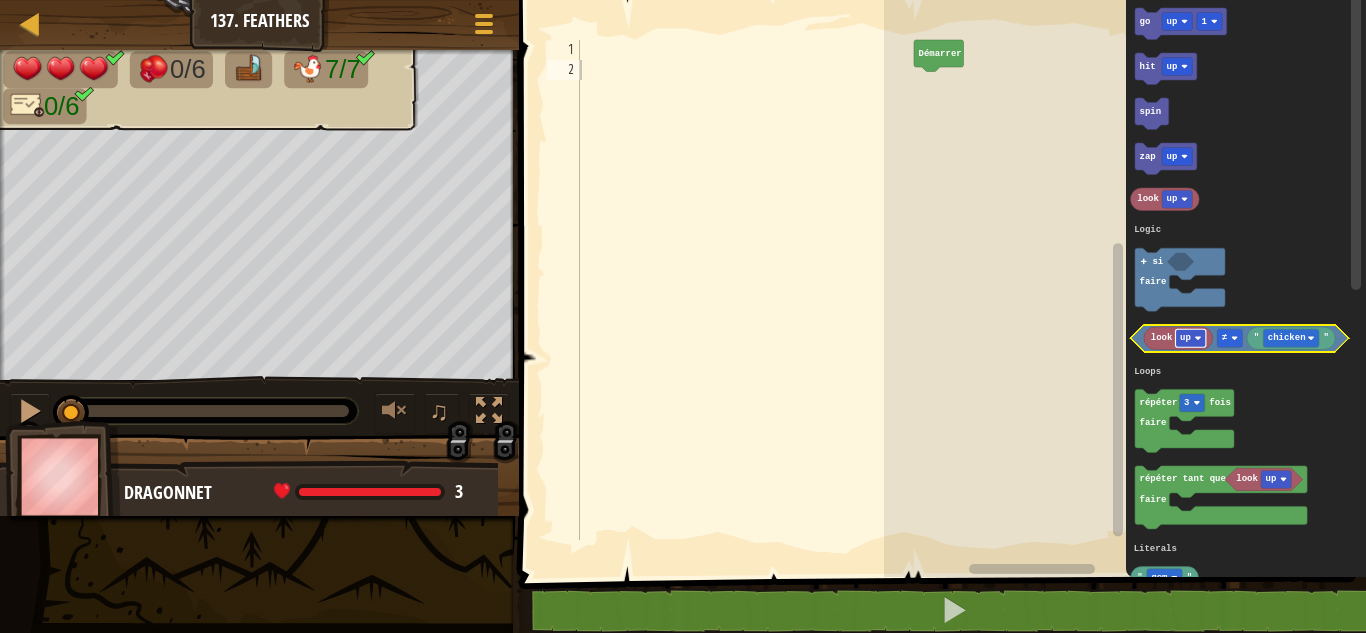 click 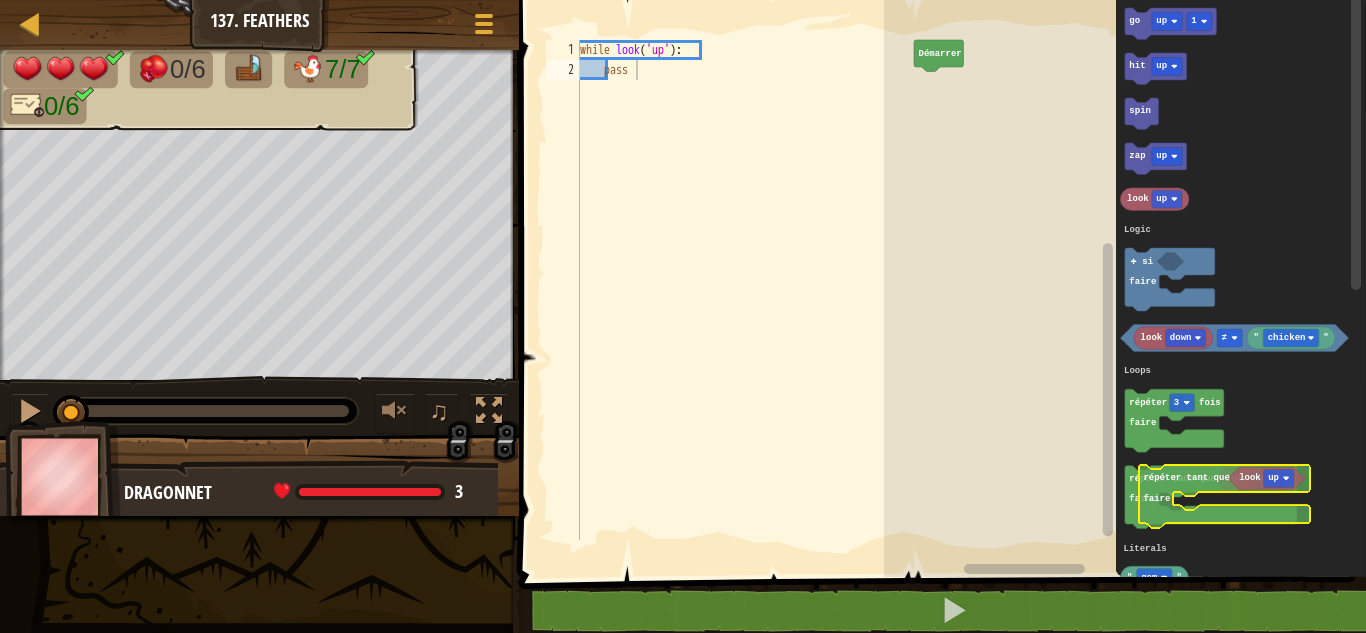click 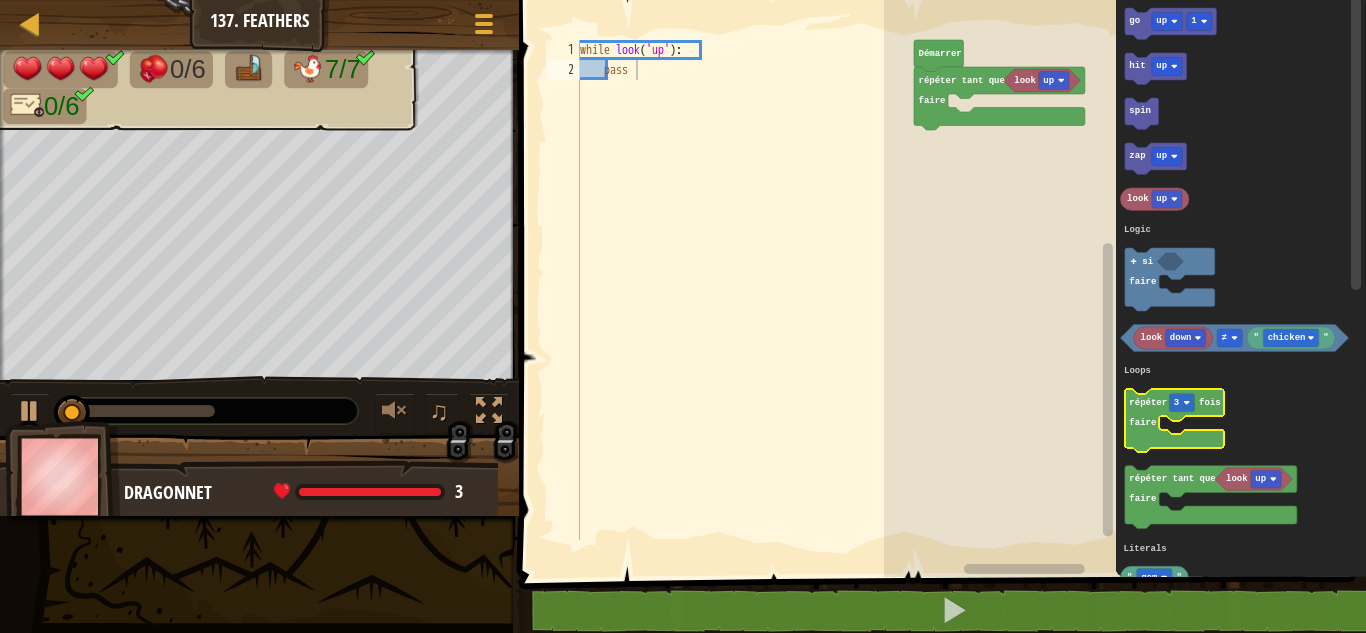 click on "faire" 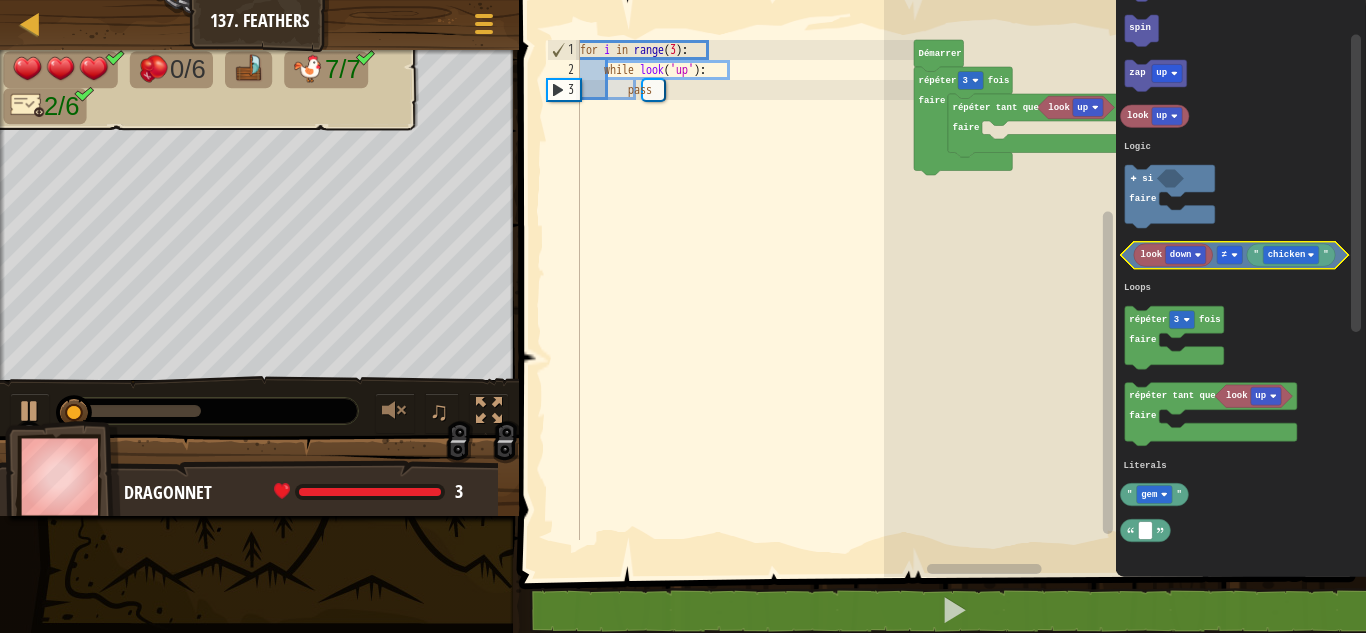 click on "look down" 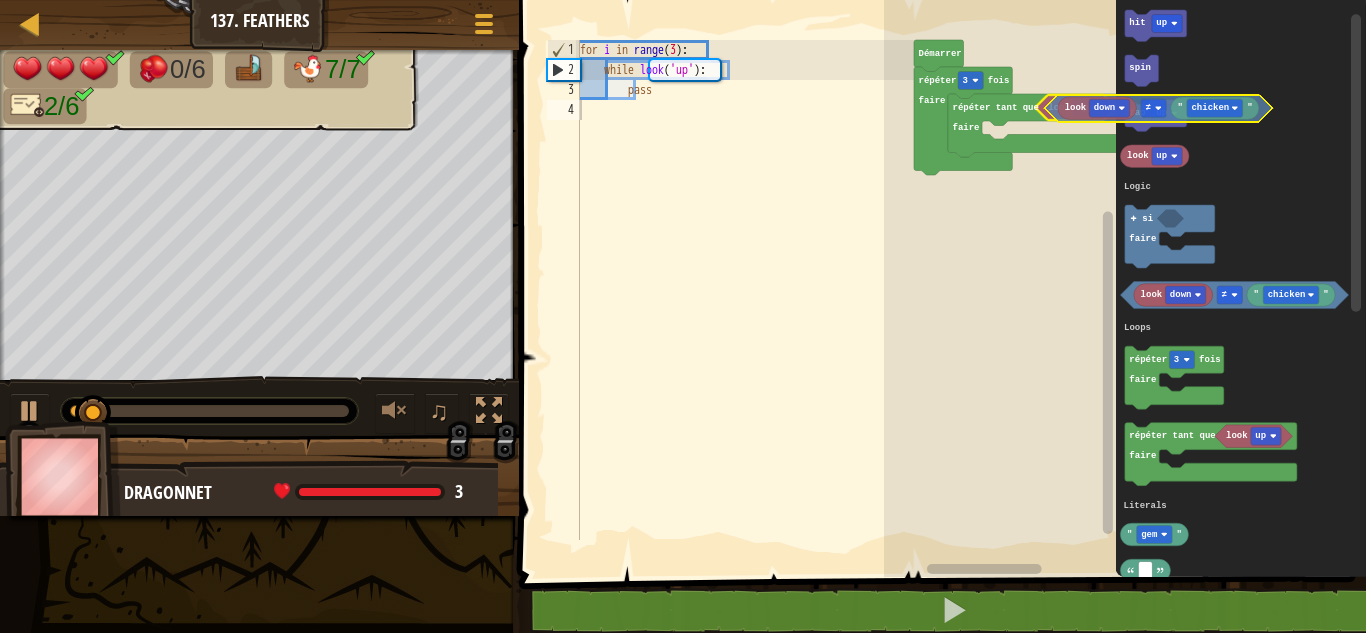 click on "Logic Loops Literals Démarrer répéter 3 fois faire look up répéter tant que faire go up 1 hit up spin zap up look up look down " chicken " ≠ répéter 3 fois faire look up répéter tant que faire " gem "   si faire Logic Loops Literals look down " chicken " ≠" at bounding box center (1125, 283) 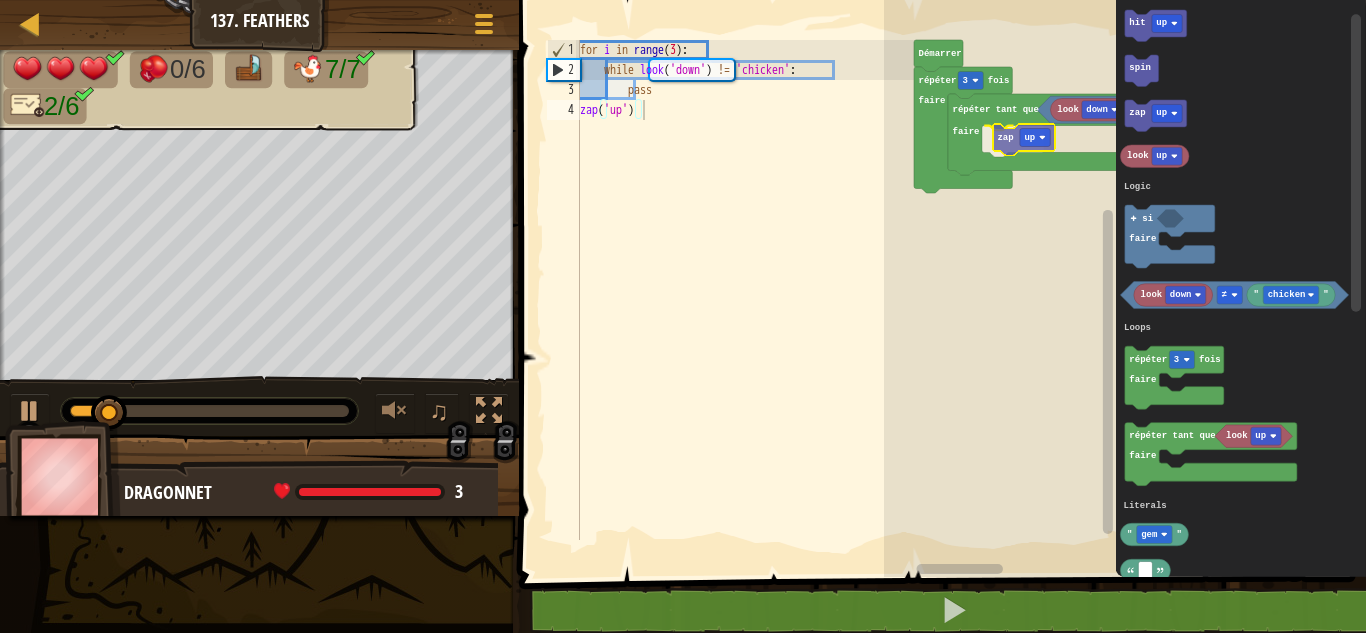 click on "Logic Loops Literals look down chicken ≠ répéter tant que faire zap up répéter 3 fois faire Démarrer go up 1 hit up spin zap up look up look down " chicken " ≠ répéter 3 fois faire look up répéter tant que faire " gem "   si faire Logic Loops Literals zap up" at bounding box center [1125, 283] 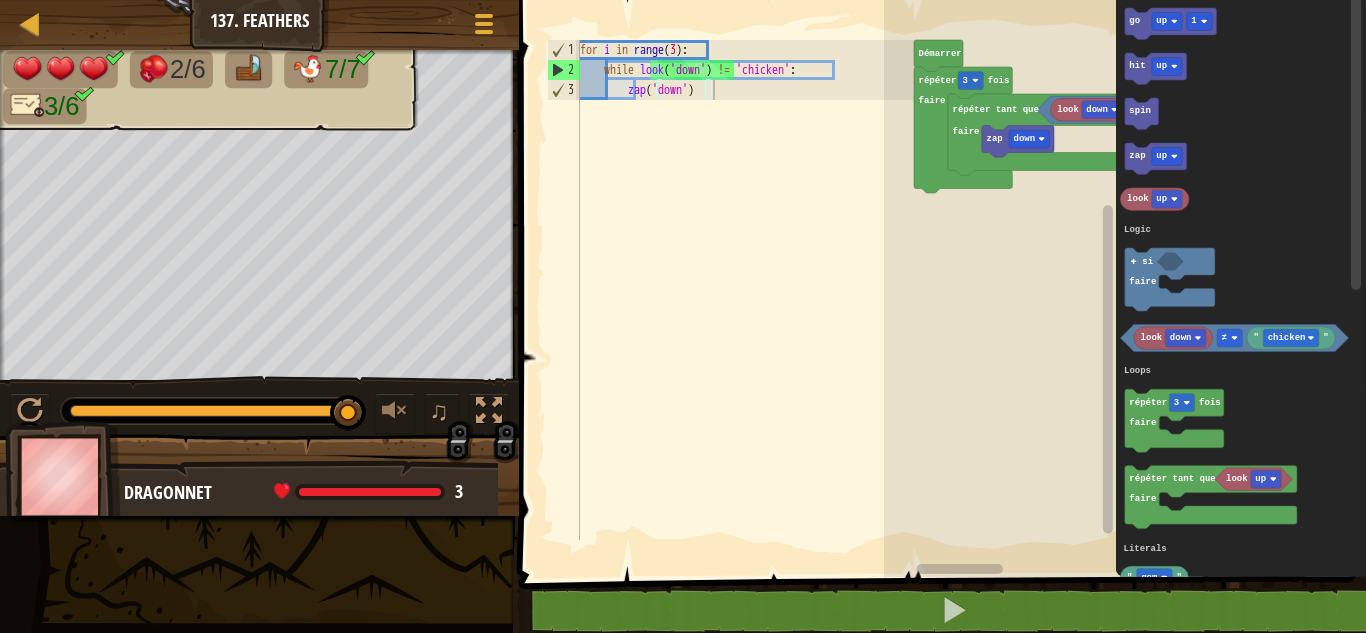 click 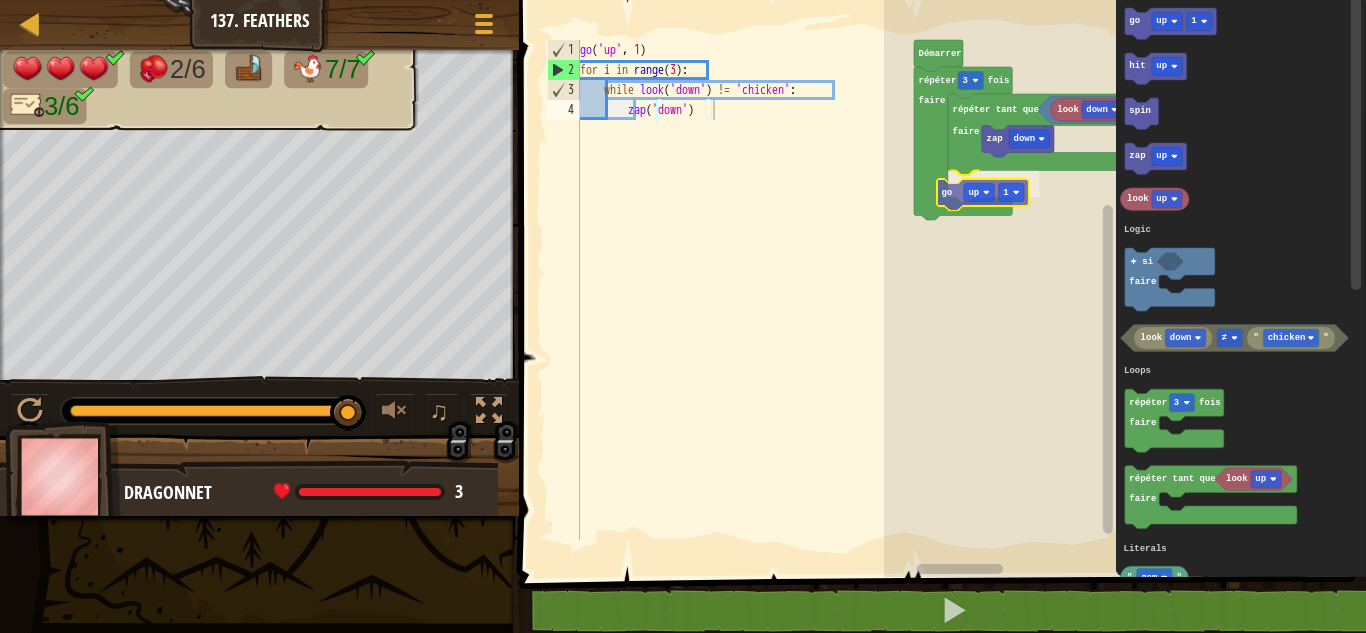 click on "Logic Loops Literals Démarrer répéter 3 fois faire look down chicken ≠ répéter tant que faire zap down go up 1 go up 1 hit up spin zap up look up look down " chicken " ≠ répéter 3 fois faire look up répéter tant que faire " gem "   si faire Logic Loops Literals go up 1" at bounding box center [1125, 283] 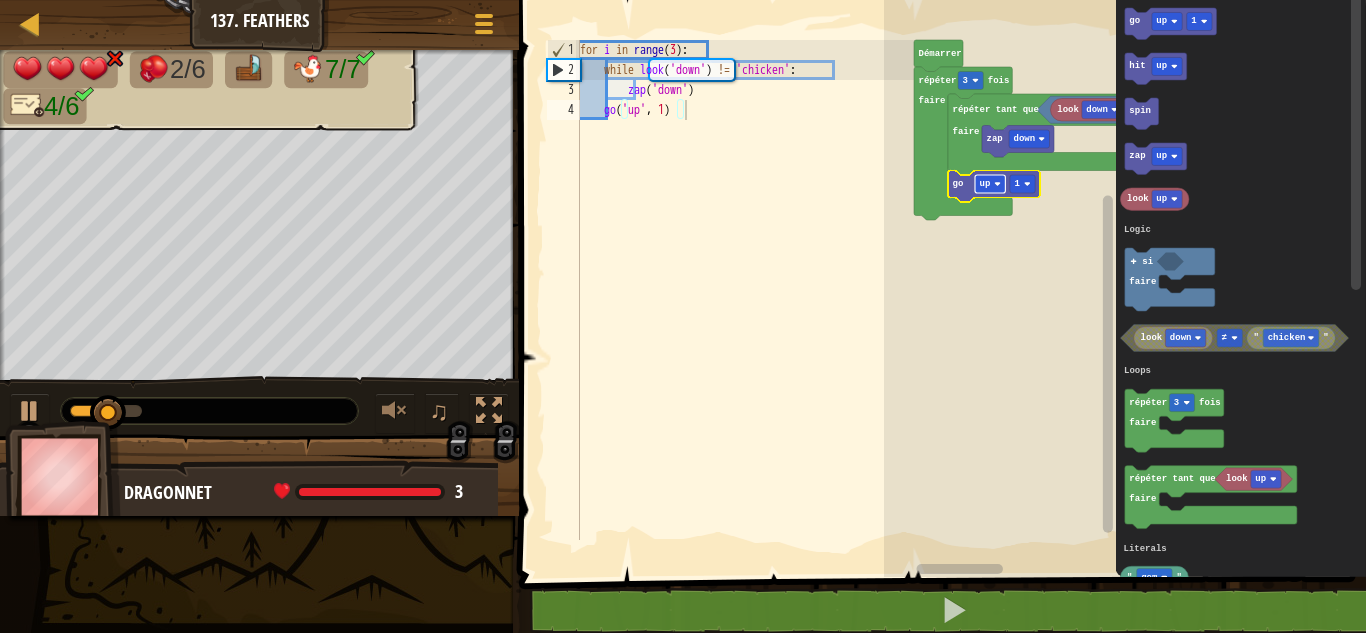 click on "up" 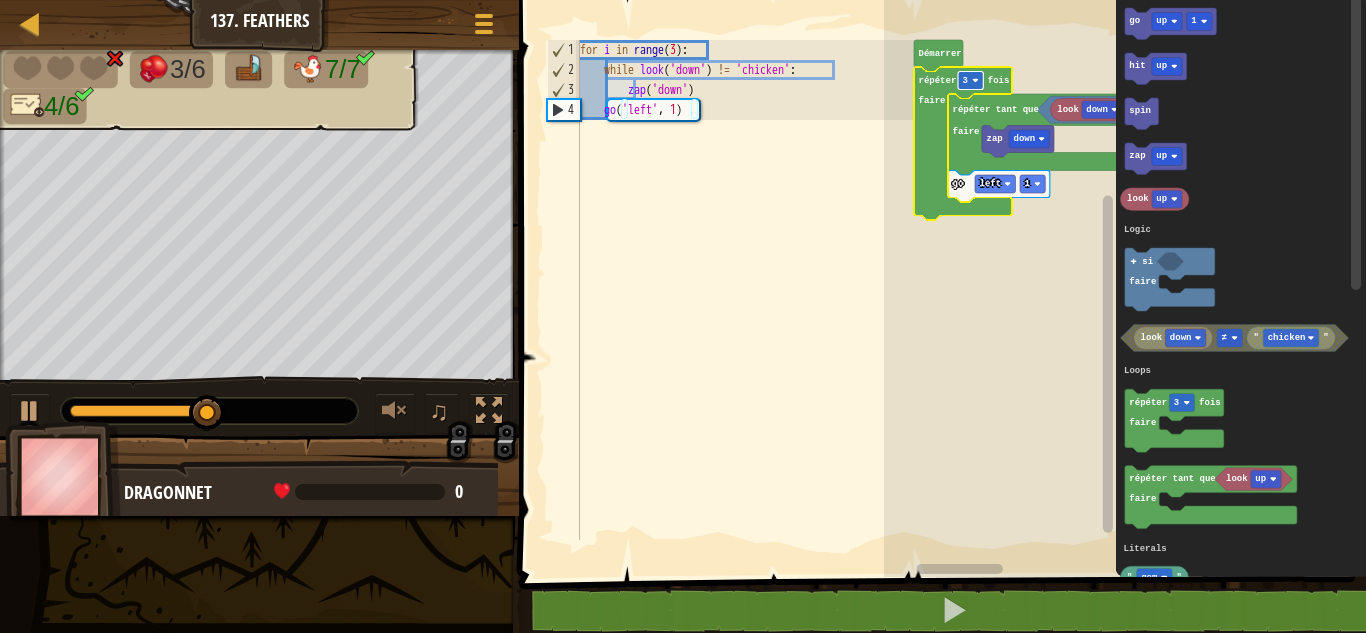 click 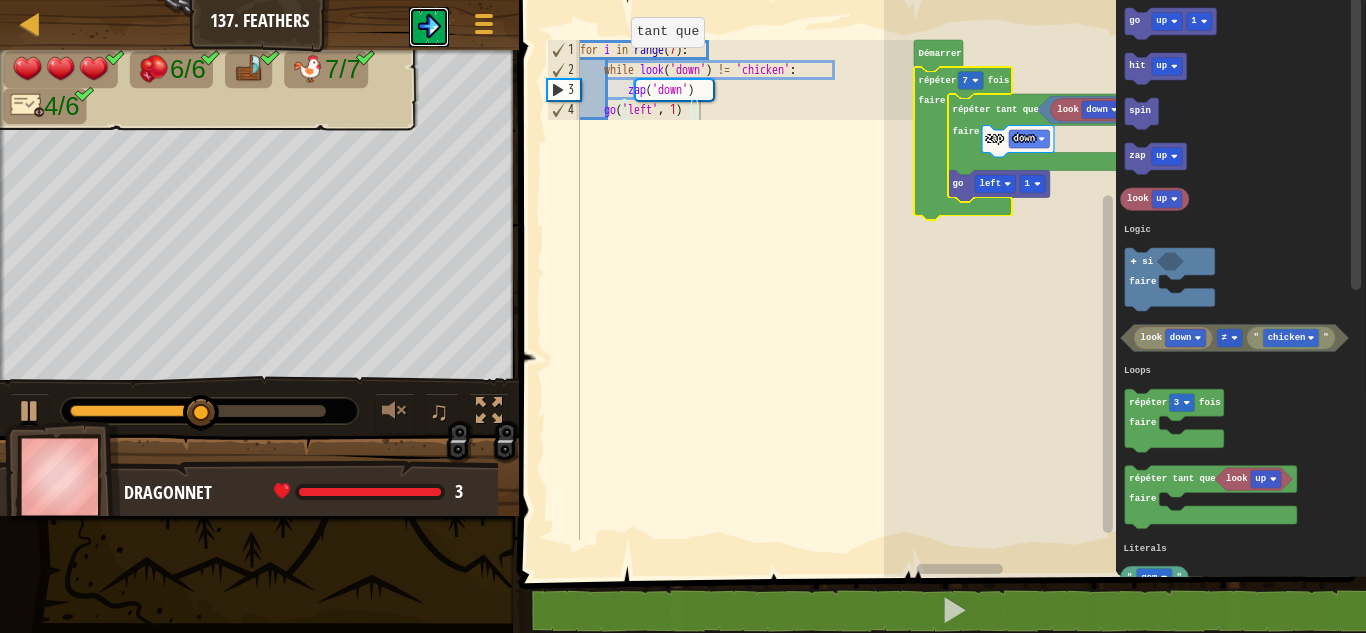 click at bounding box center [429, 26] 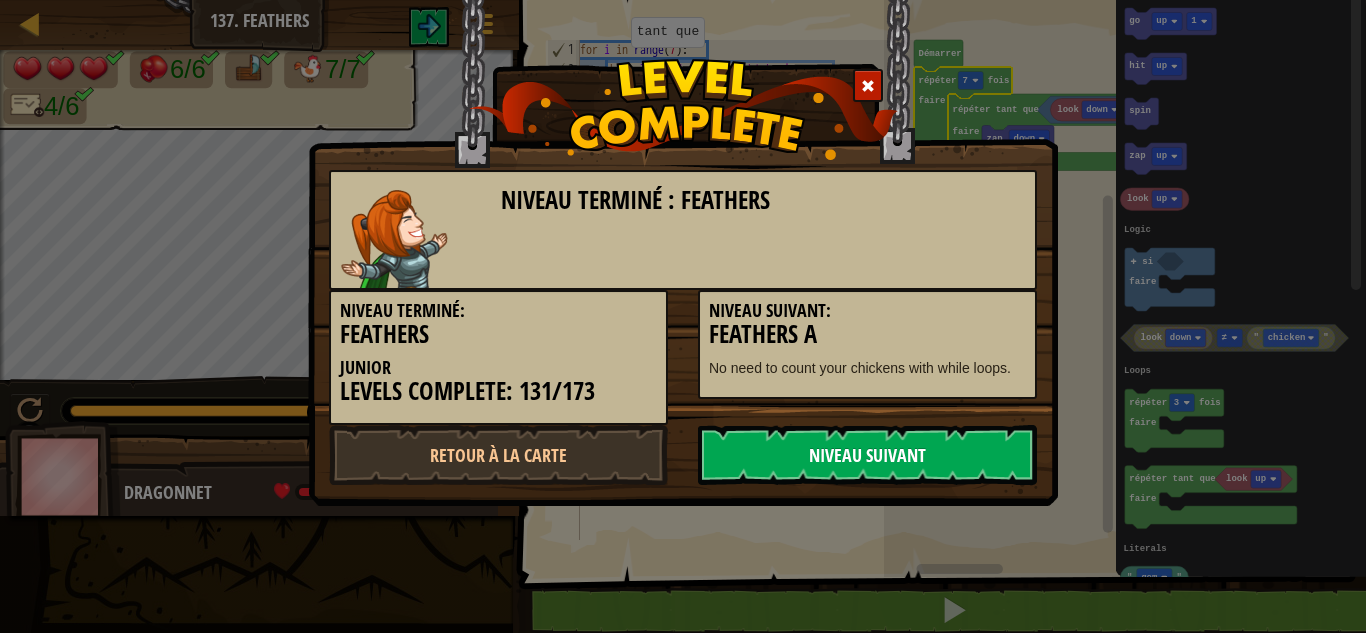 click on "Niveau Suivant" at bounding box center (867, 455) 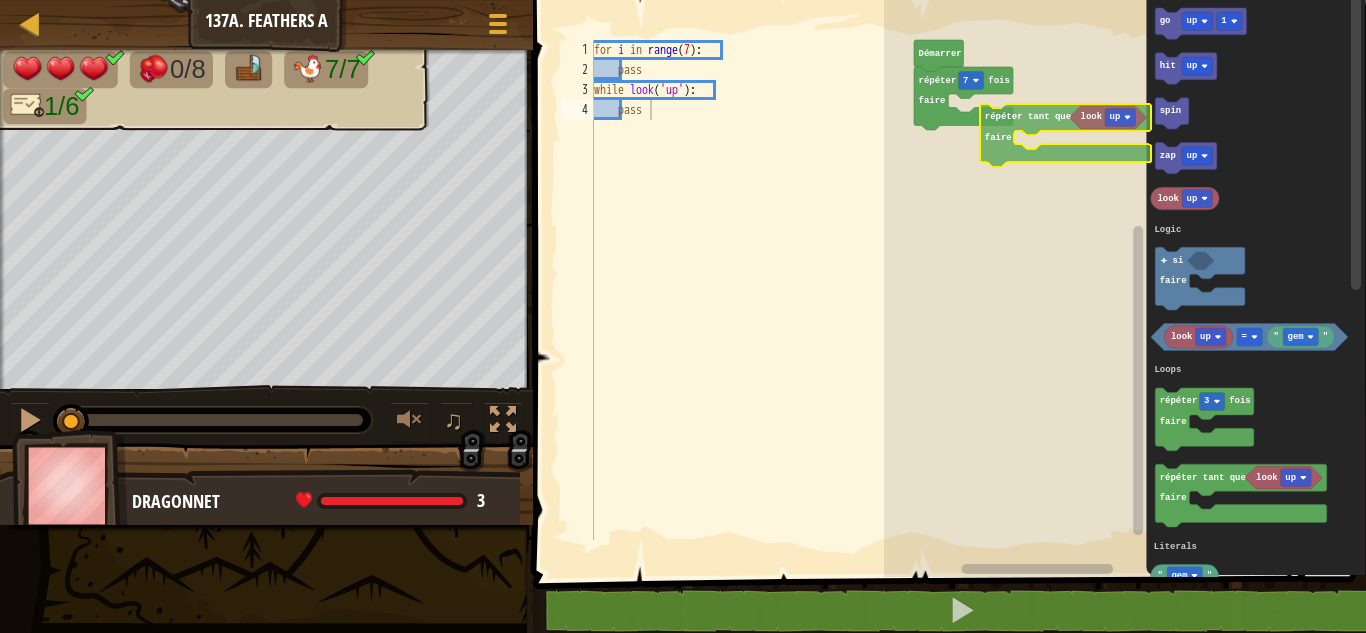 click on "Logic Loops Literals répéter 7 fois faire Démarrer go up 1 hit up spin zap up look up look up " gem " = répéter 3 fois faire look up répéter tant que faire " gem "   si faire Logic Loops Literals look up répéter tant que faire" at bounding box center [1125, 283] 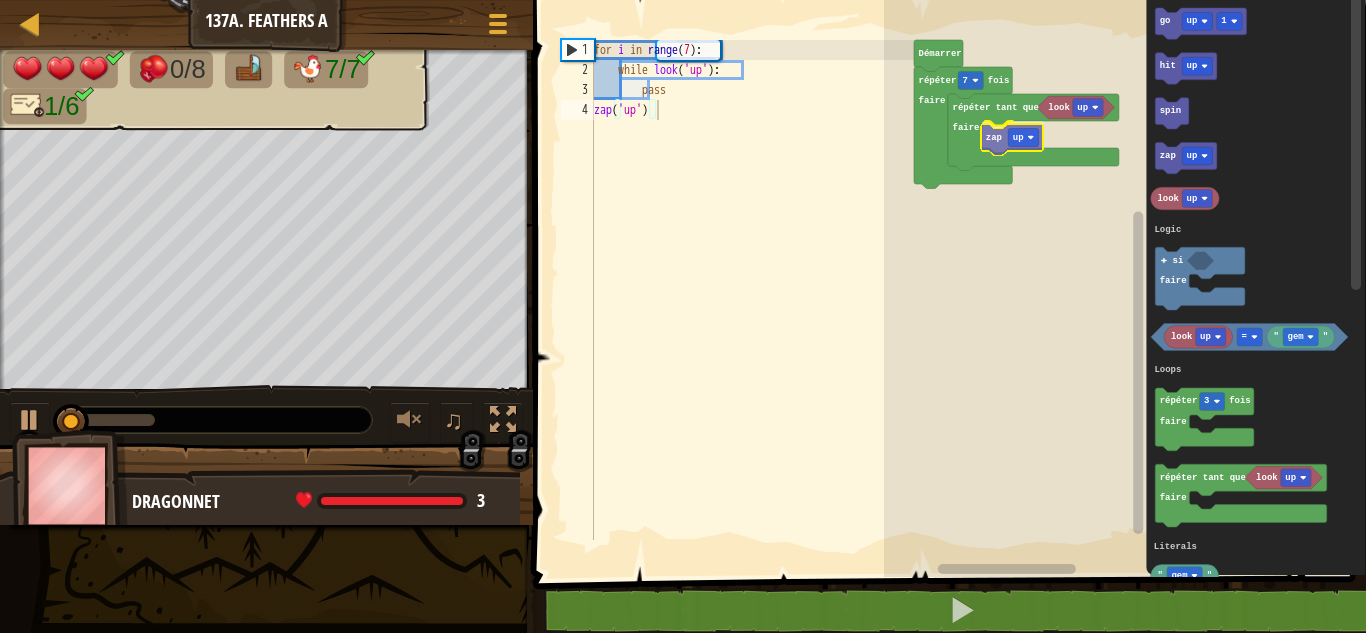 click on "Logic Loops Literals répéter 7 fois faire look up répéter tant que faire zap up Démarrer go up 1 hit up spin zap up look up look up " gem " = répéter 3 fois faire look up répéter tant que faire " gem "   si faire Logic Loops Literals zap up" at bounding box center [1125, 283] 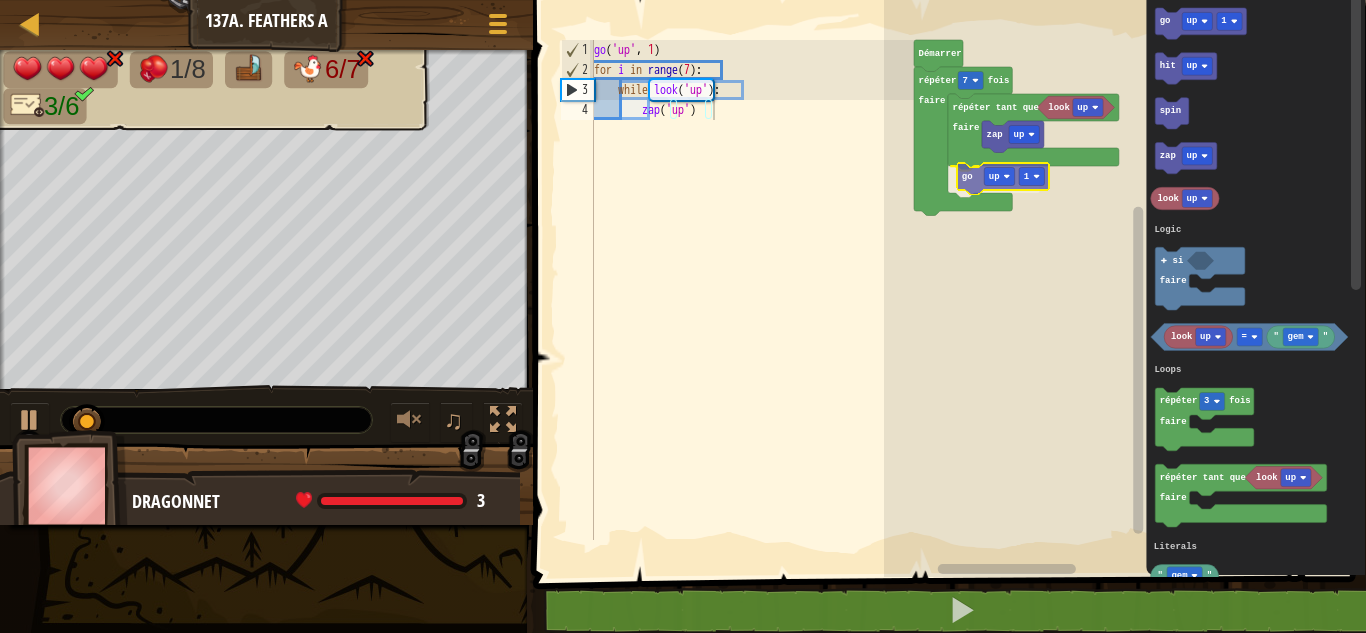 click on "Logic Loops Literals répéter 7 fois faire look up répéter tant que faire zap up go up 1 Démarrer go up 1 hit up spin zap up look up look up " gem " = répéter 3 fois faire look up répéter tant que faire " gem "   si faire Logic Loops Literals go up 1" at bounding box center [1125, 283] 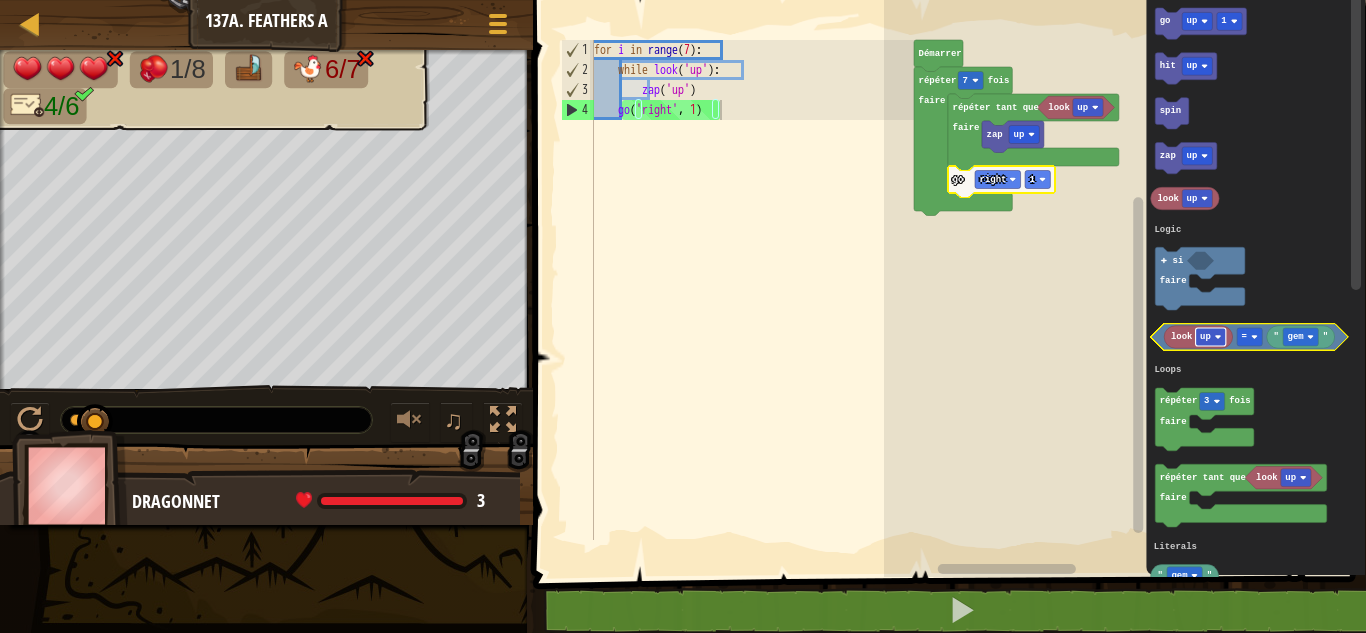click 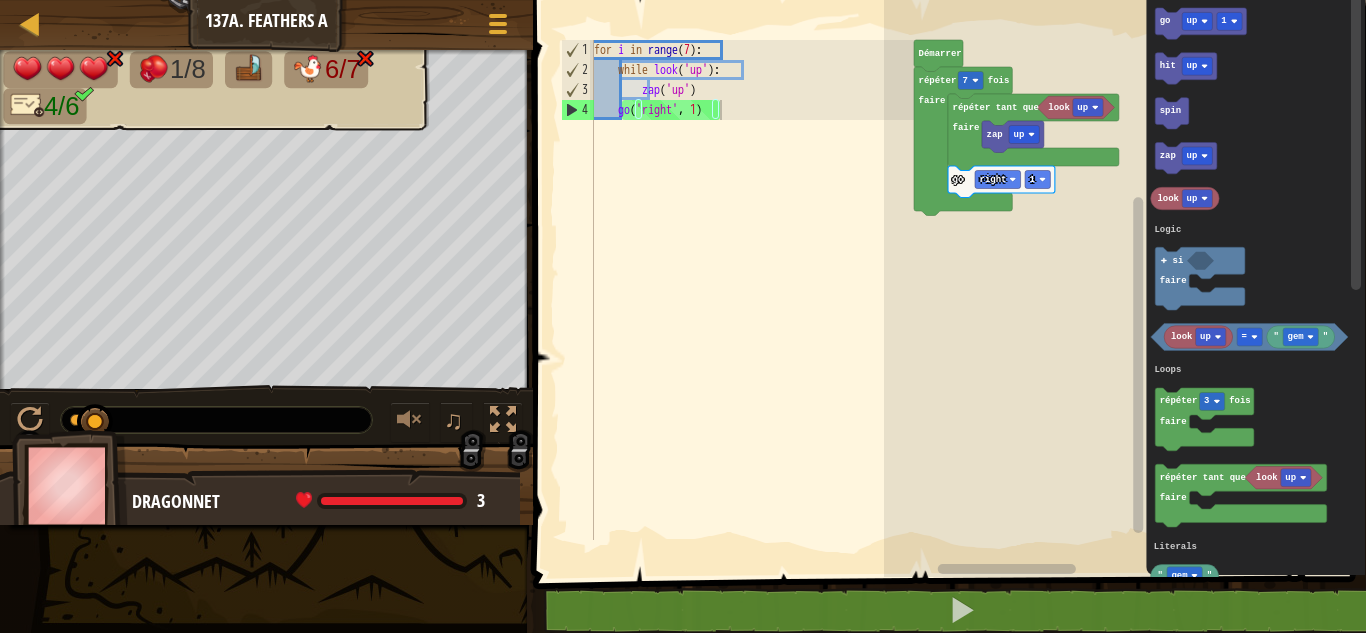 click 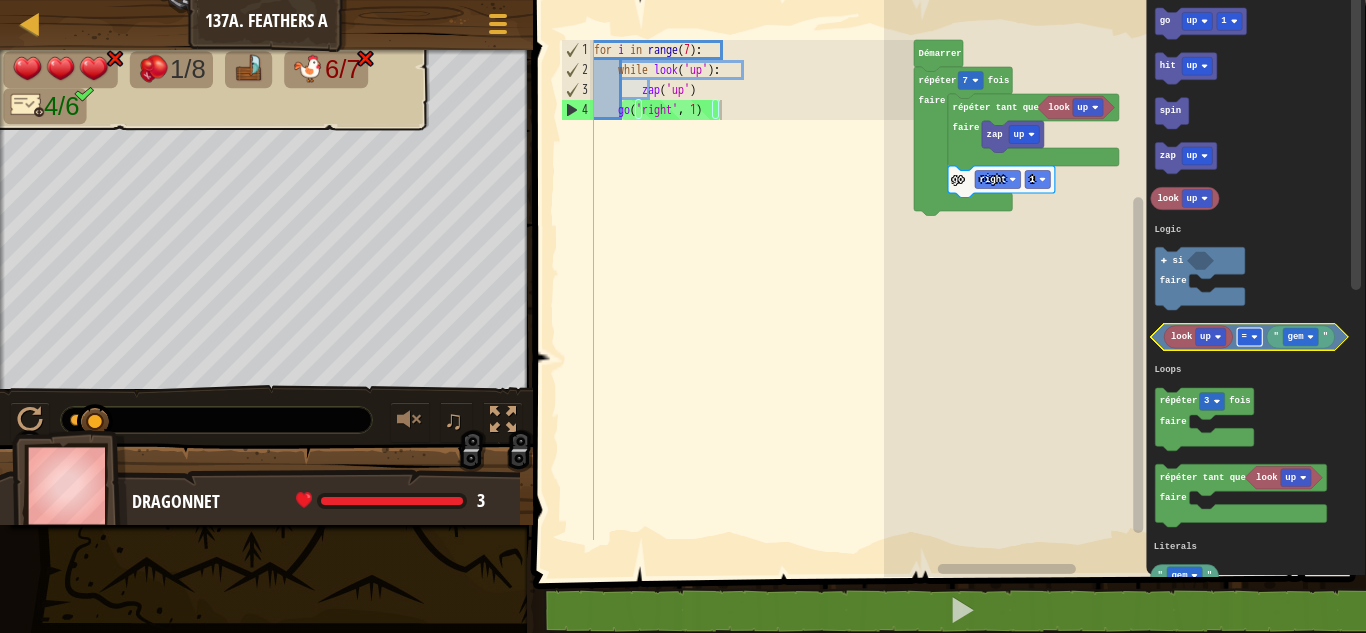 click 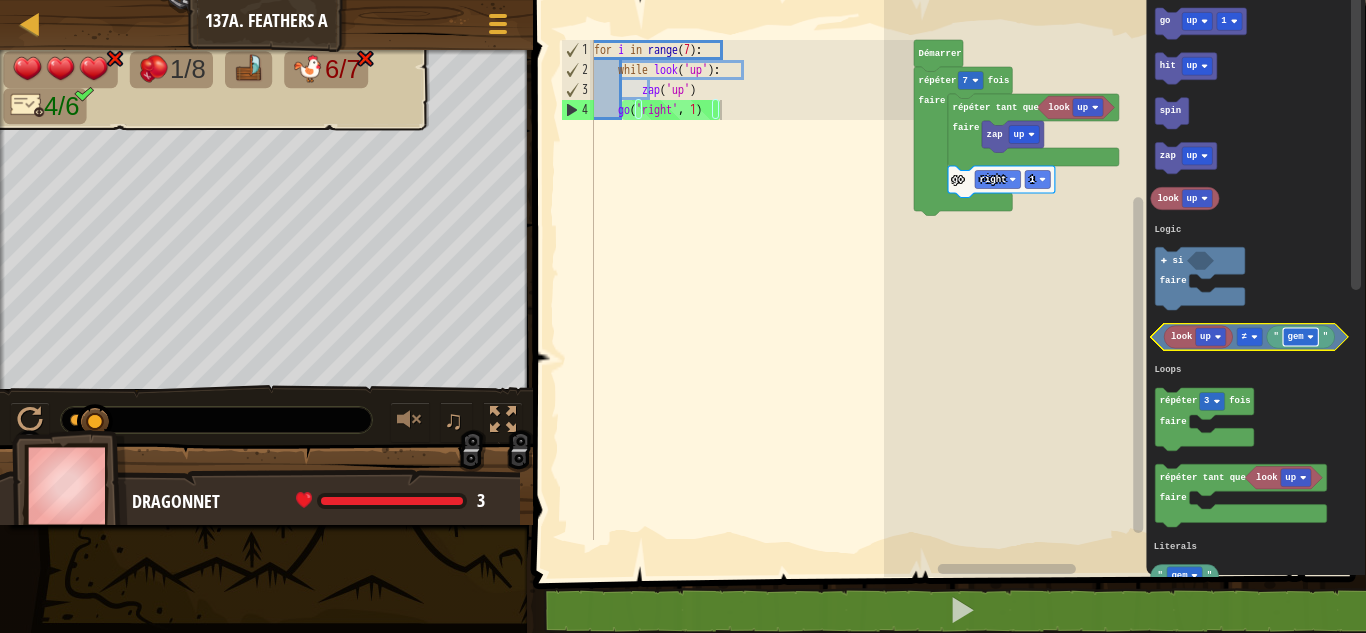click on "gem" 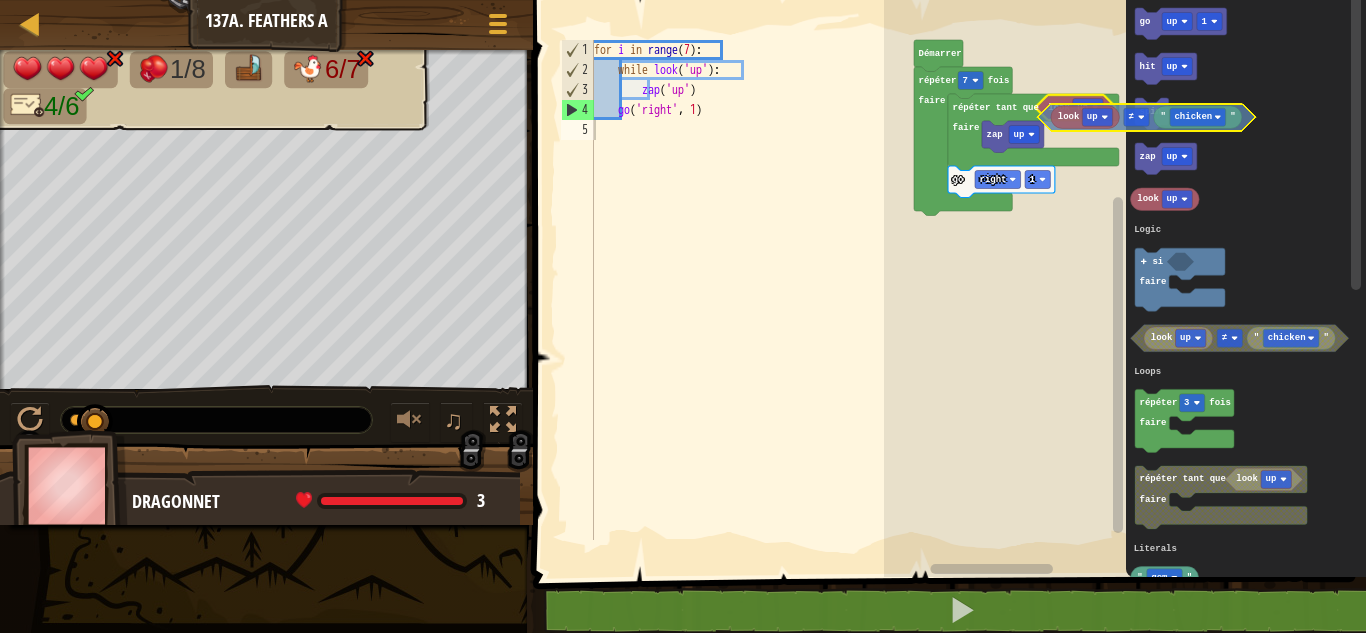 click on "Logic Loops Literals Démarrer répéter 7 fois faire look up répéter tant que faire zap up go right 1 go up 1 hit up spin zap up look up look up " chicken " ≠ répéter 3 fois faire look up répéter tant que faire " gem "   si faire Logic Loops Literals look up " chicken " ≠" at bounding box center [1125, 283] 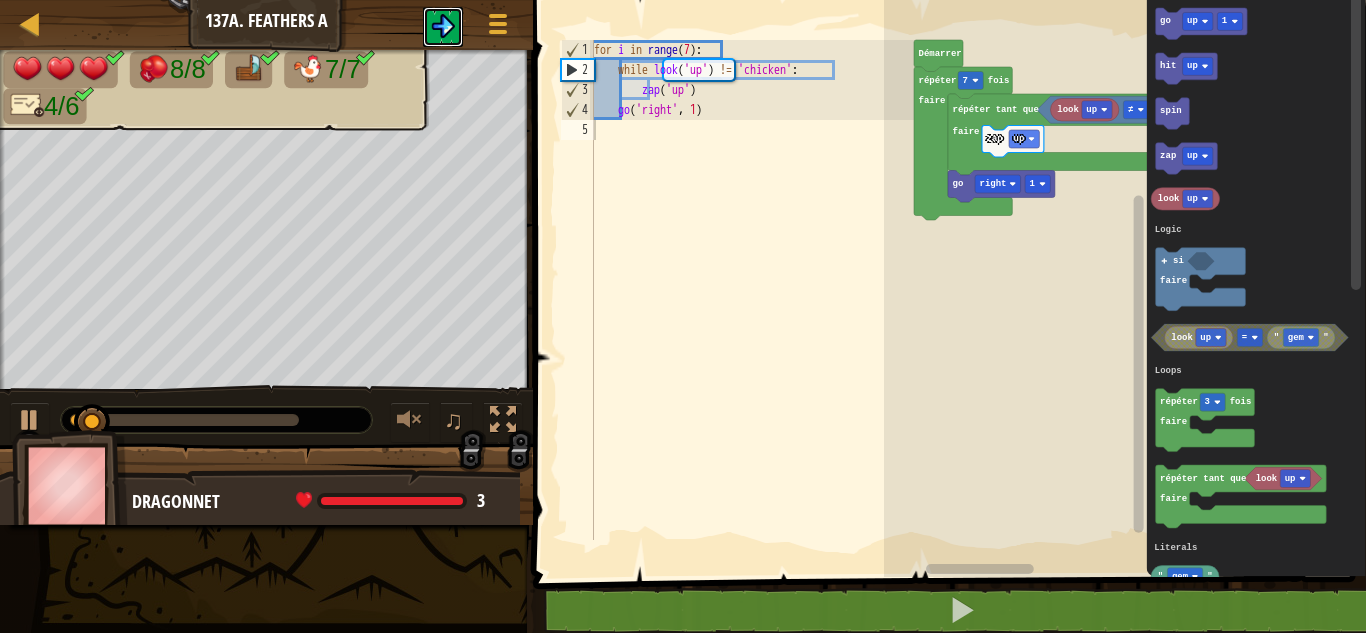 click at bounding box center (443, 26) 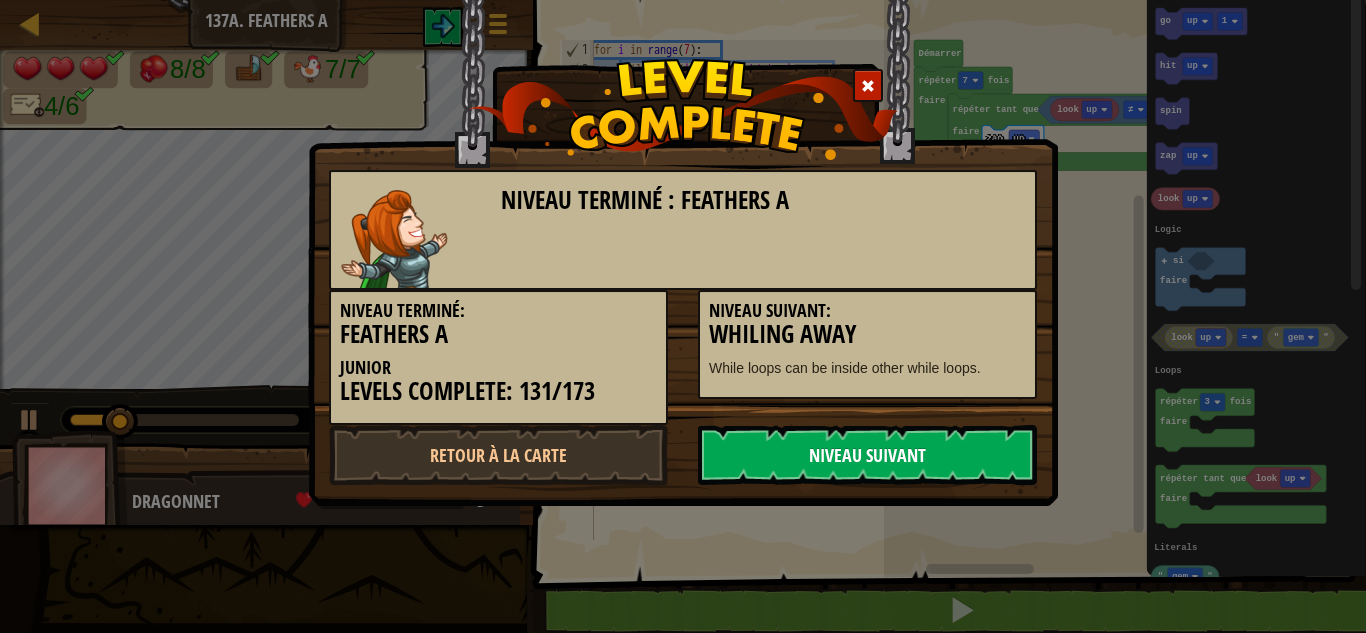 click on "Niveau Suivant" at bounding box center (867, 455) 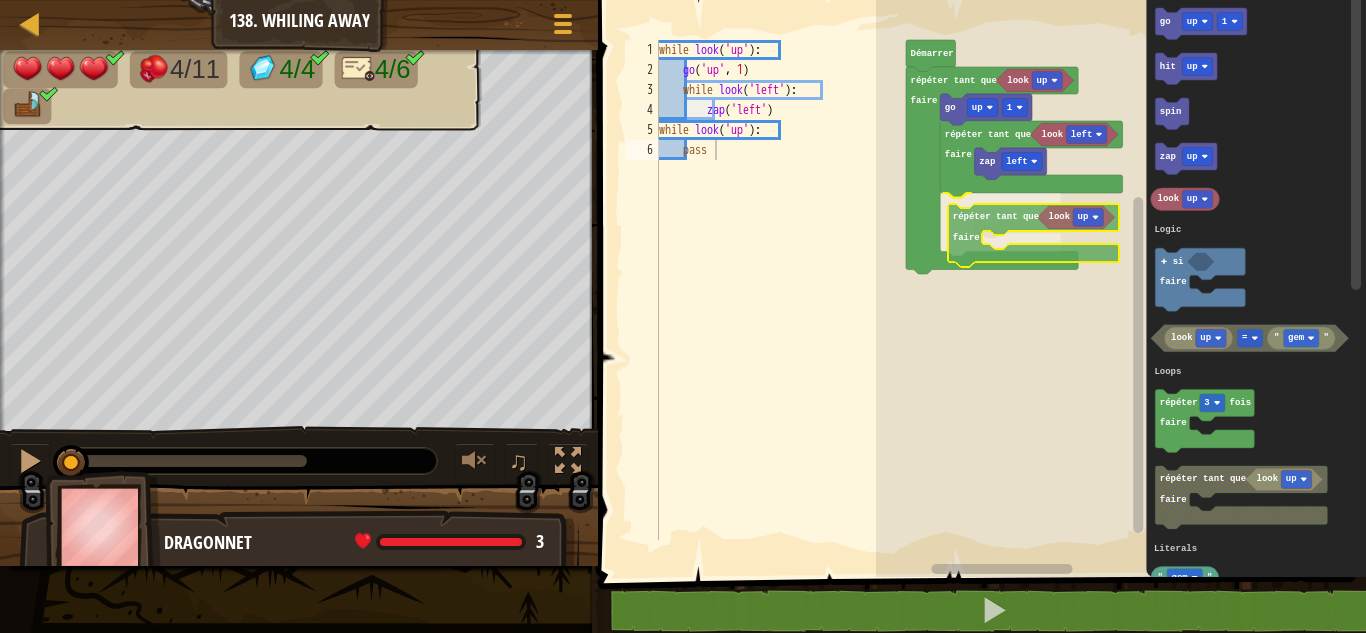 click on "Logic Loops Literals look up look left répéter tant que faire zap left répéter tant que faire go up 1 répéter tant que faire Démarrer go up 1 hit up spin zap up look up look up " gem " = répéter 3 fois faire look up répéter tant que faire " gem "   si faire Logic Loops Literals look up répéter tant que faire" at bounding box center [1121, 283] 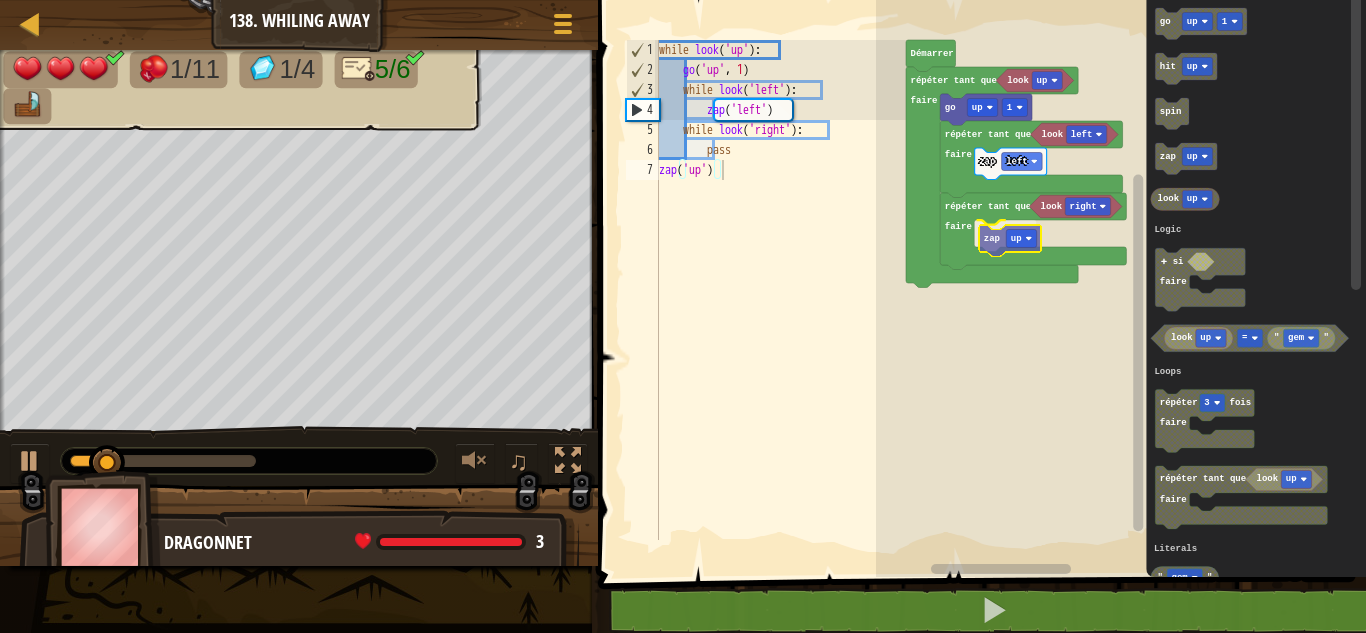 click on "Logic Loops Literals Démarrer look up répéter tant que faire go up 1 look left répéter tant que faire zap left répéter tant que faire look right zap up go up 1 hit up spin zap up look up look up " gem " = répéter 3 fois faire look up répéter tant que faire " gem "   si faire Logic Loops Literals zap up" at bounding box center (1121, 283) 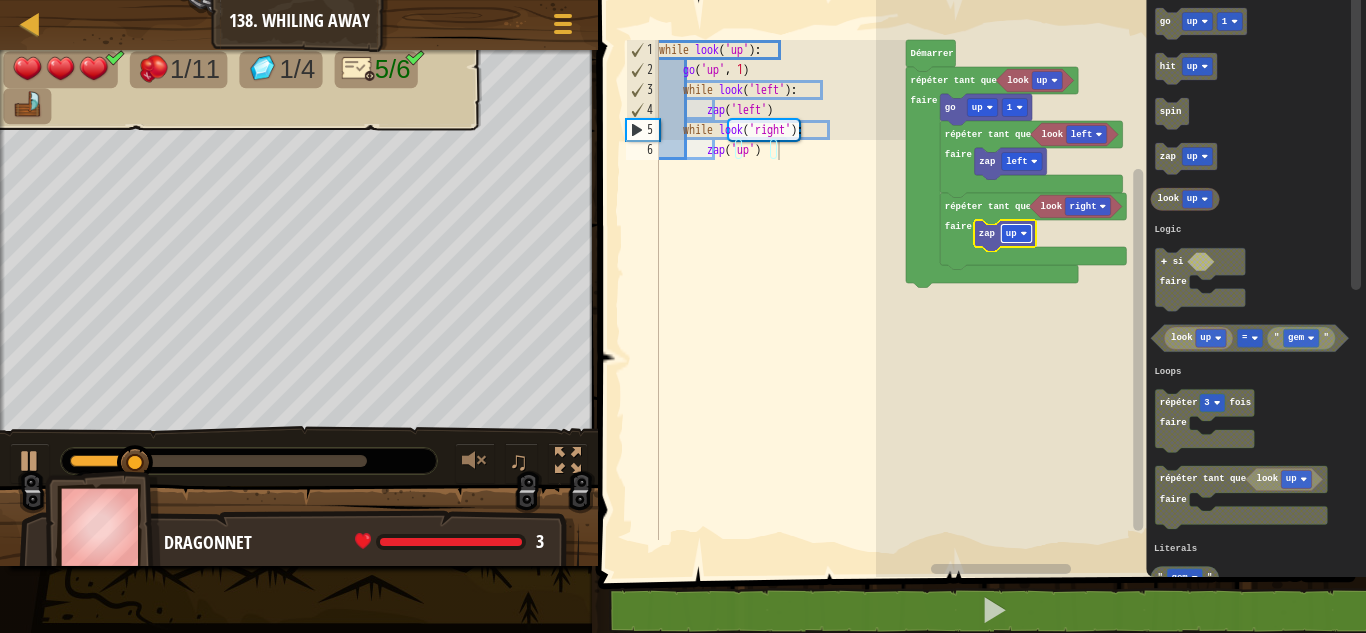 click on "up" 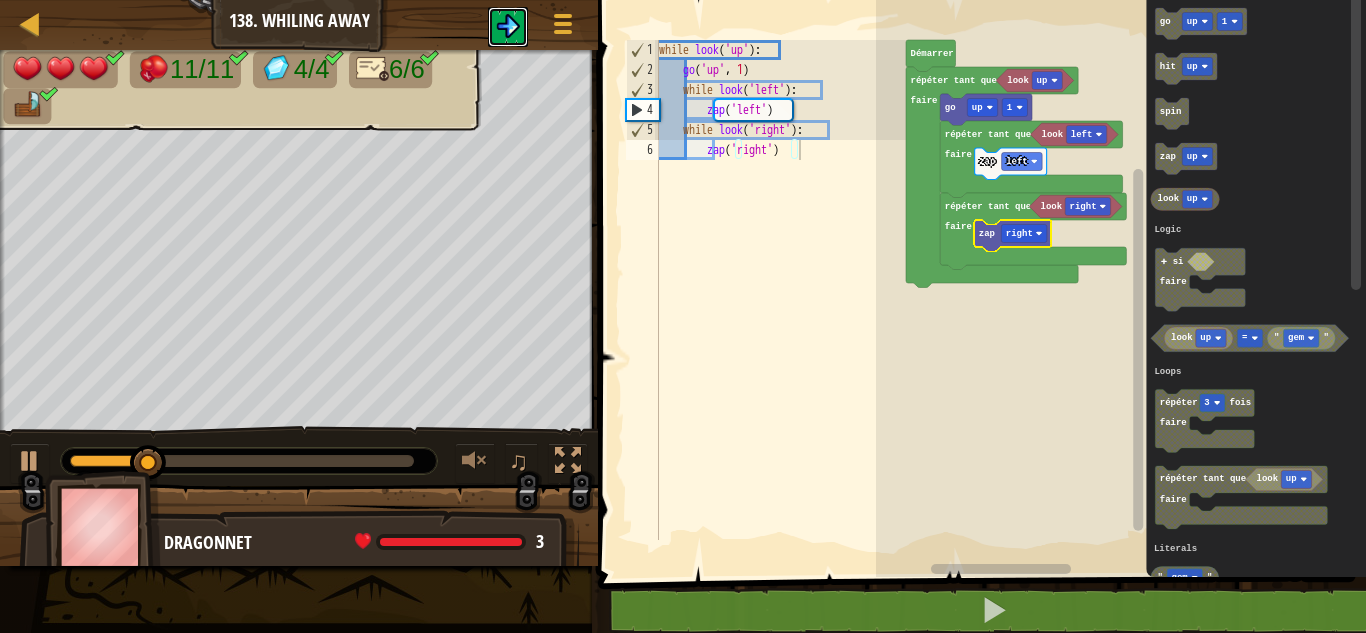 click at bounding box center [508, 26] 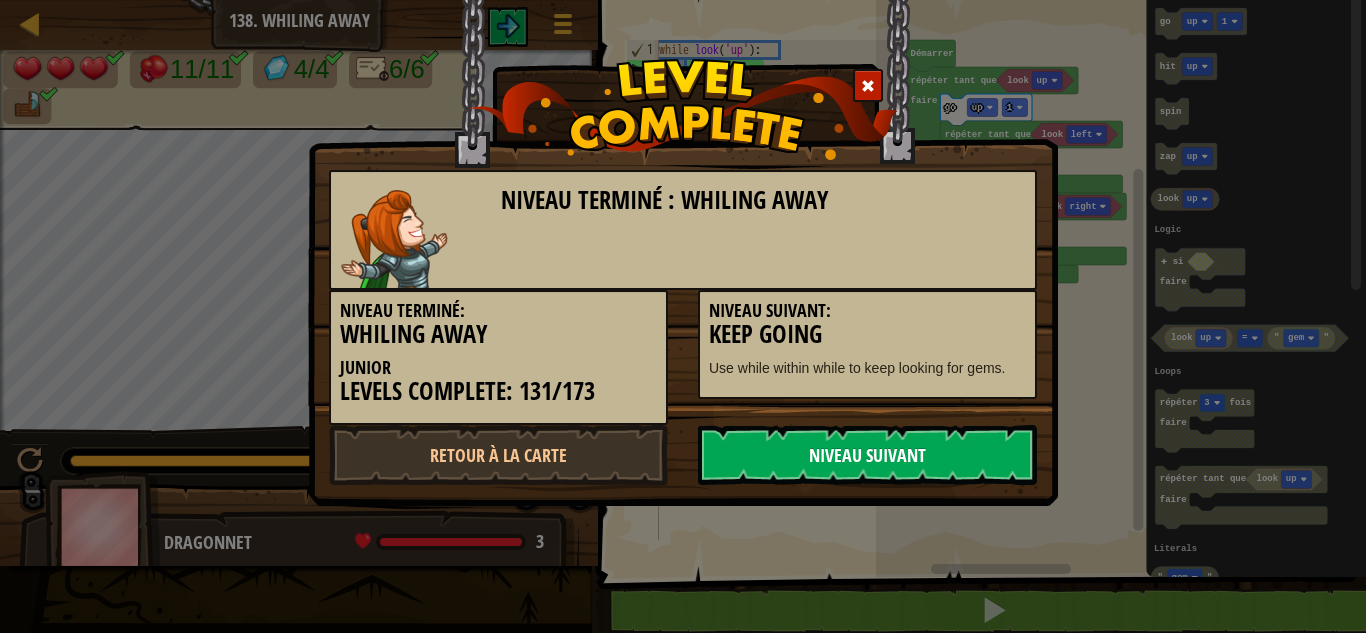 click on "Niveau Suivant" at bounding box center [867, 455] 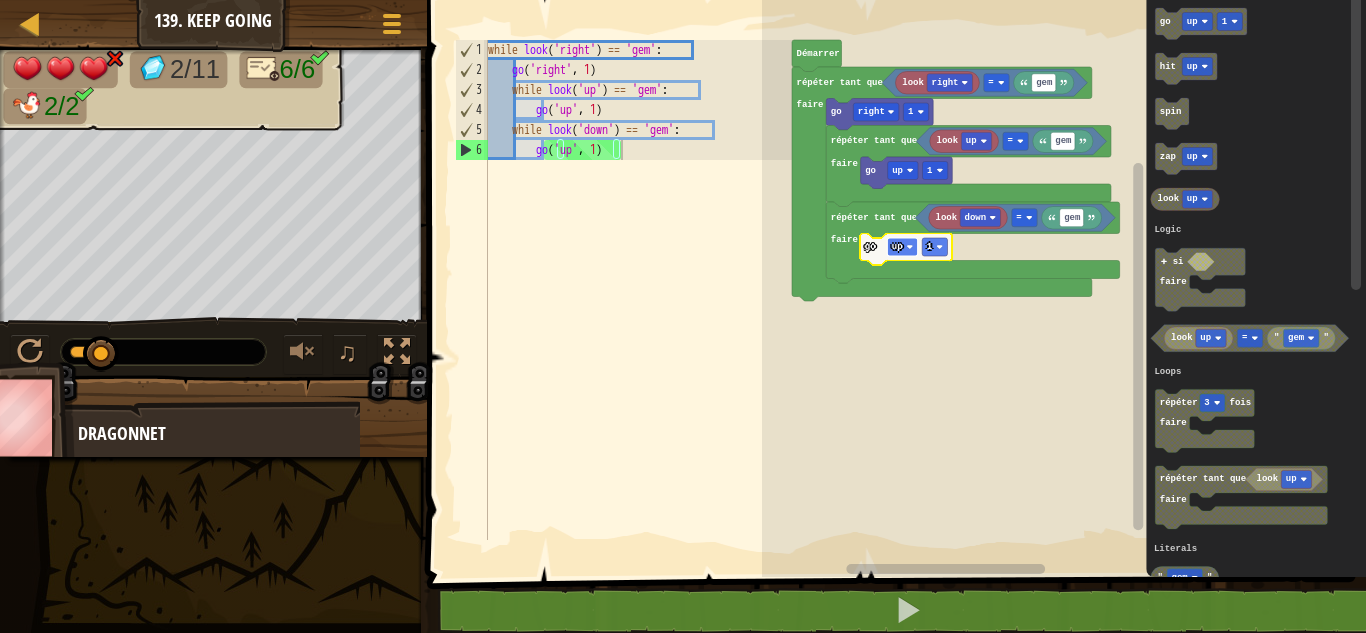 click on "up" 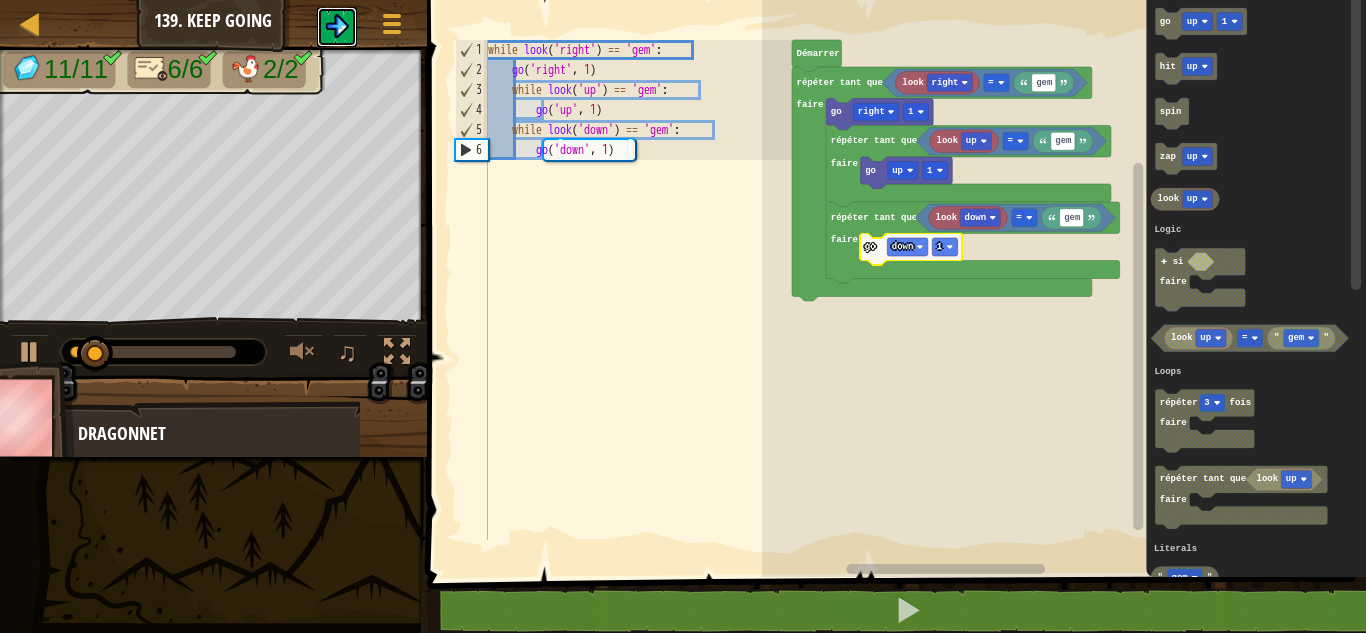 click at bounding box center [337, 26] 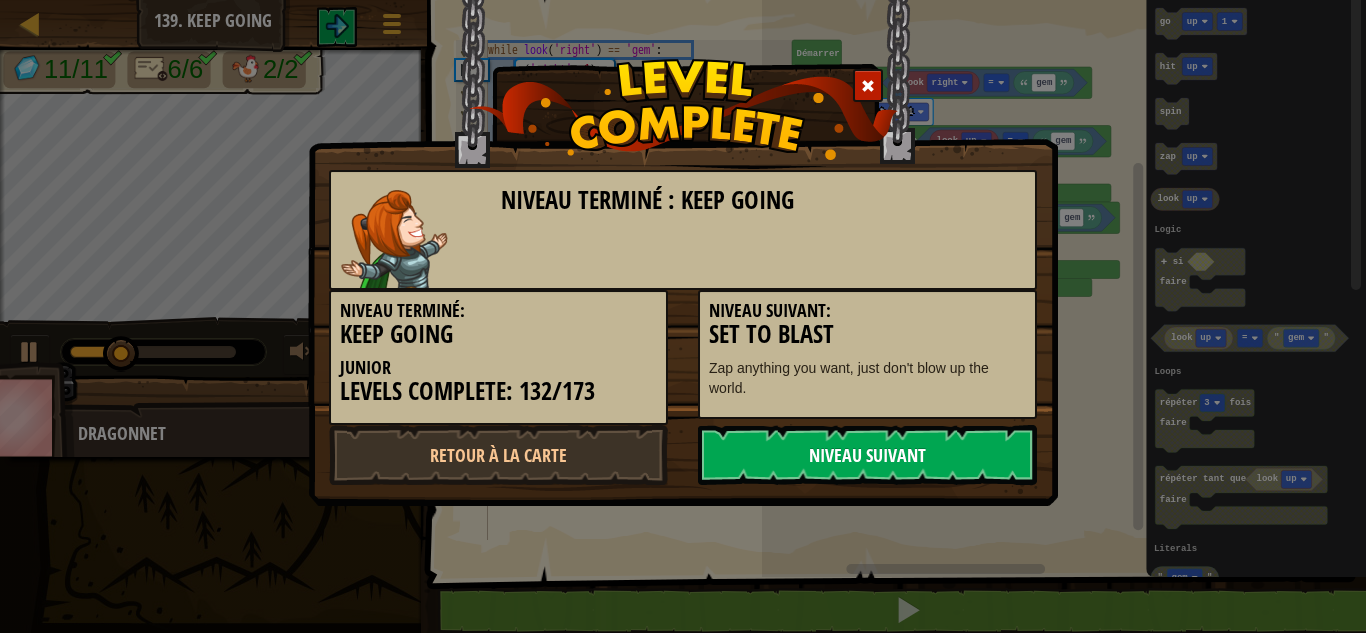 click on "Niveau Suivant" at bounding box center [867, 455] 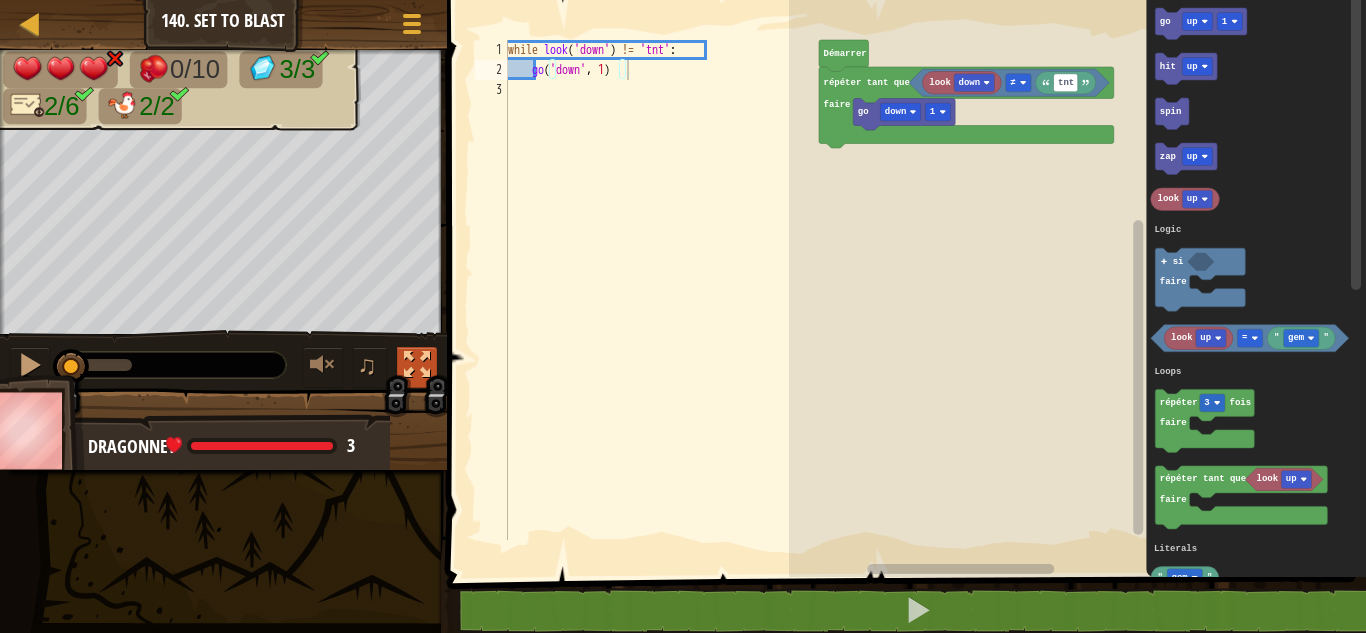 click at bounding box center (417, 365) 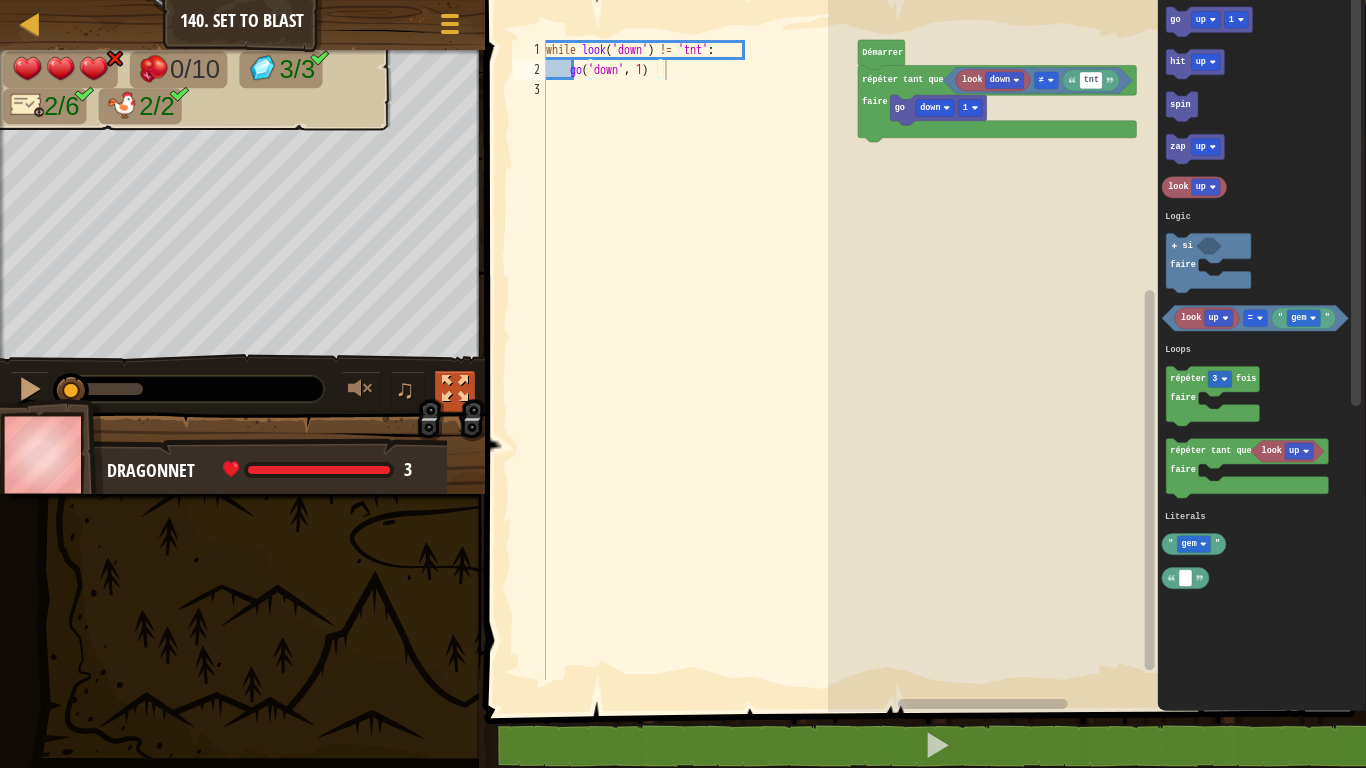 click at bounding box center [455, 391] 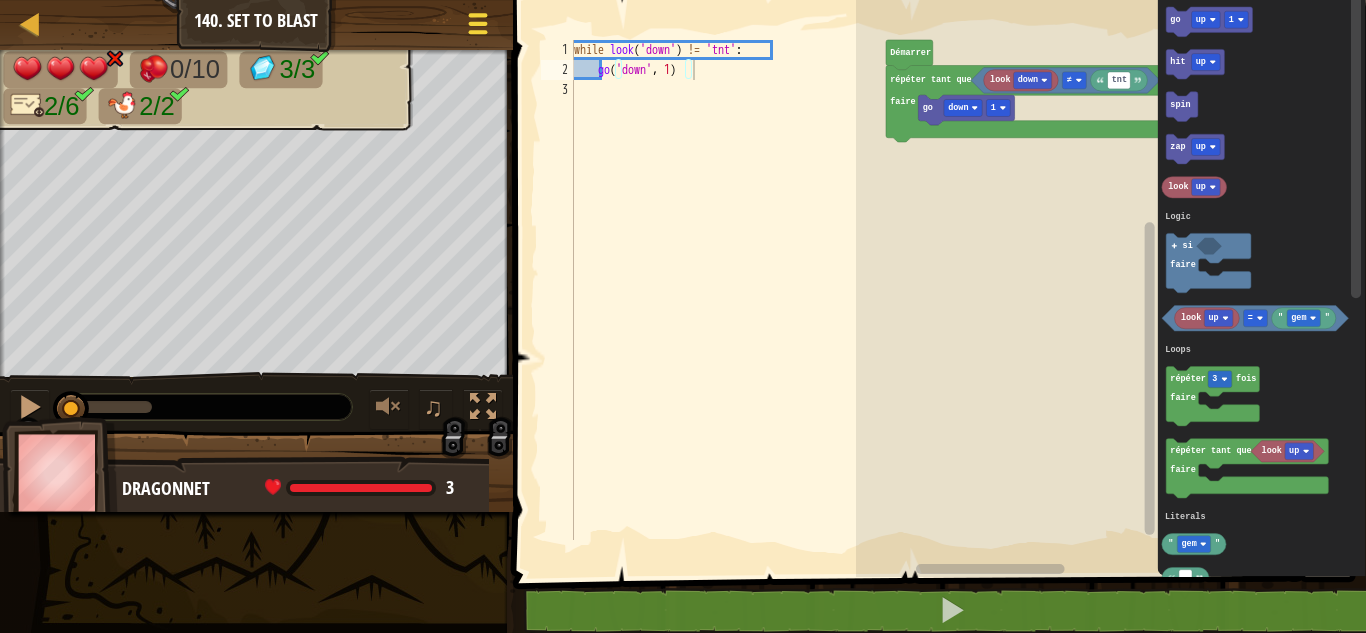 click on "Menu du jeu" at bounding box center [478, 27] 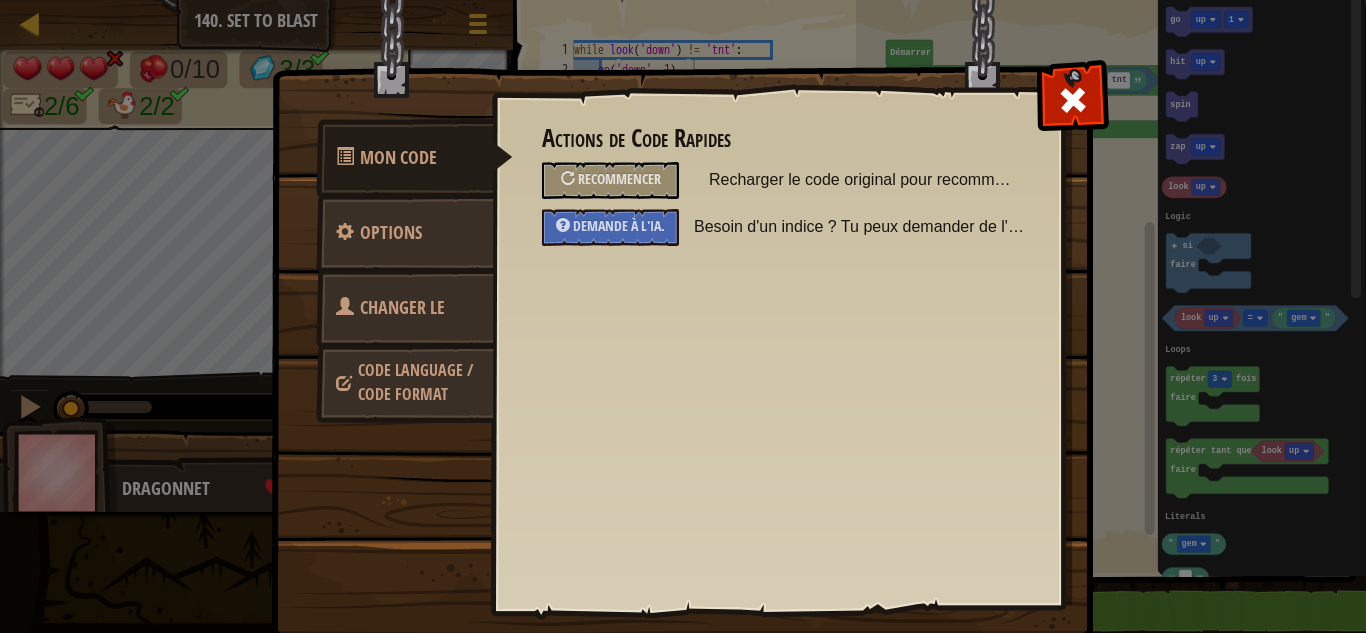 click on "Changer le héros" at bounding box center (390, 332) 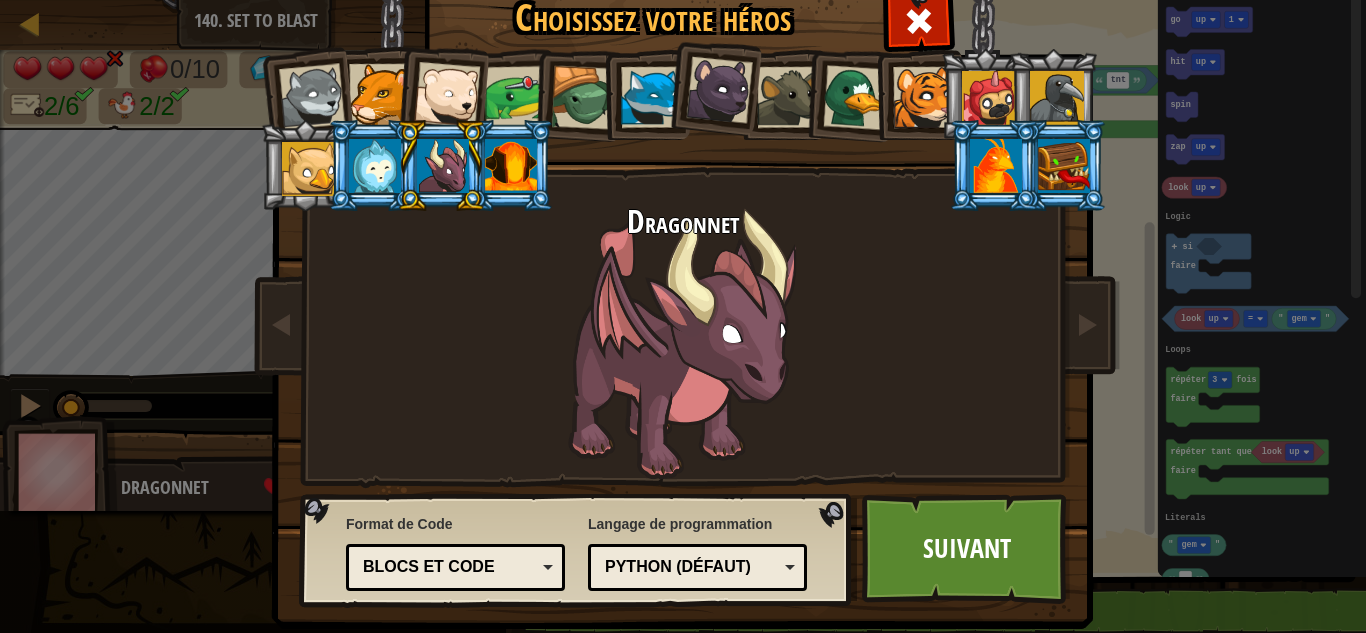 click at bounding box center [511, 166] 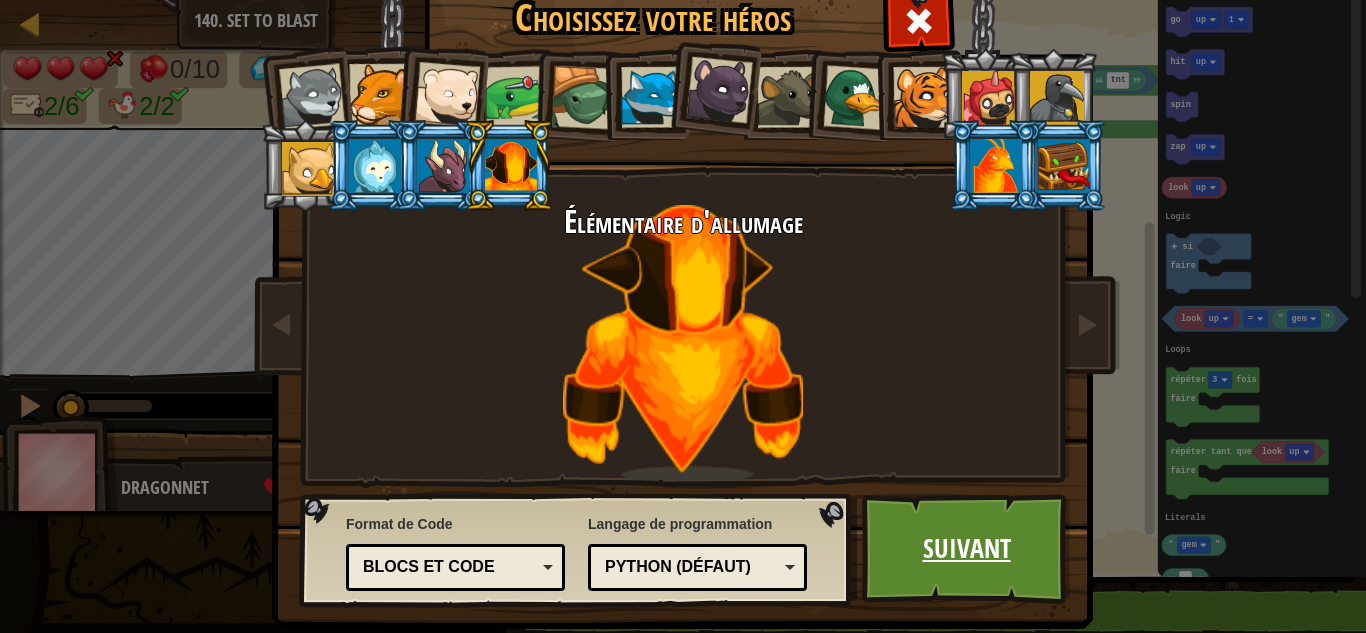 click on "Suivant" at bounding box center [966, 549] 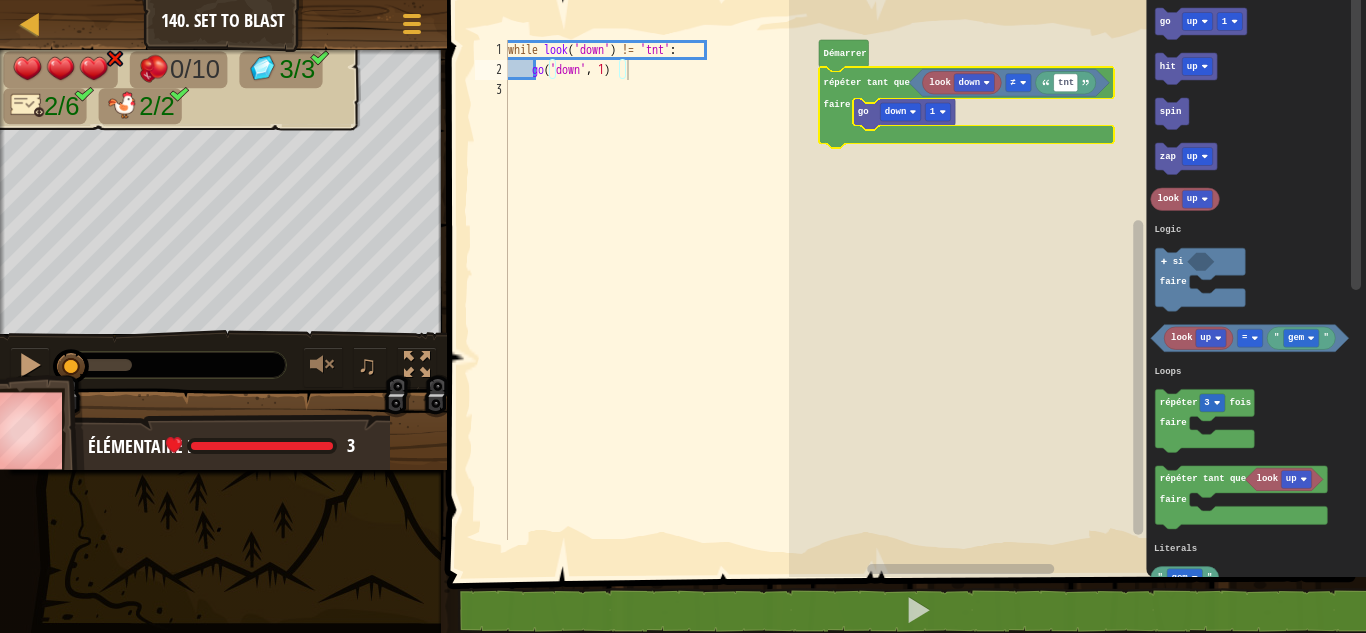 click 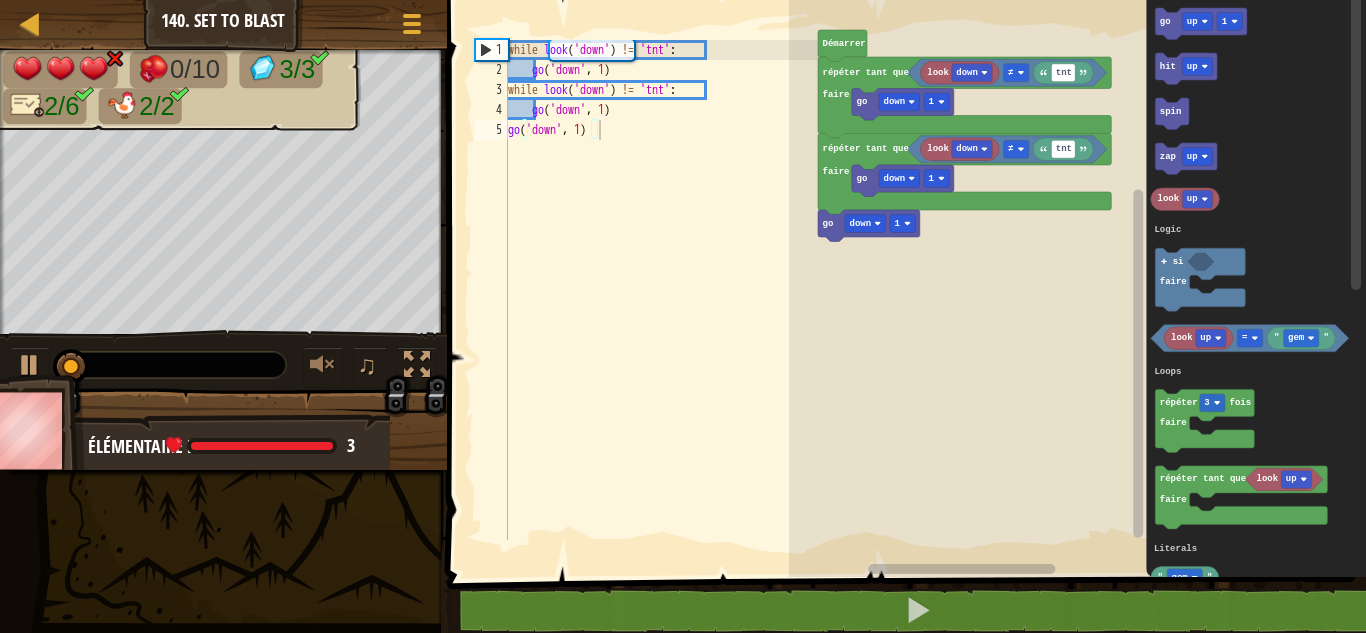 click 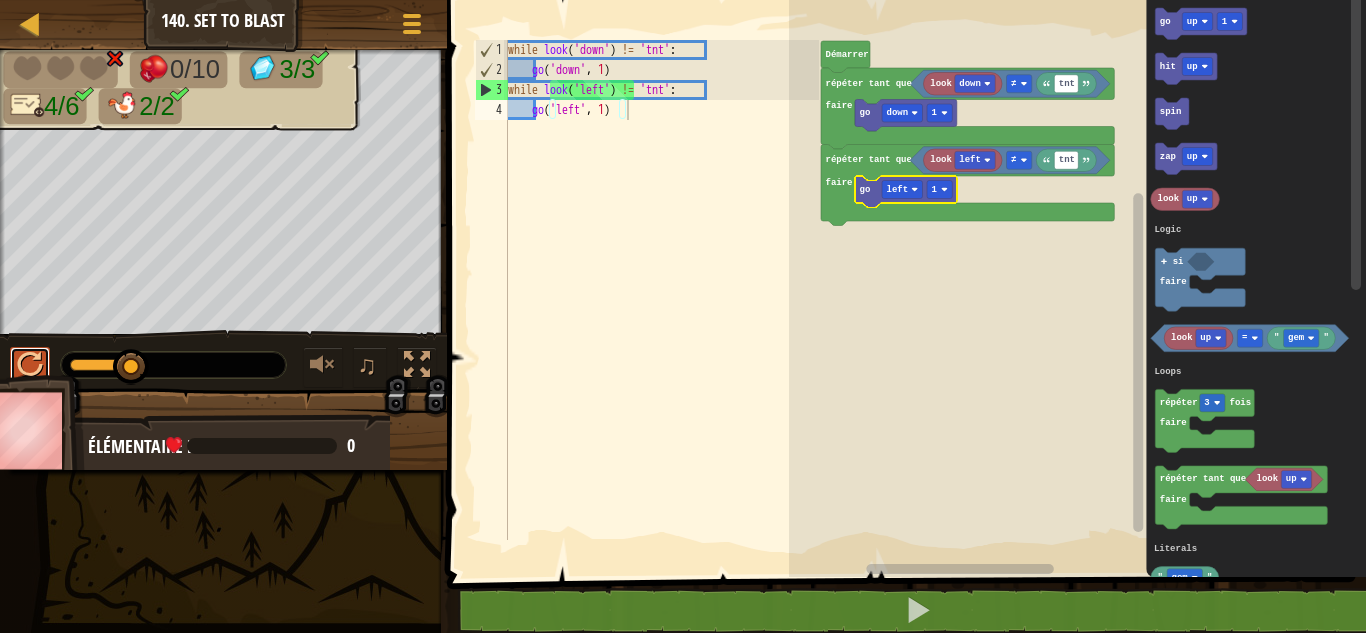 click at bounding box center (30, 367) 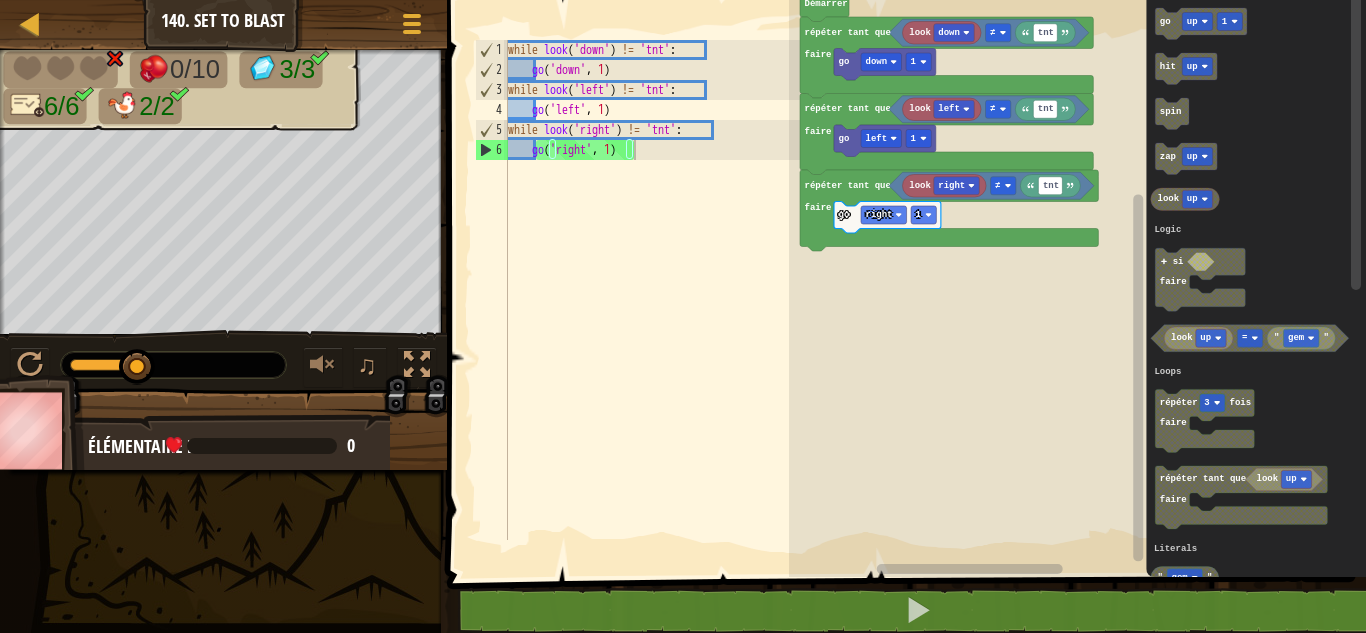 click 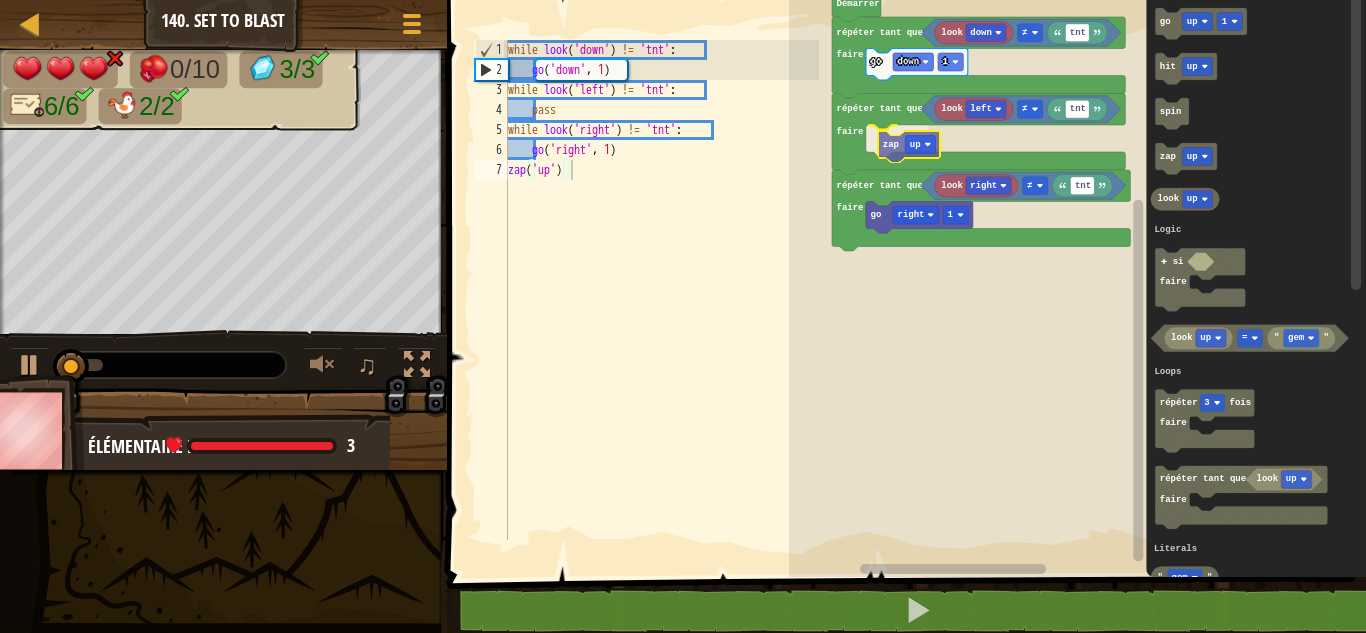 click on "Logic Loops Literals Démarrer look down tnt ≠ go down 1 répéter tant que faire répéter tant que faire tnt ≠ look left répéter tant que faire tnt ≠ look right go right 1 zap up go up 1 hit up spin zap up look up look up " gem " = répéter 3 fois faire look up répéter tant que faire " gem "   si faire Logic Loops Literals zap up" at bounding box center [1077, 283] 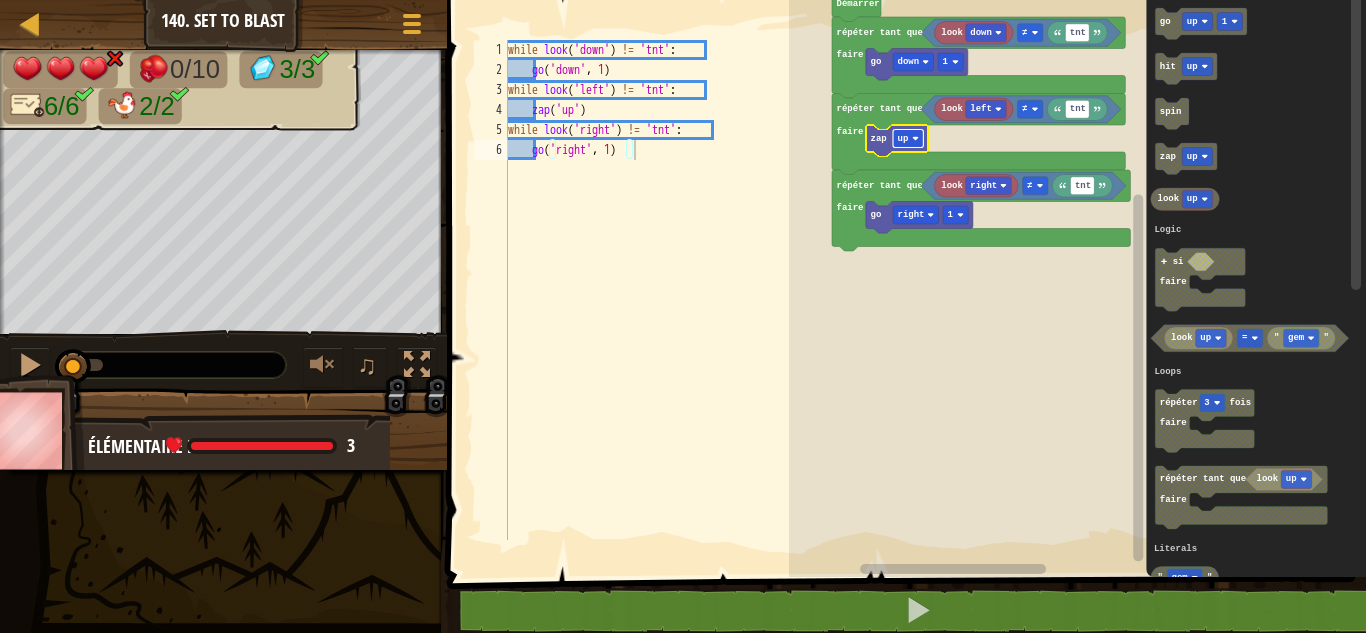 click on "up" 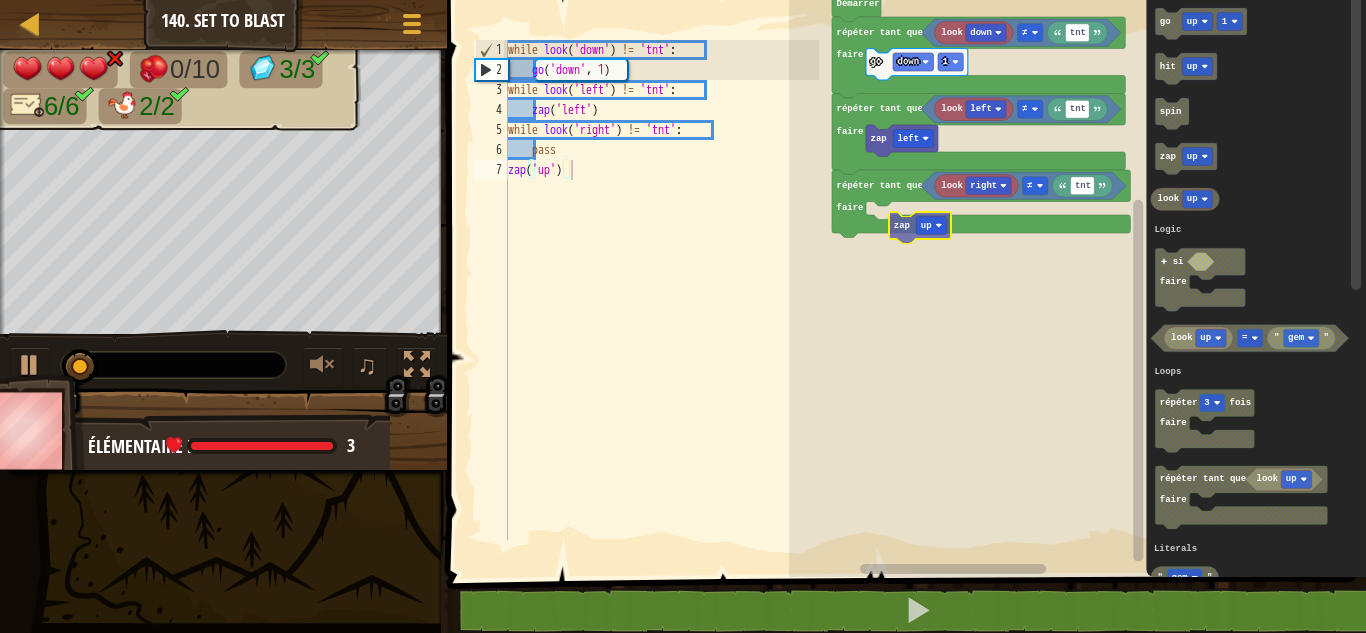 click on "Logic Loops Literals Démarrer look down tnt ≠ go down 1 répéter tant que faire répéter tant que faire tnt ≠ look left répéter tant que faire tnt ≠ look right zap left go up 1 hit up spin zap up look up look up " gem " = répéter 3 fois faire look up répéter tant que faire " gem "   si faire Logic Loops Literals zap up" at bounding box center [1077, 283] 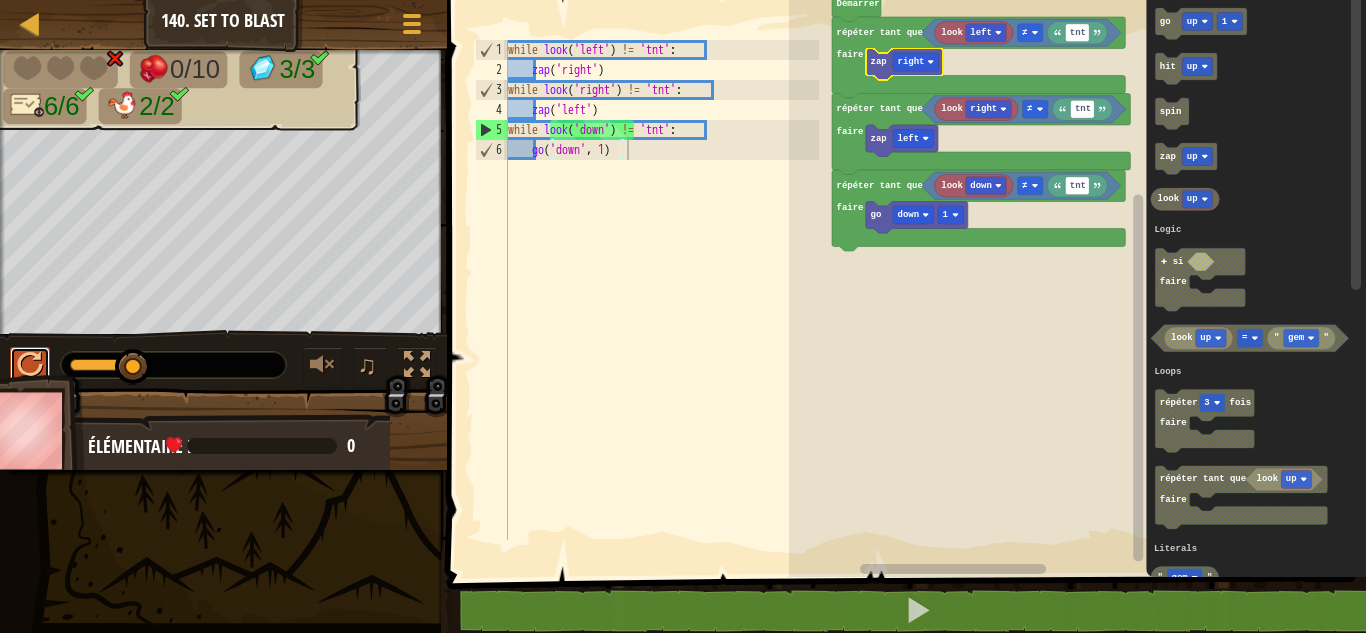 click at bounding box center [30, 365] 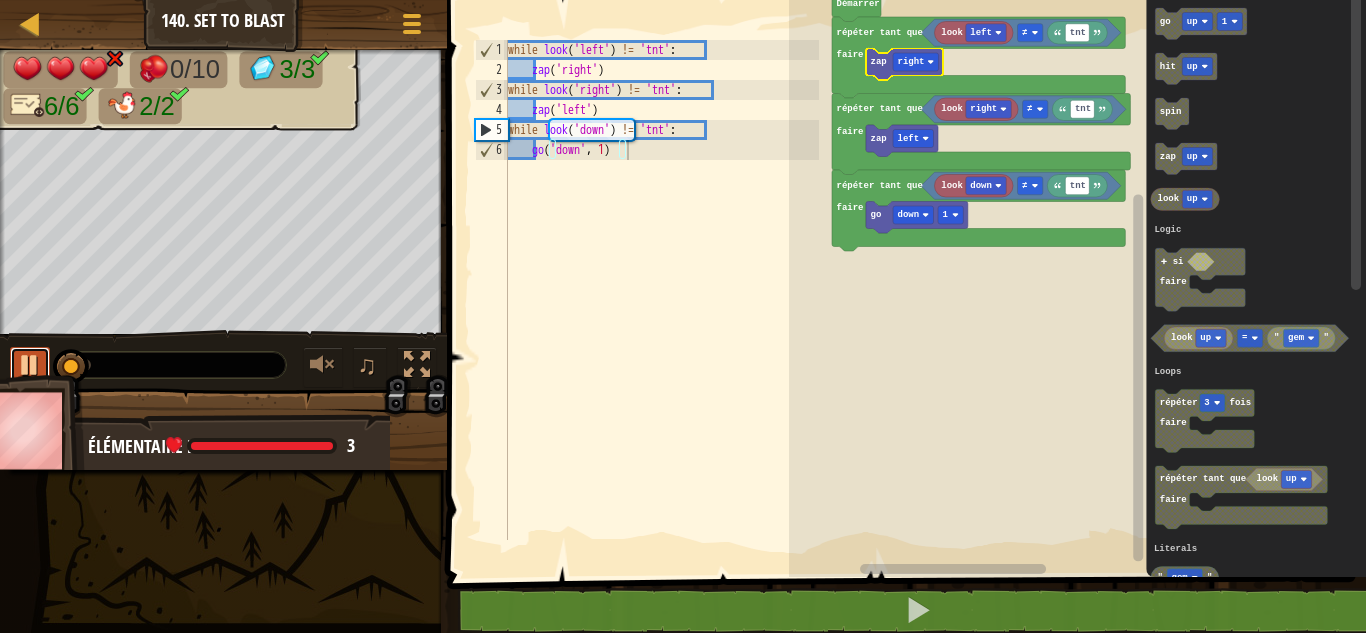 click at bounding box center (30, 365) 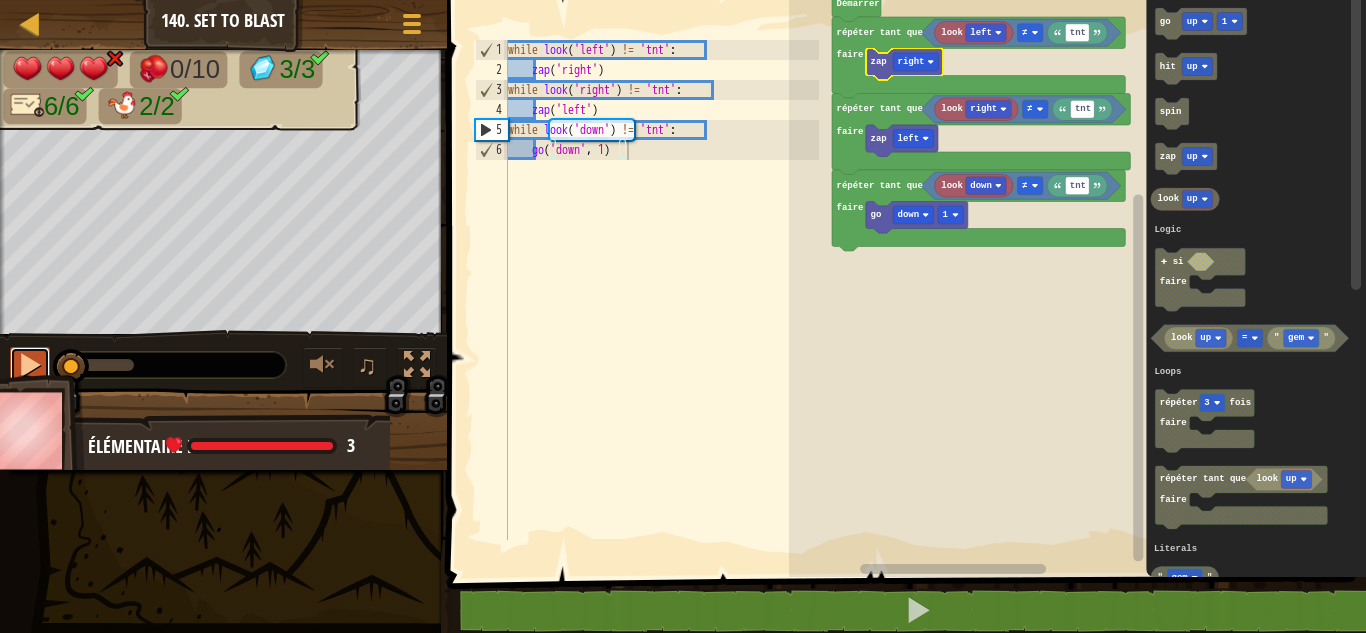 click at bounding box center [30, 365] 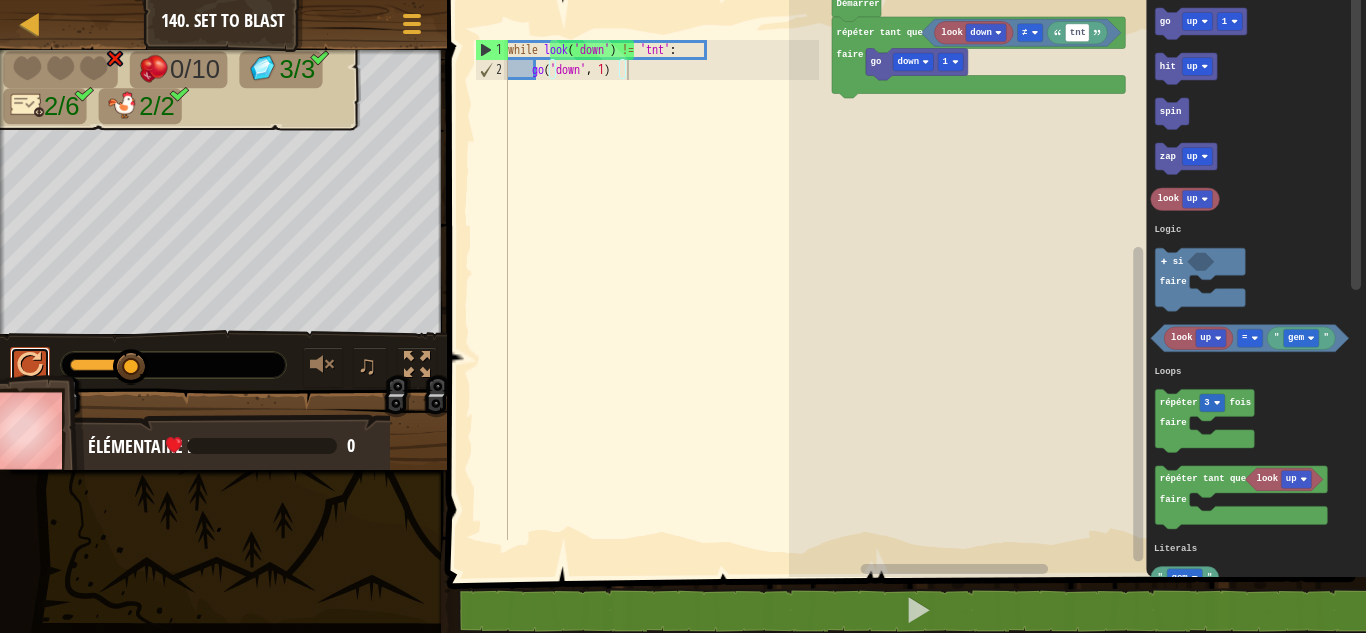 click at bounding box center (30, 365) 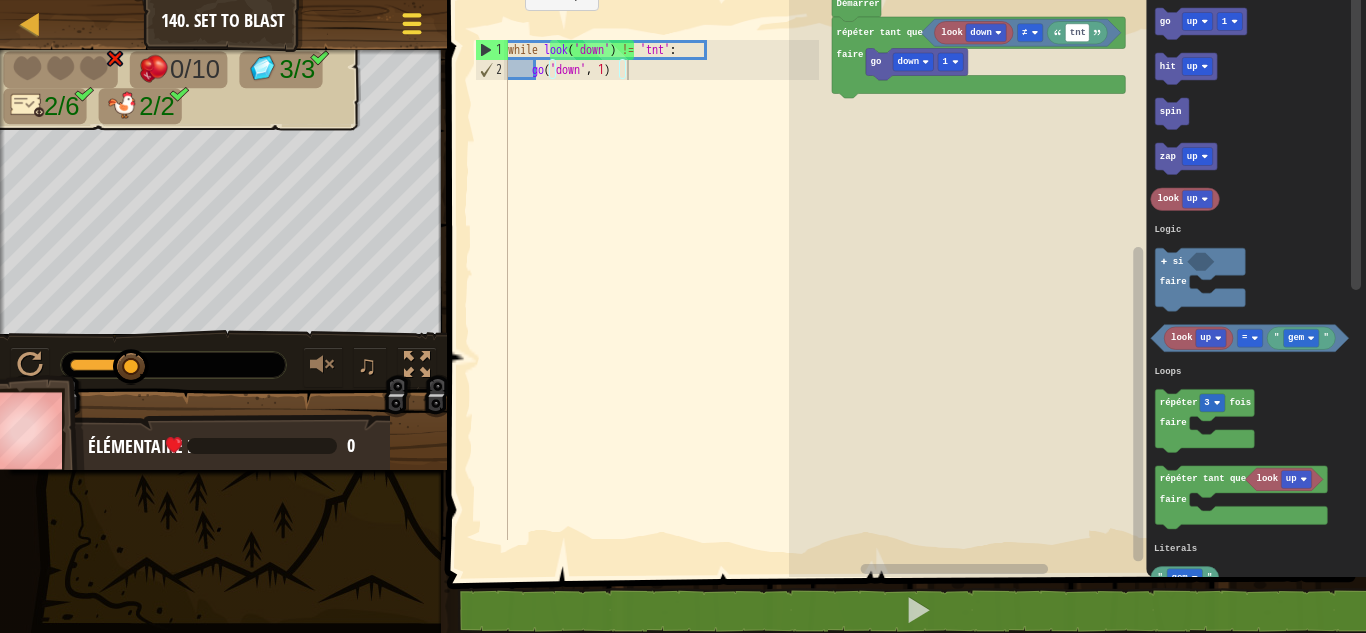 click at bounding box center [411, 32] 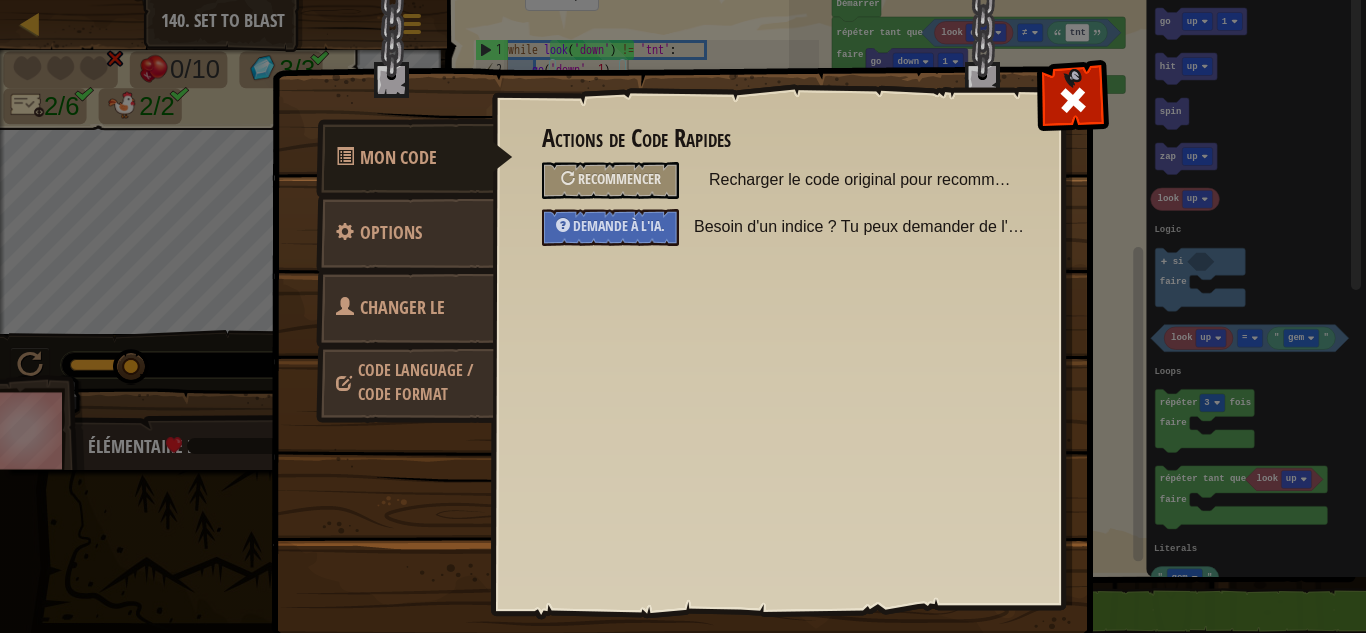 click on "Code Language / Code Format" at bounding box center (415, 382) 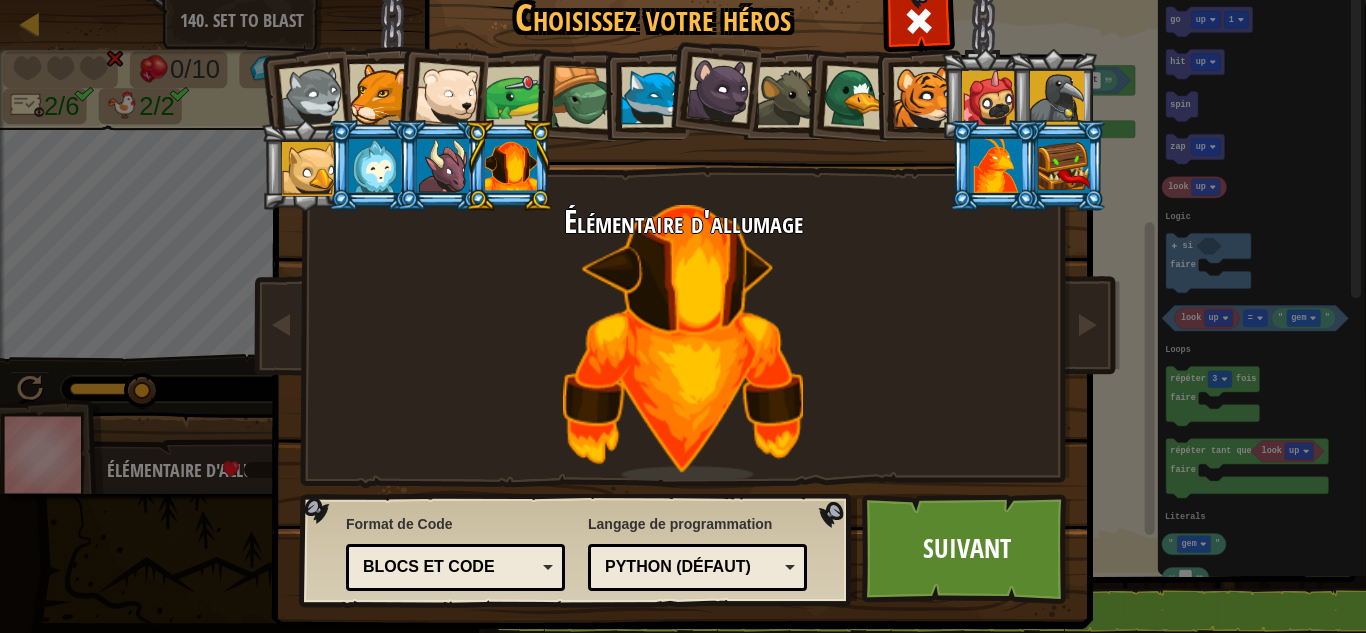 click on "Blocs et code" at bounding box center [455, 567] 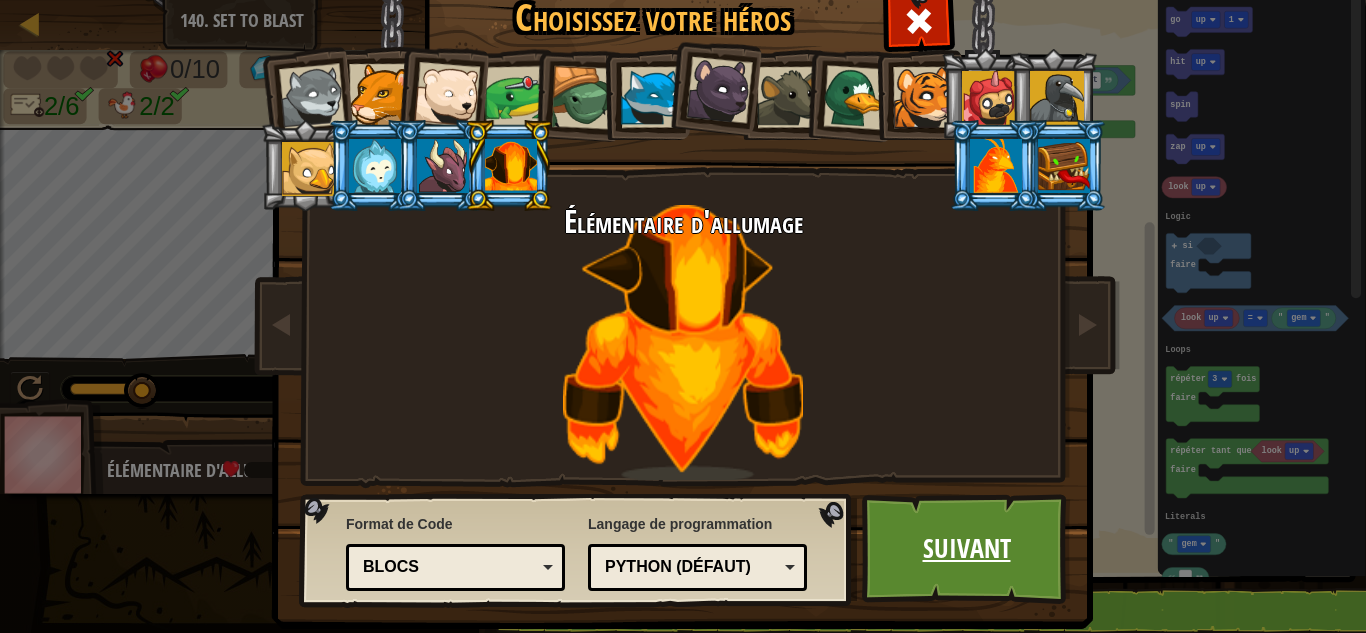 click on "Suivant" at bounding box center [966, 549] 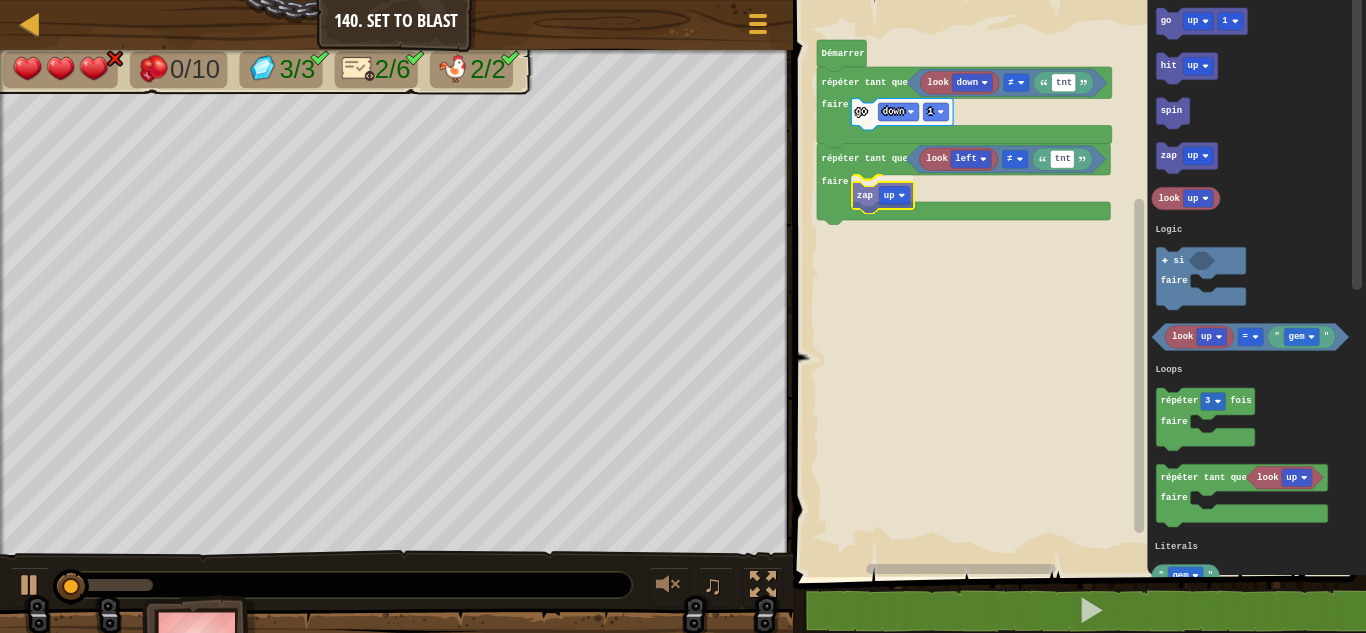 click on "Logic Loops Literals Démarrer look down tnt ≠ répéter tant que faire go down 1 répéter tant que faire tnt ≠ look left zap up go up 1 hit up spin zap up look up look up " gem " = répéter 3 fois faire look up répéter tant que faire " gem "   si faire Logic Loops Literals zap up" at bounding box center [1077, 283] 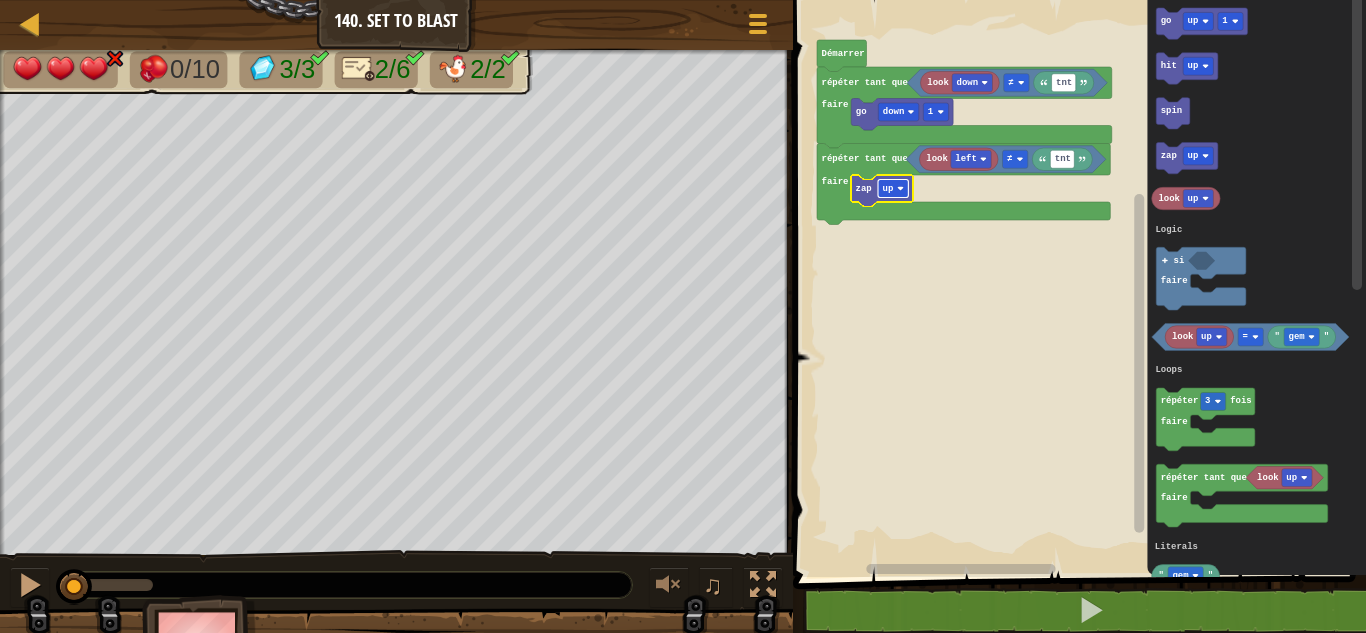click 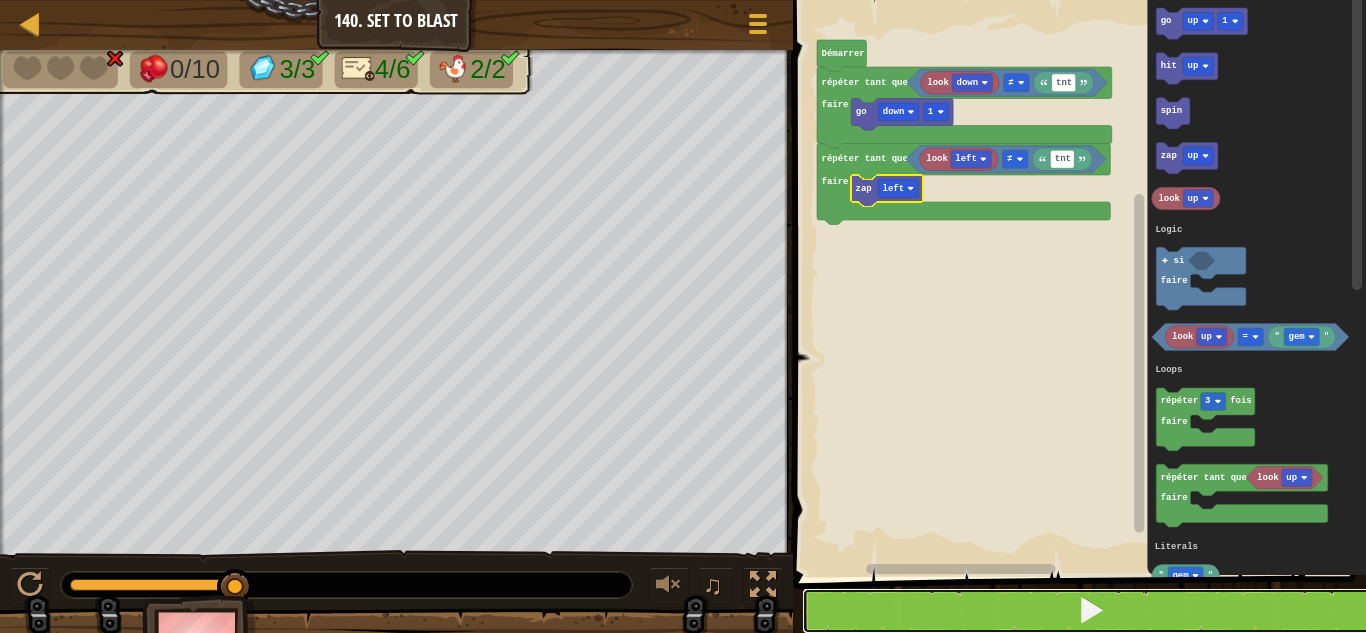 click at bounding box center [1092, 611] 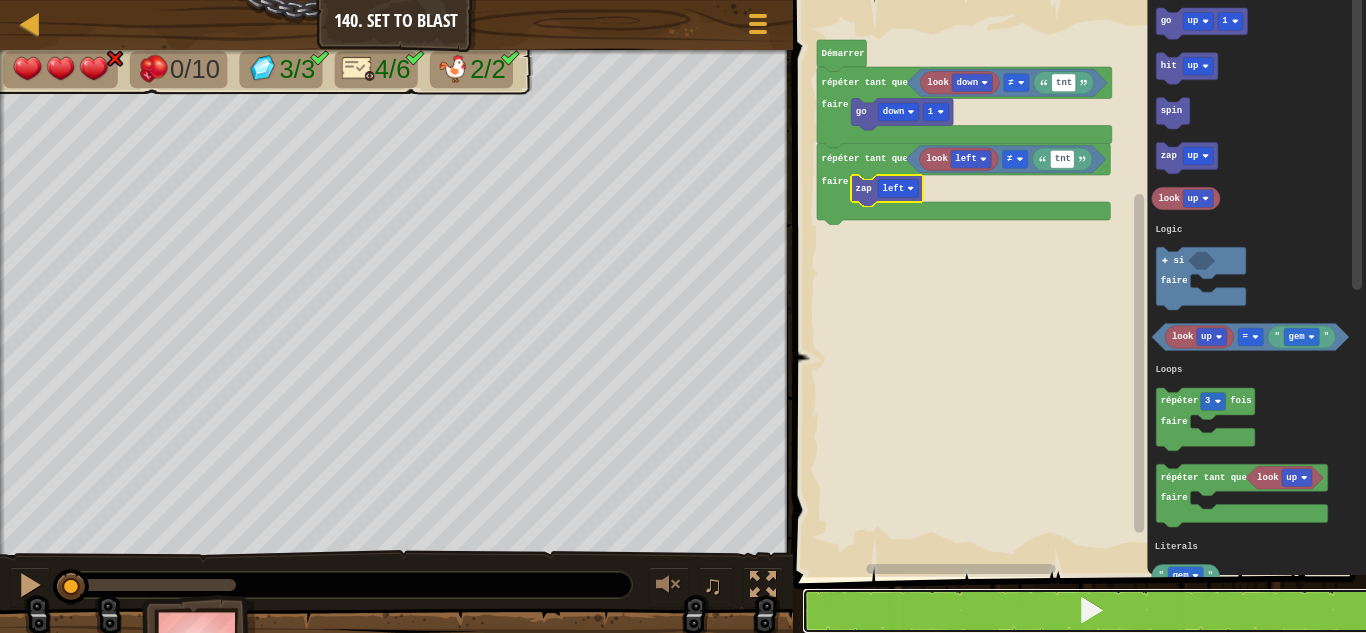 click at bounding box center (1092, 611) 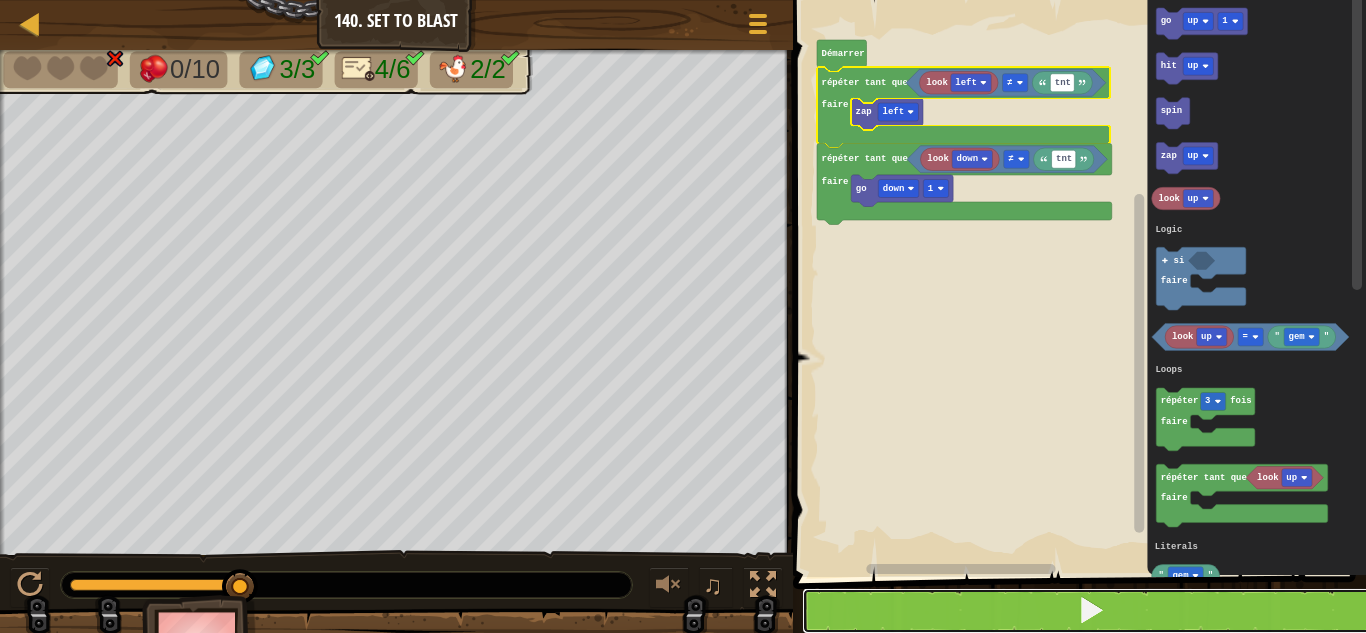 click at bounding box center (1092, 611) 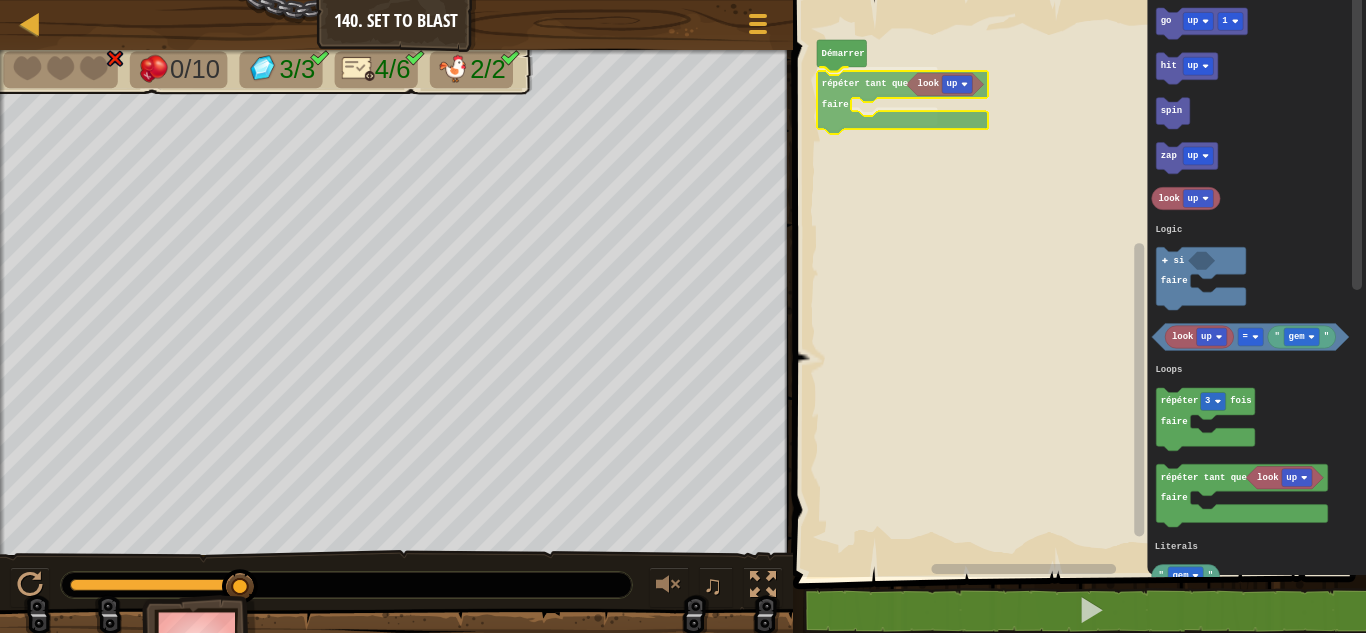 click on "Logic Loops Literals Démarrer répéter tant que faire go up 1 hit up spin zap up look up look up " gem " = répéter 3 fois faire look up répéter tant que faire " gem "   si faire Logic Loops Literals look up répéter tant que faire" at bounding box center [1077, 283] 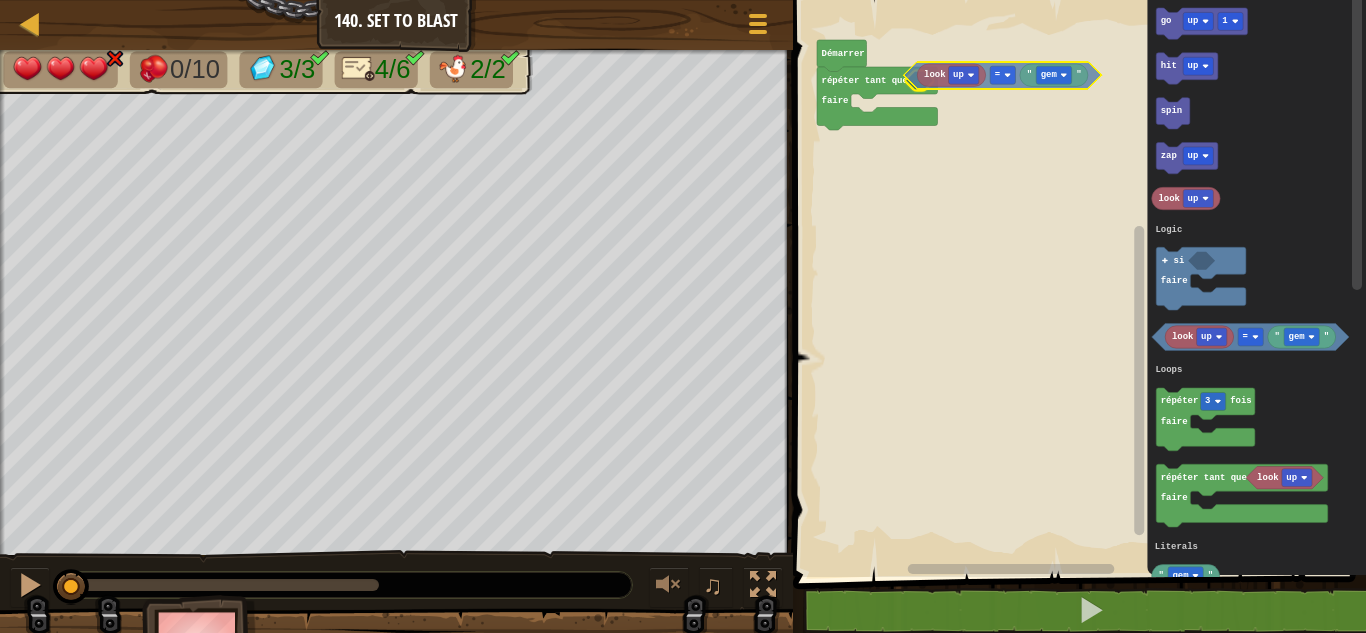 click on "Logic Loops Literals Démarrer répéter tant que faire go up 1 hit up spin zap up look up look up " gem " = répéter 3 fois faire look up répéter tant que faire " gem "   si faire Logic Loops Literals look up " gem " =" at bounding box center [1077, 283] 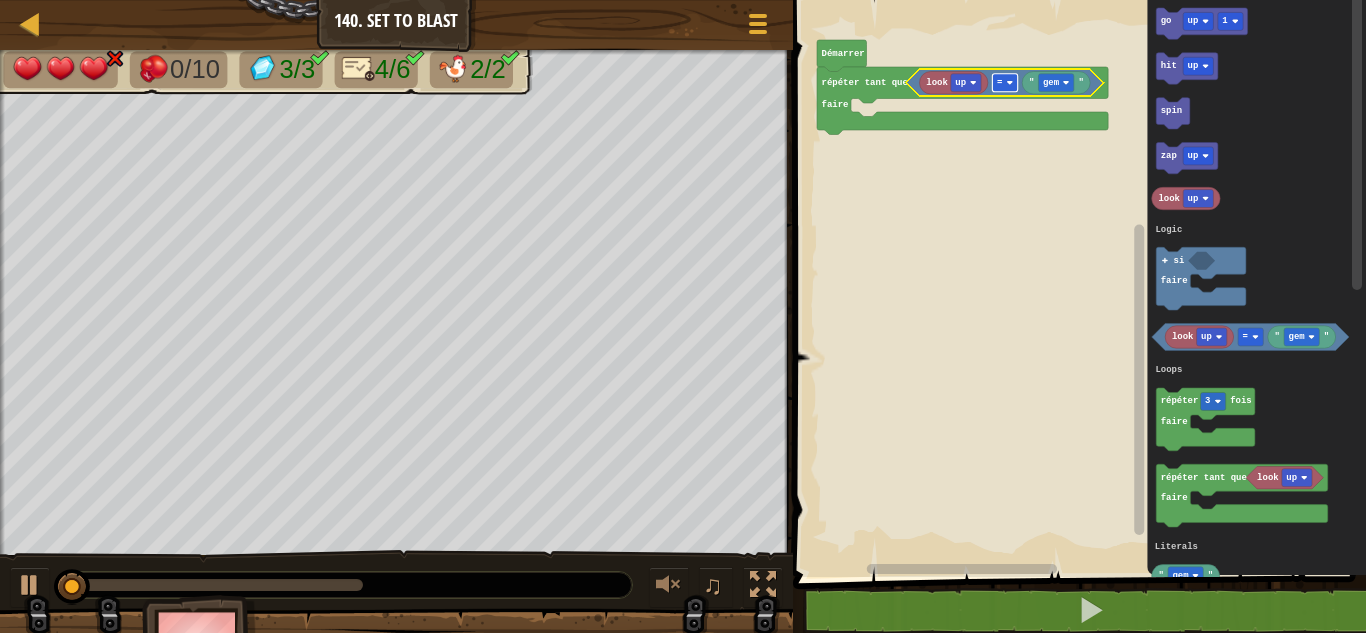 click 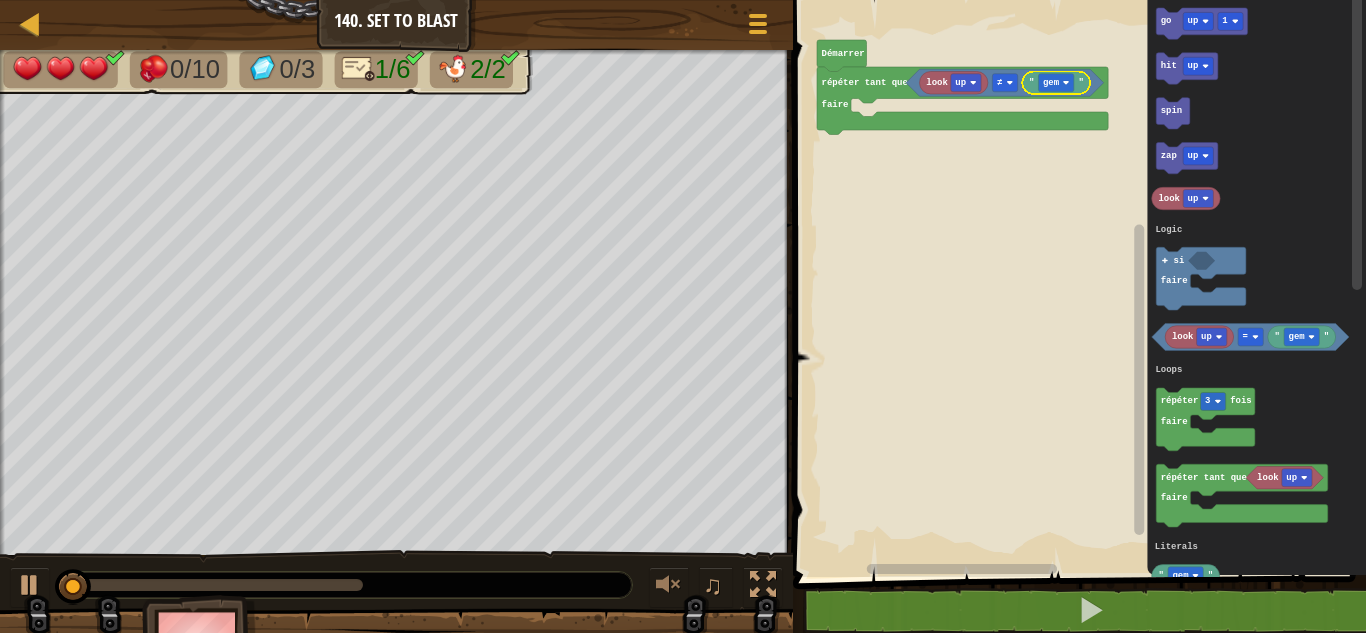 click 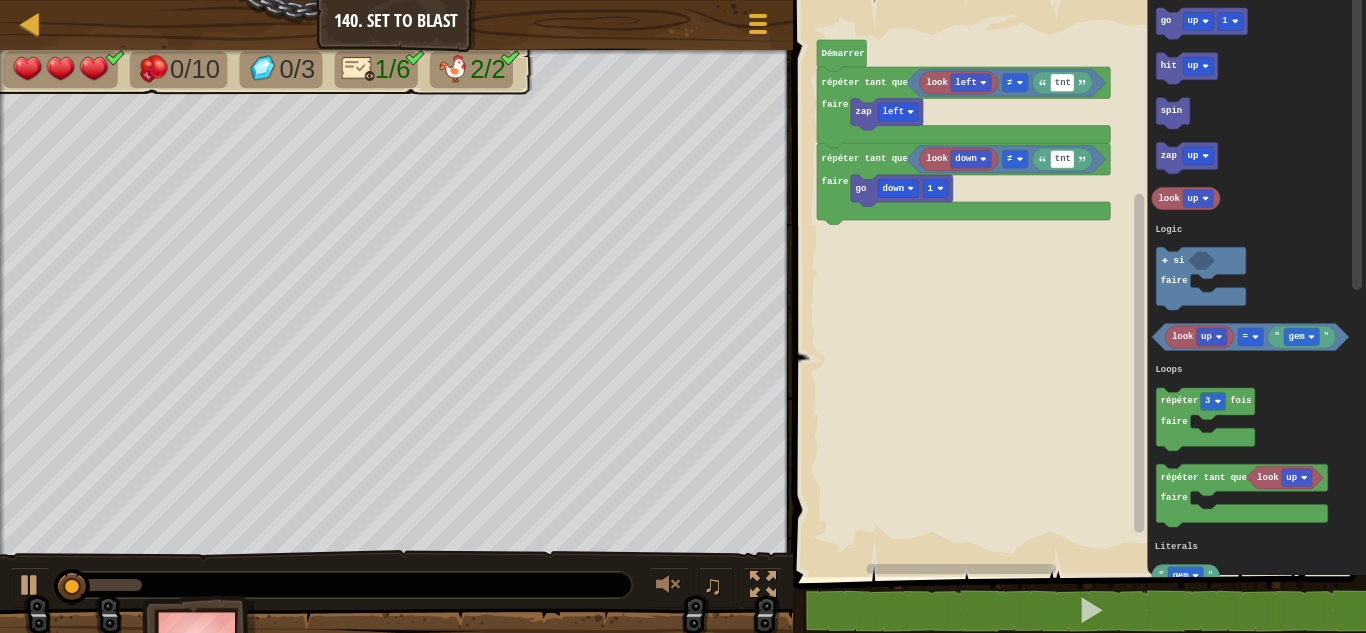 click 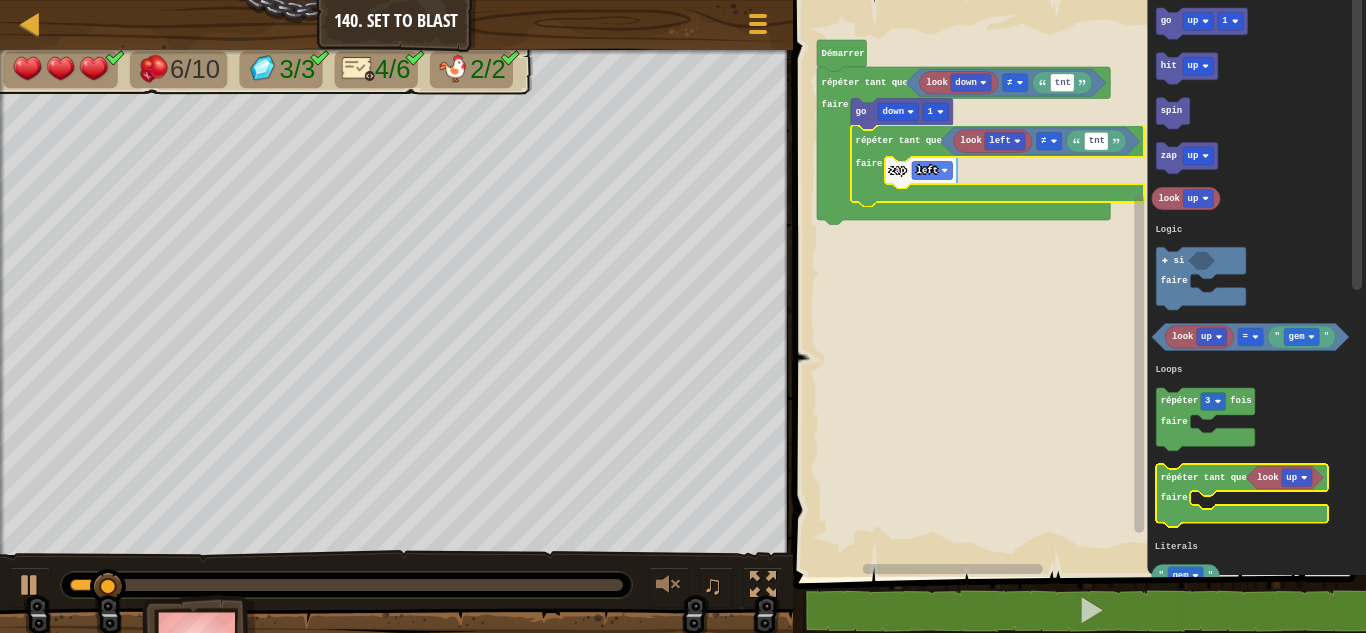 click on "Logic Loops Literals Démarrer répéter tant que faire tnt ≠ look down go down 1 look left tnt ≠ zap left répéter tant que faire go up 1 hit up spin zap up look up look up " gem " = répéter 3 fois faire look up répéter tant que faire " gem "   si faire Logic Loops Literals" at bounding box center (1077, 283) 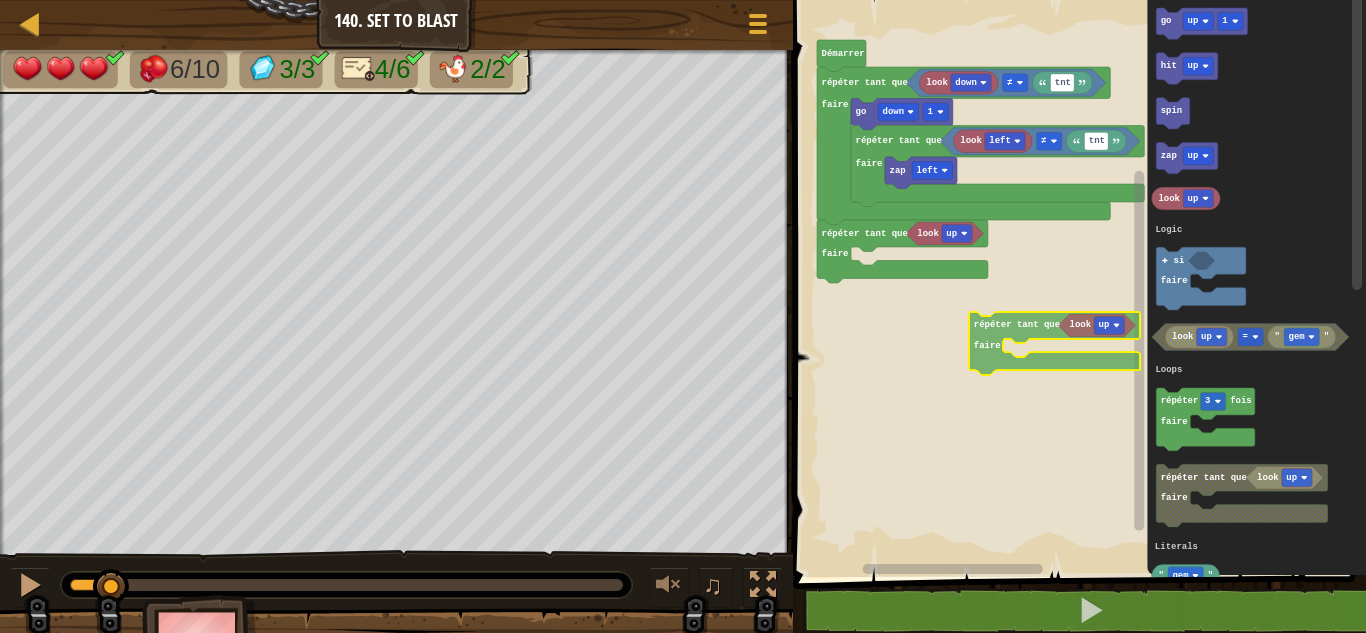 click on "Logic Loops Literals look down tnt ≠ look left tnt ≠ zap left répéter tant que faire go down 1 look up répéter tant que faire répéter tant que faire Démarrer go up 1 hit up spin zap up look up look up " gem " = répéter 3 fois faire look up répéter tant que faire " gem "   si faire Logic Loops Literals look up répéter tant que faire" at bounding box center [1077, 283] 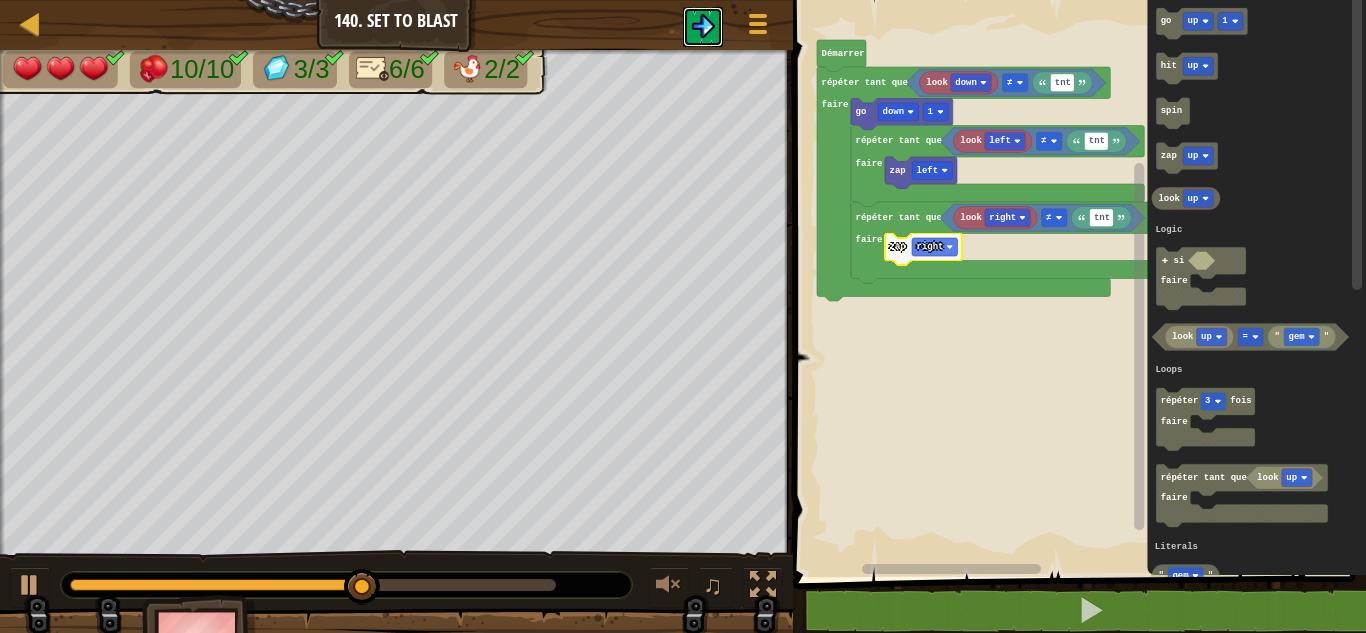 click at bounding box center [703, 26] 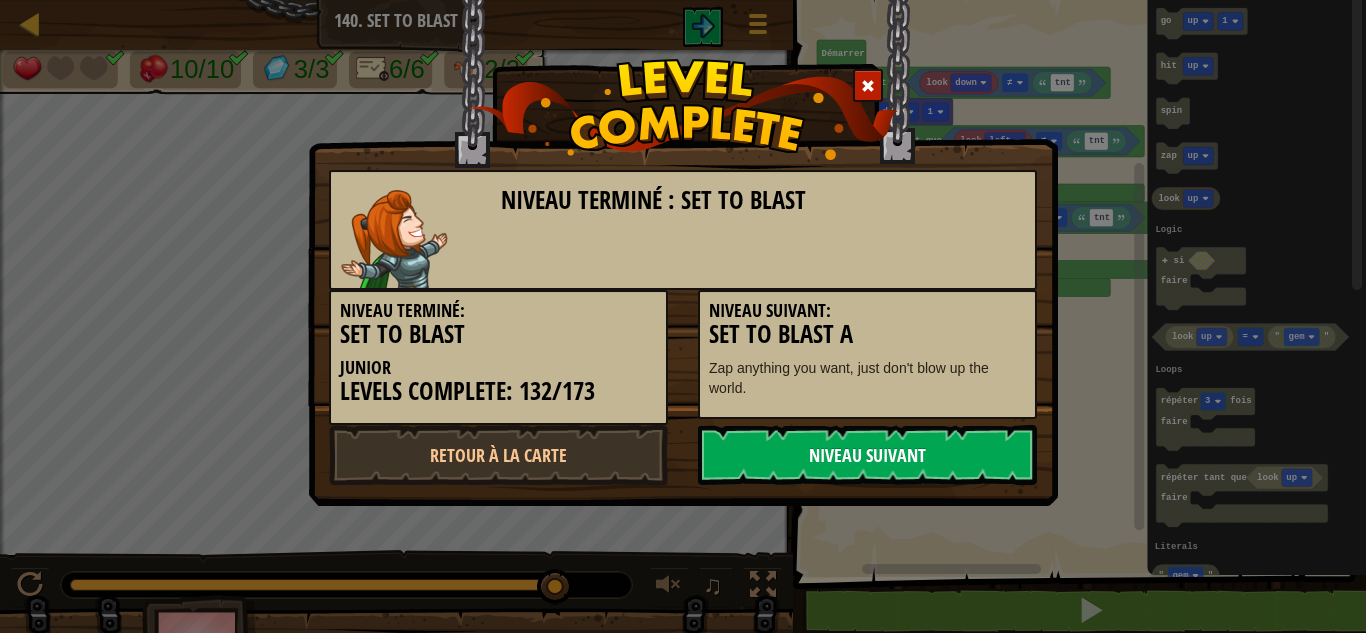 click on "Niveau Suivant" at bounding box center (867, 455) 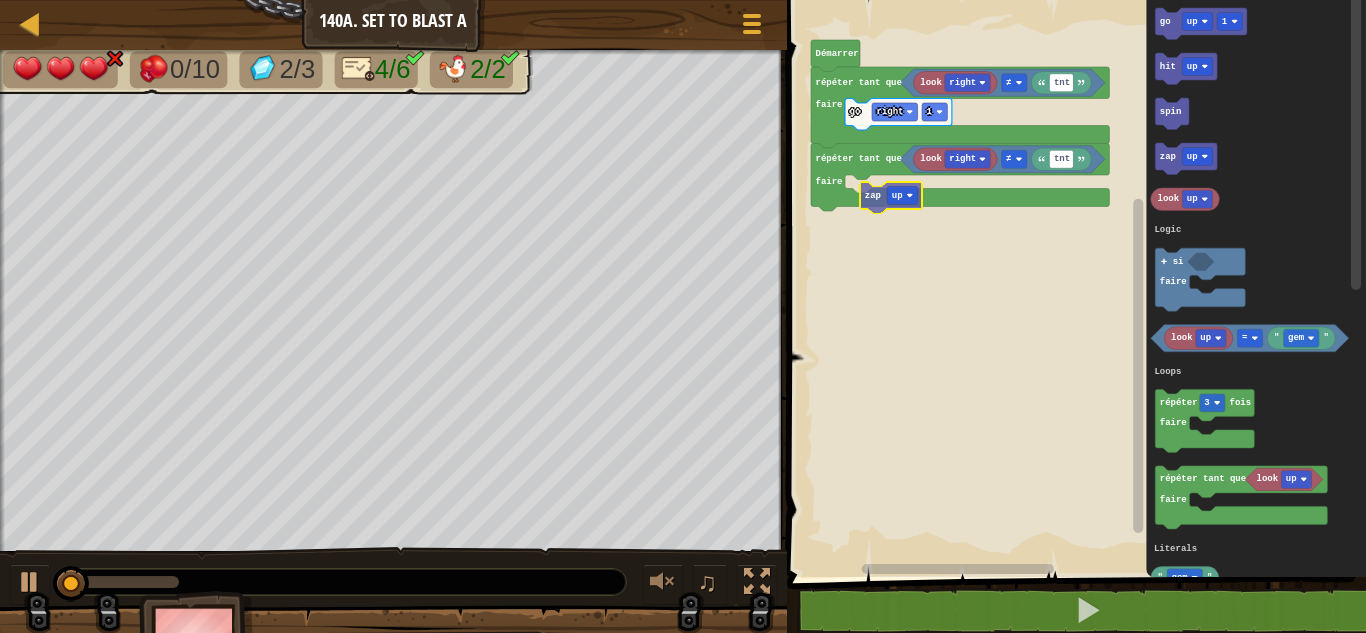 click on "Logic Loops Literals Démarrer look right tnt ≠ go right 1 répéter tant que faire look right tnt ≠ répéter tant que faire go up 1 hit up spin zap up look up look up " gem " = répéter 3 fois faire look up répéter tant que faire " gem "   si faire Logic Loops Literals zap up" at bounding box center (1073, 283) 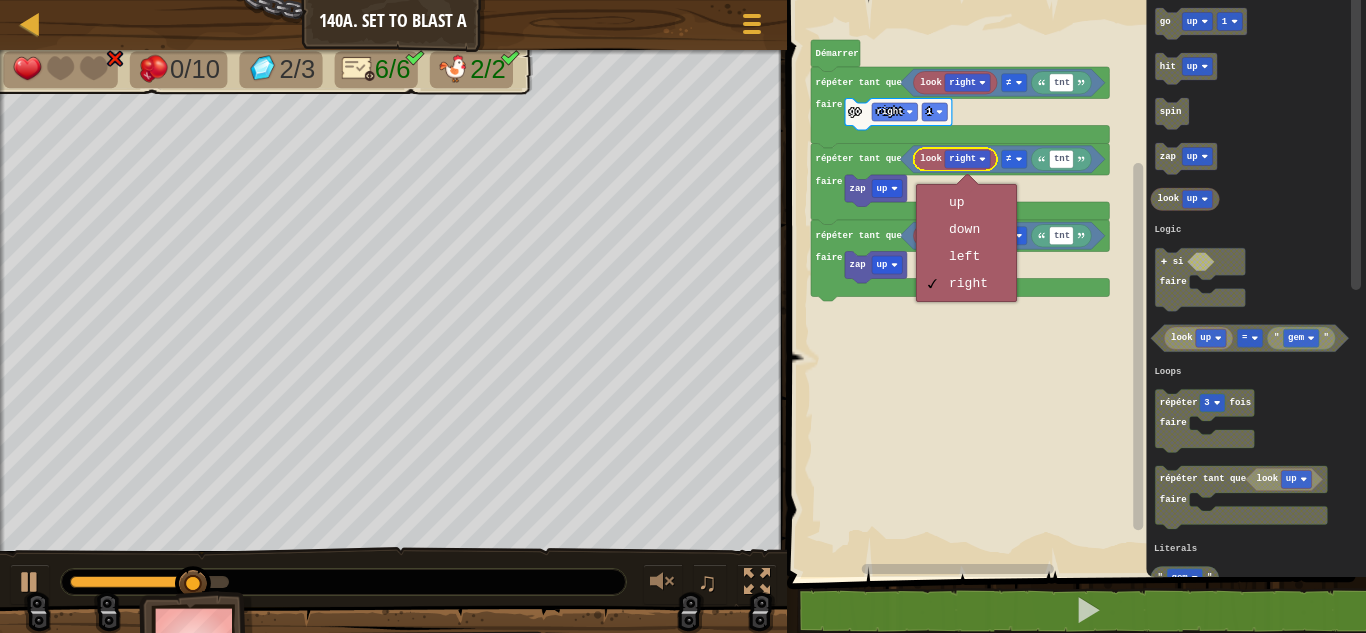 click at bounding box center (967, 184) 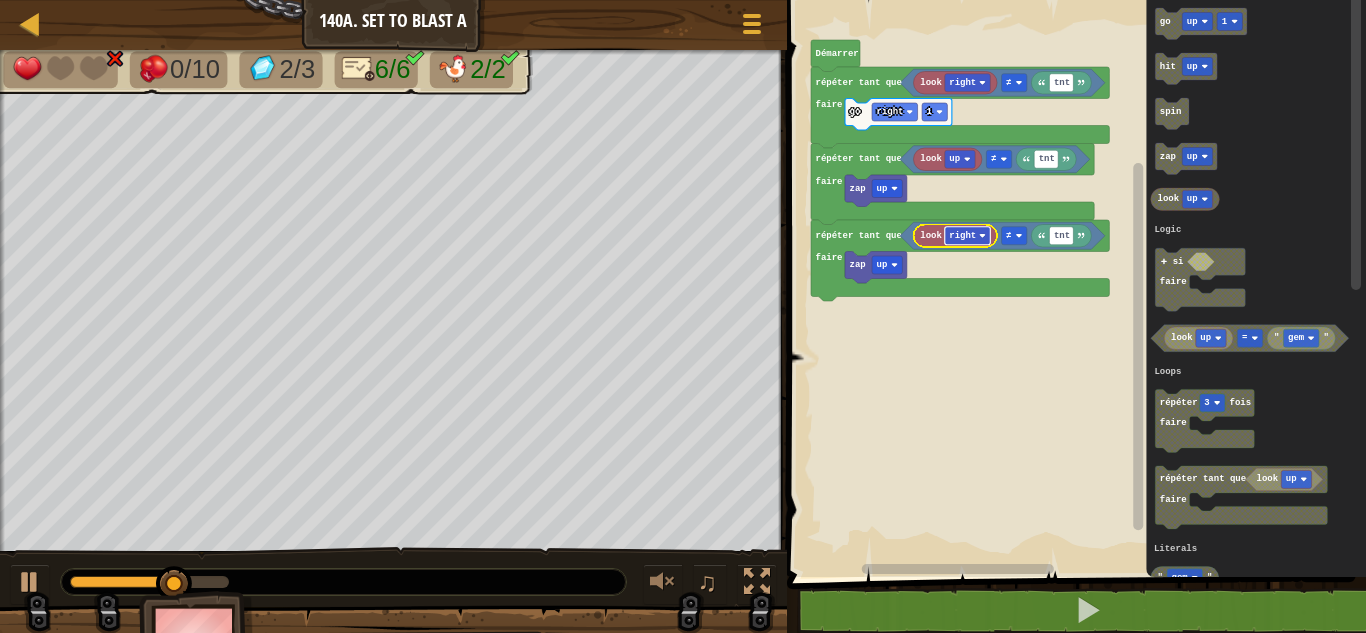 click 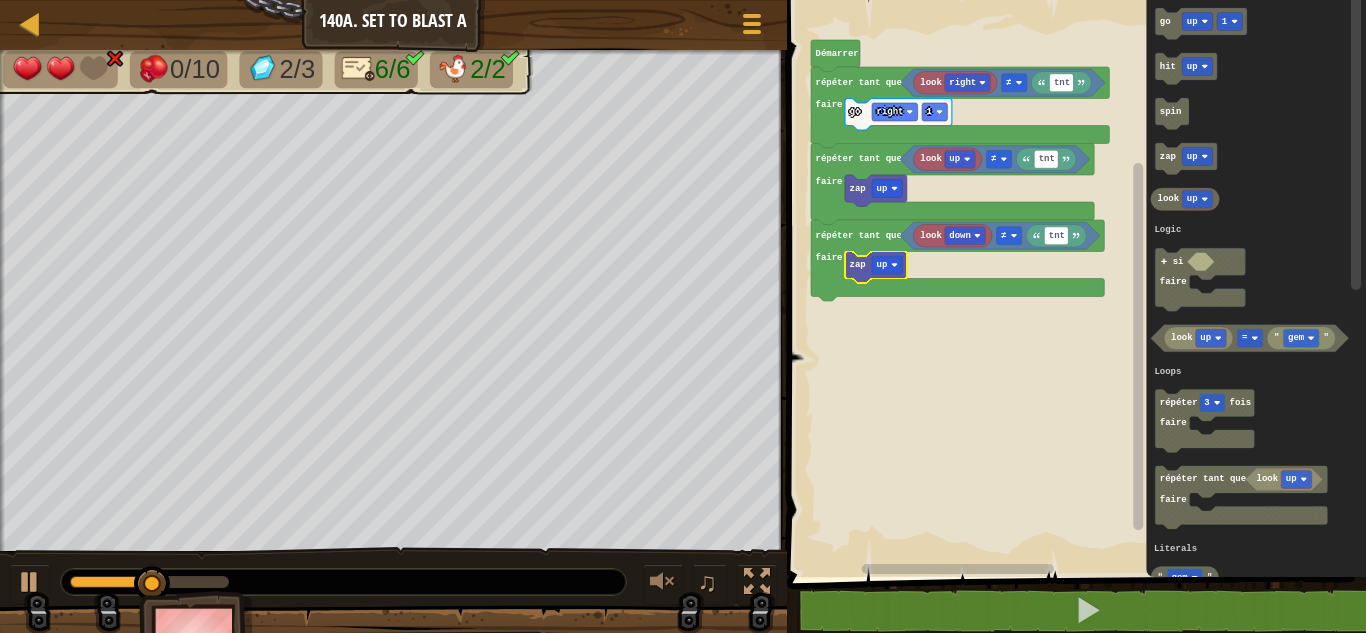 click 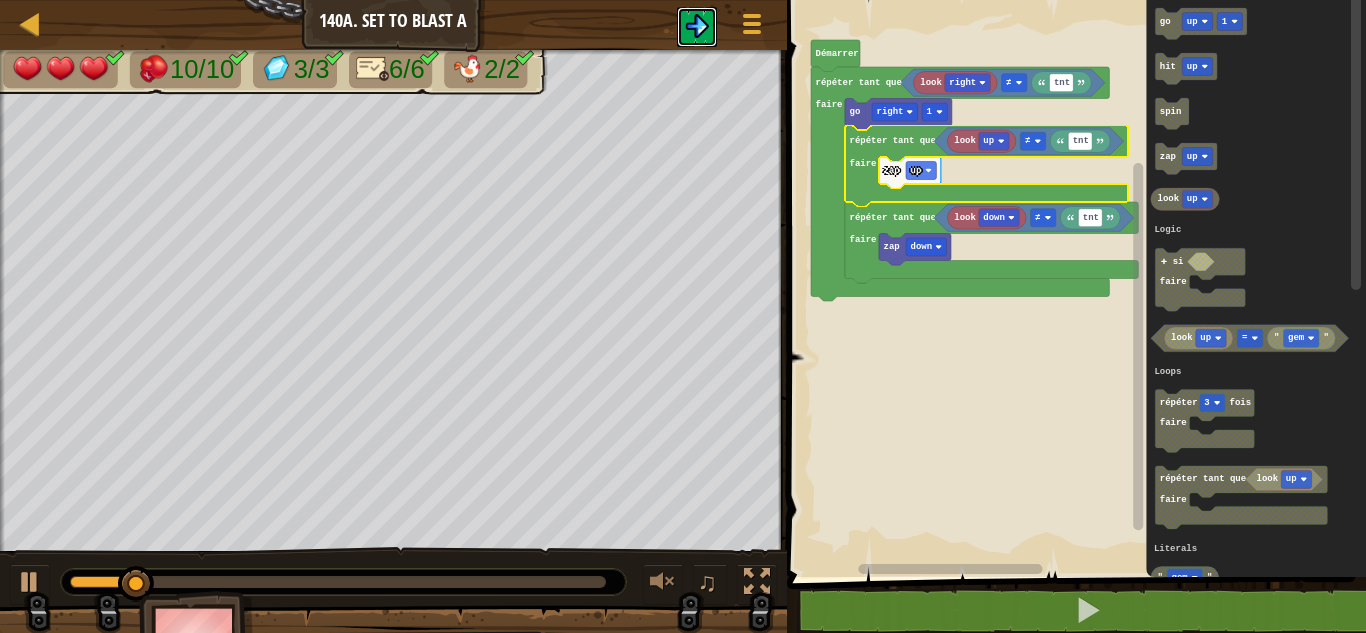 click at bounding box center [697, 26] 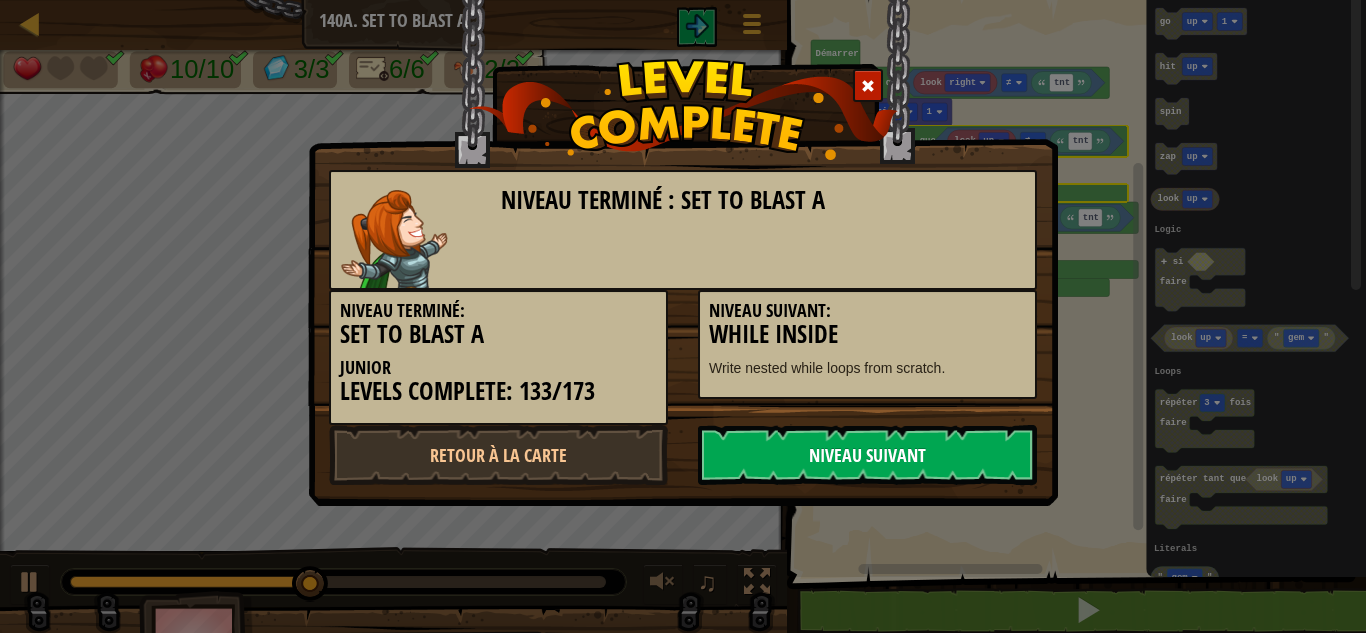 click on "Niveau Suivant" at bounding box center [867, 455] 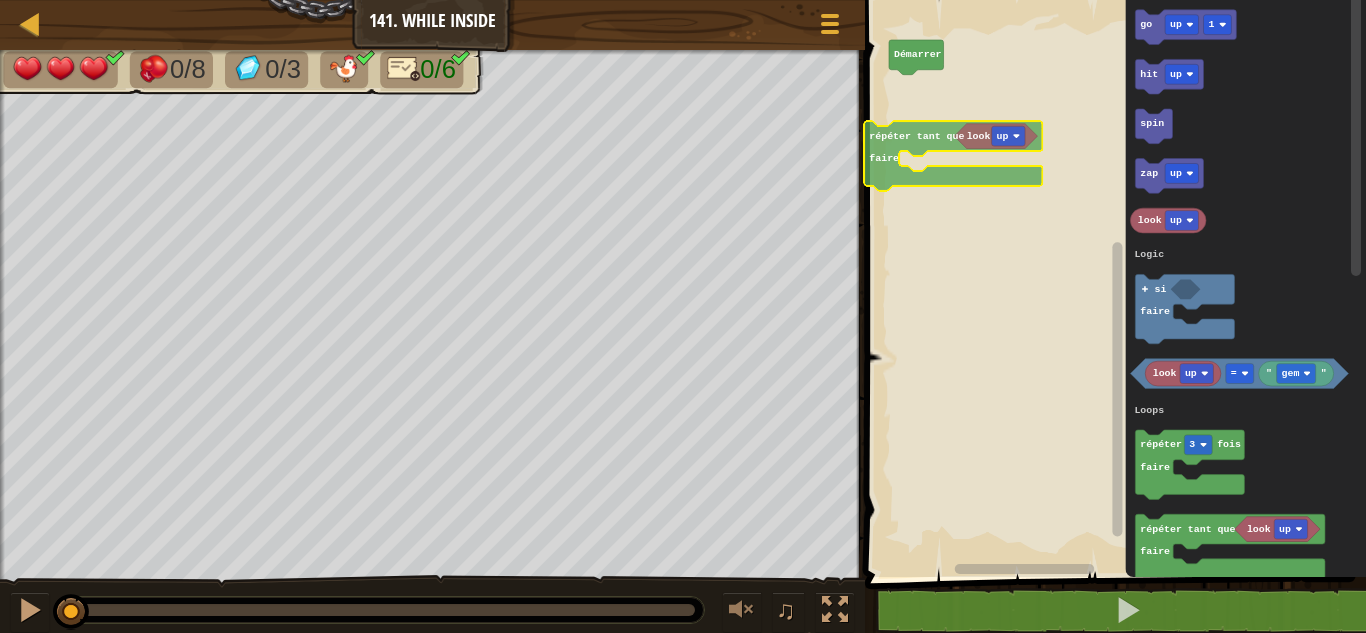 click on "Logic Loops Literals Démarrer go up 1 hit up spin zap up look up look up " gem " = répéter 3 fois faire look up répéter tant que faire " gem "   si faire Logic Loops Literals look up répéter tant que faire" at bounding box center (1112, 283) 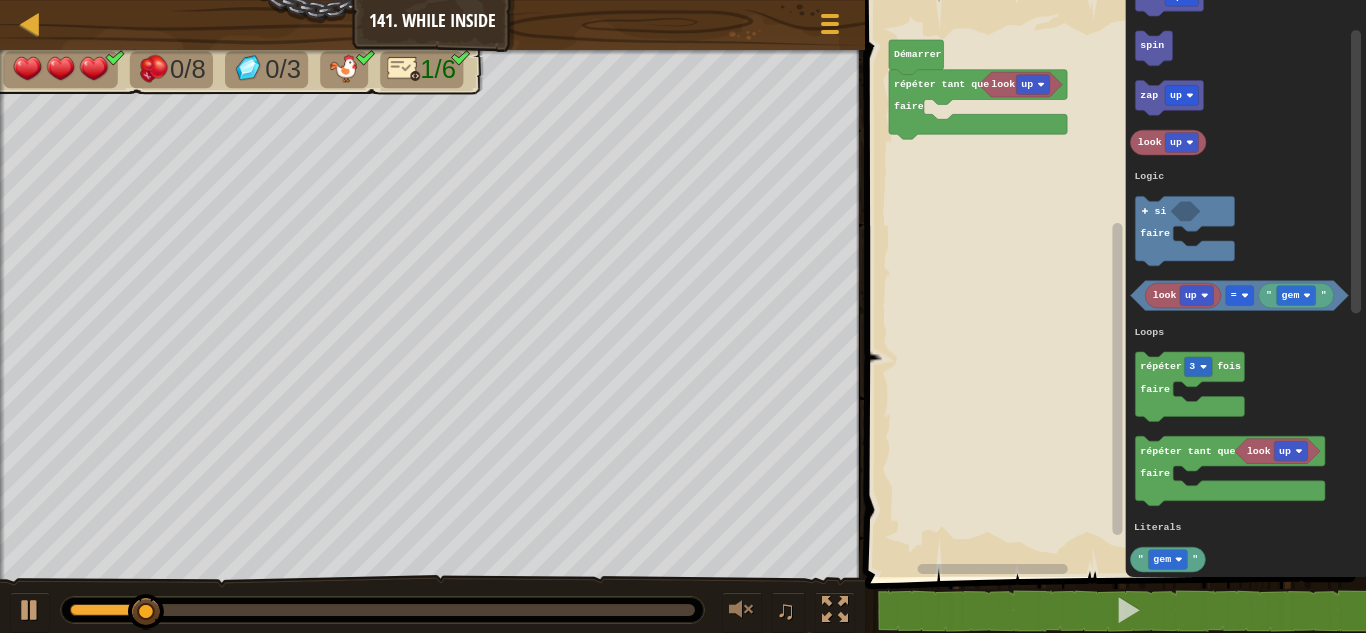 click on "Logic Loops Literals Démarrer look up répéter tant que faire go up 1 hit up spin zap up look up look up " gem " = répéter 3 fois faire look up répéter tant que faire " gem "   si faire Logic Loops Literals" at bounding box center [1112, 283] 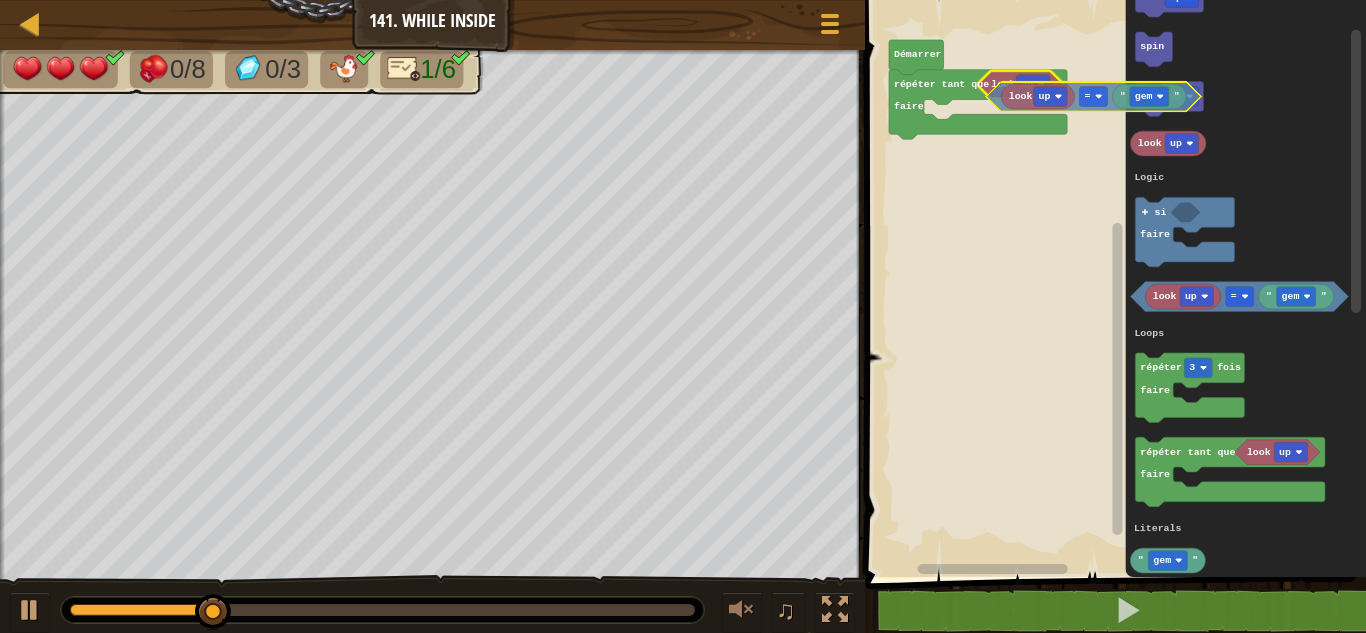 click on "Logic Loops Literals Démarrer look up répéter tant que faire go up 1 hit up spin zap up look up look up " gem " = répéter 3 fois faire look up répéter tant que faire " gem "   si faire Logic Loops Literals look up " gem " =" at bounding box center (1112, 283) 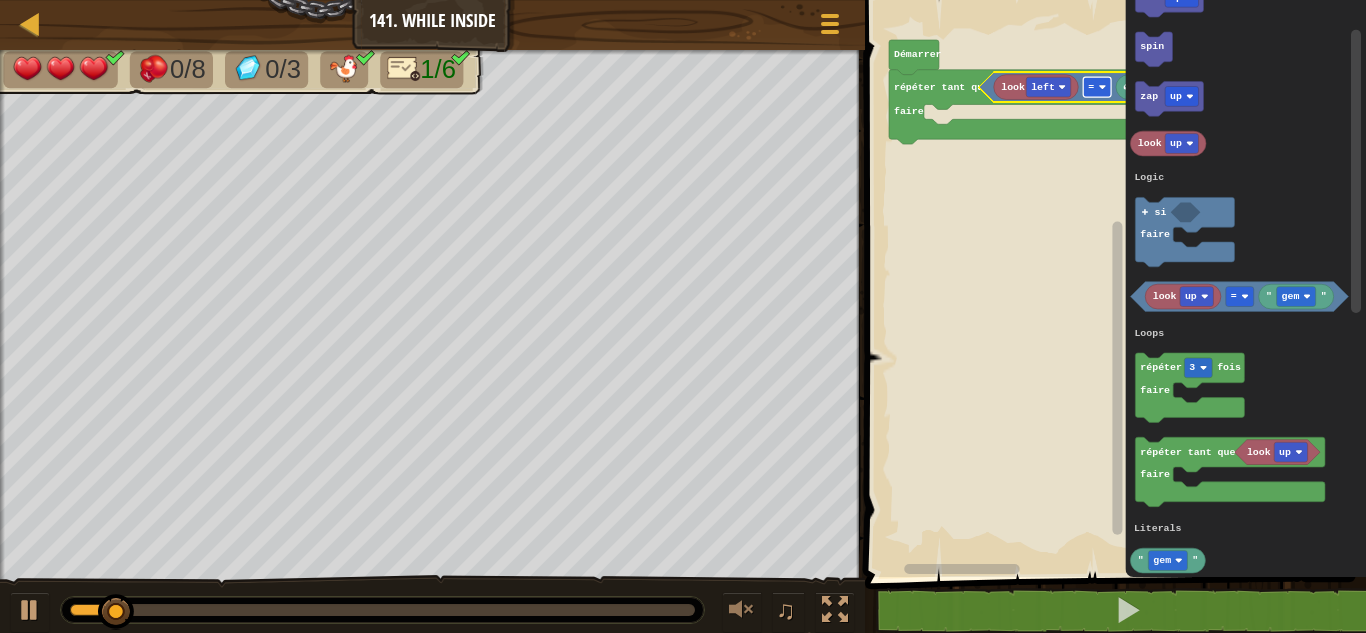 click 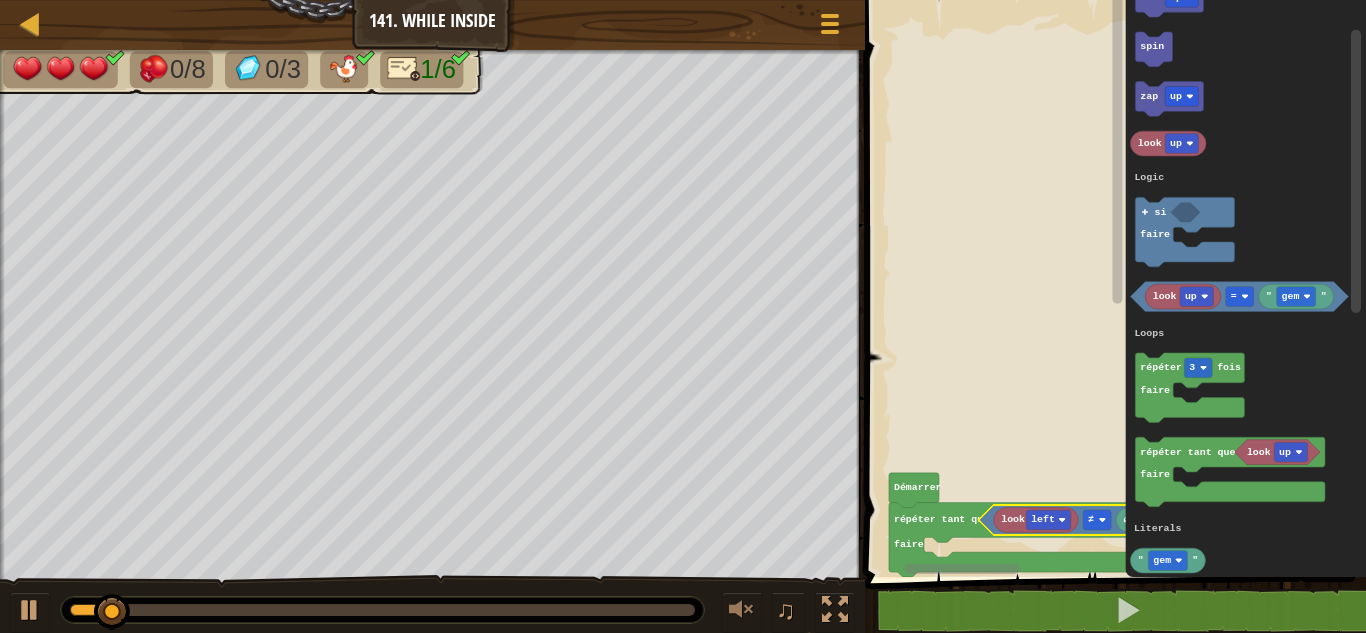 click on "Logic Loops Literals Démarrer répéter tant que faire gem ≠ look left go up 1 hit up spin zap up look up look up " gem " = répéter 3 fois faire look up répéter tant que faire " gem "   si faire Logic Loops Literals" at bounding box center (1112, 283) 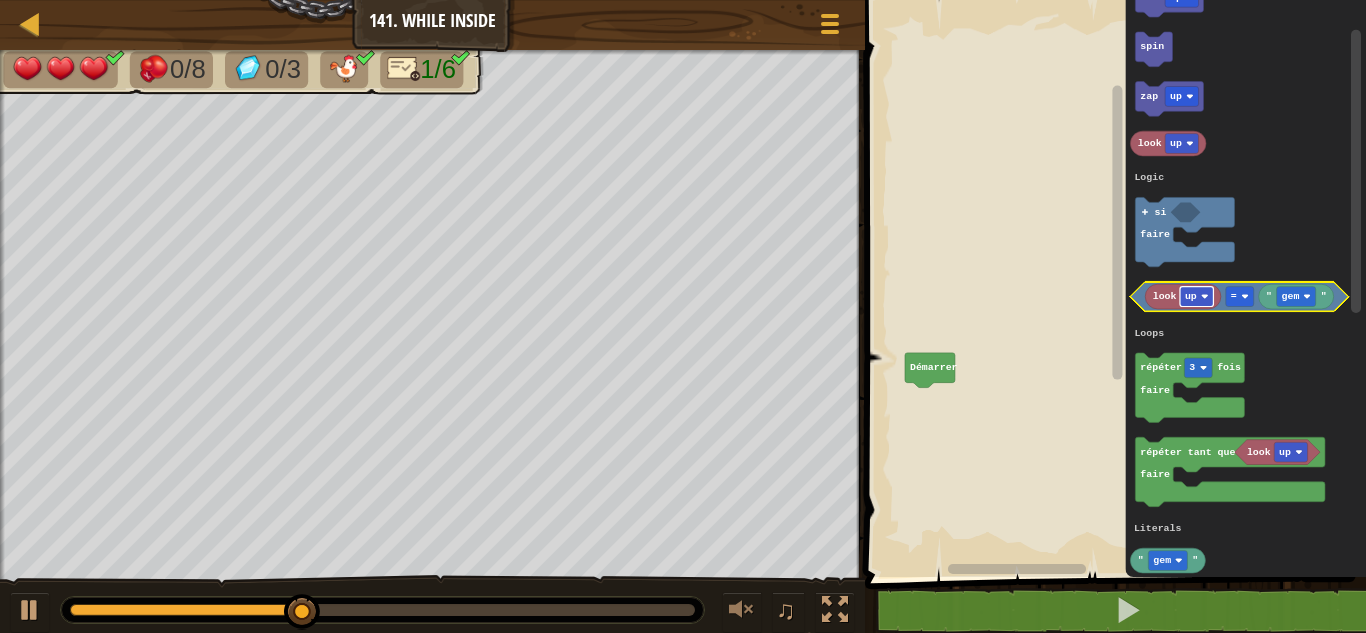 click 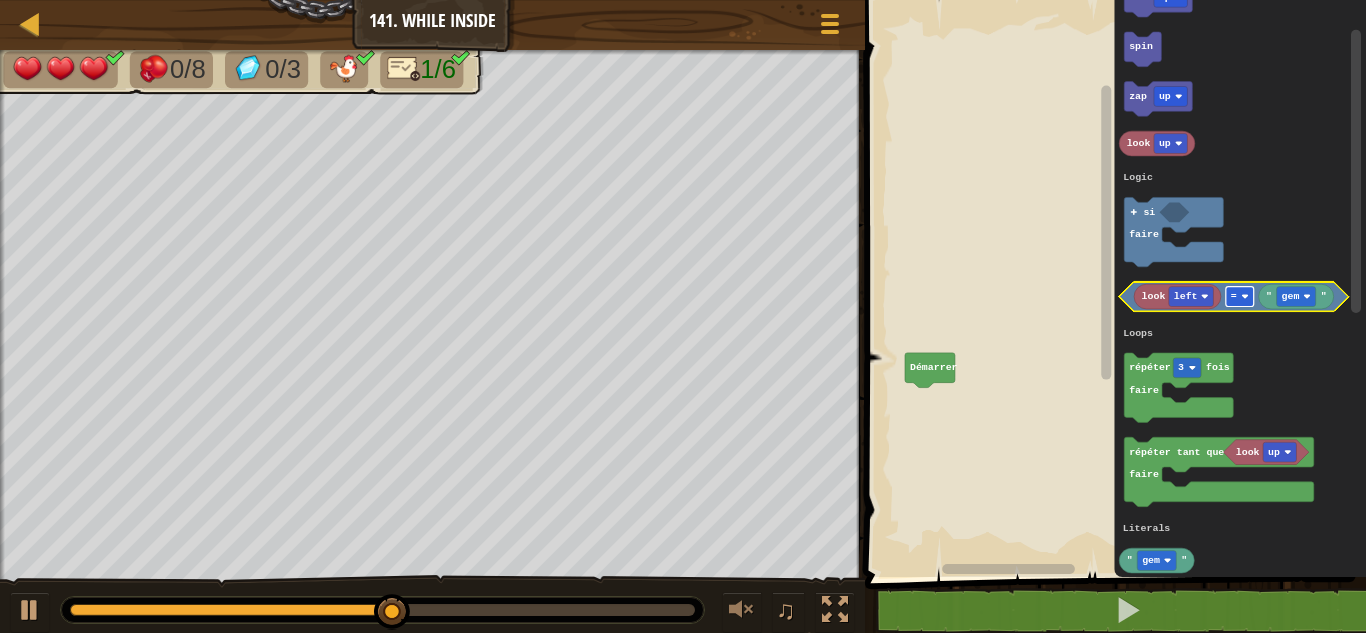 click 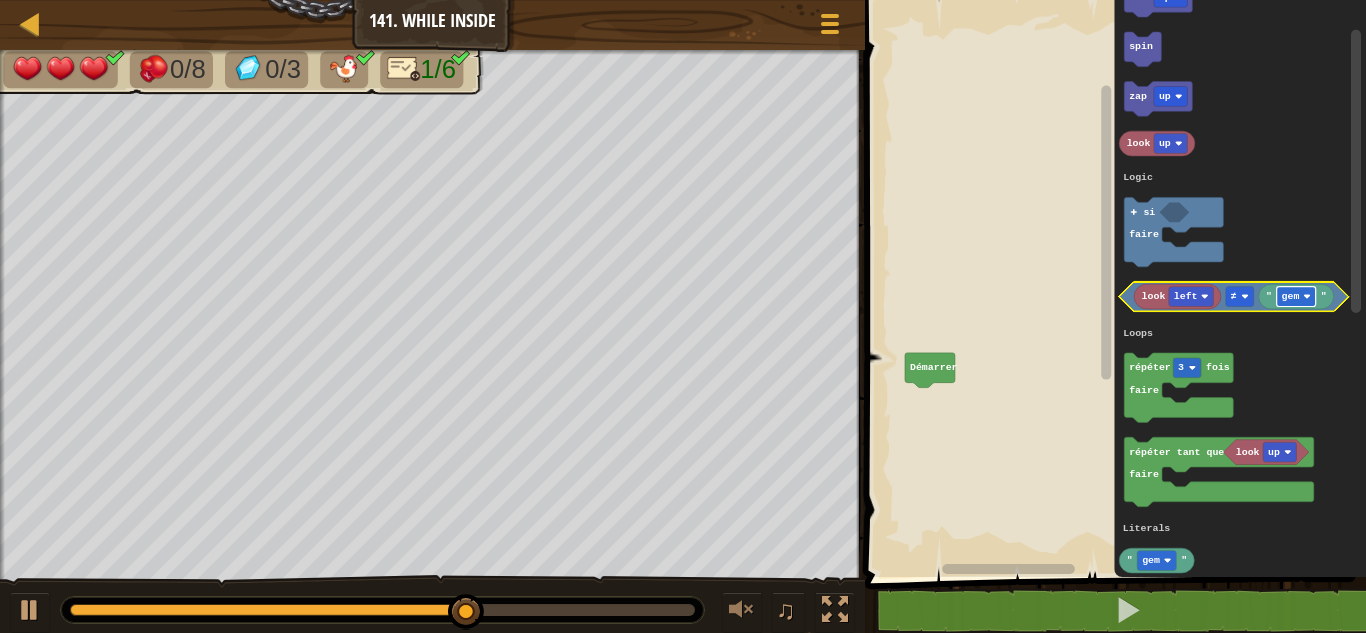 click 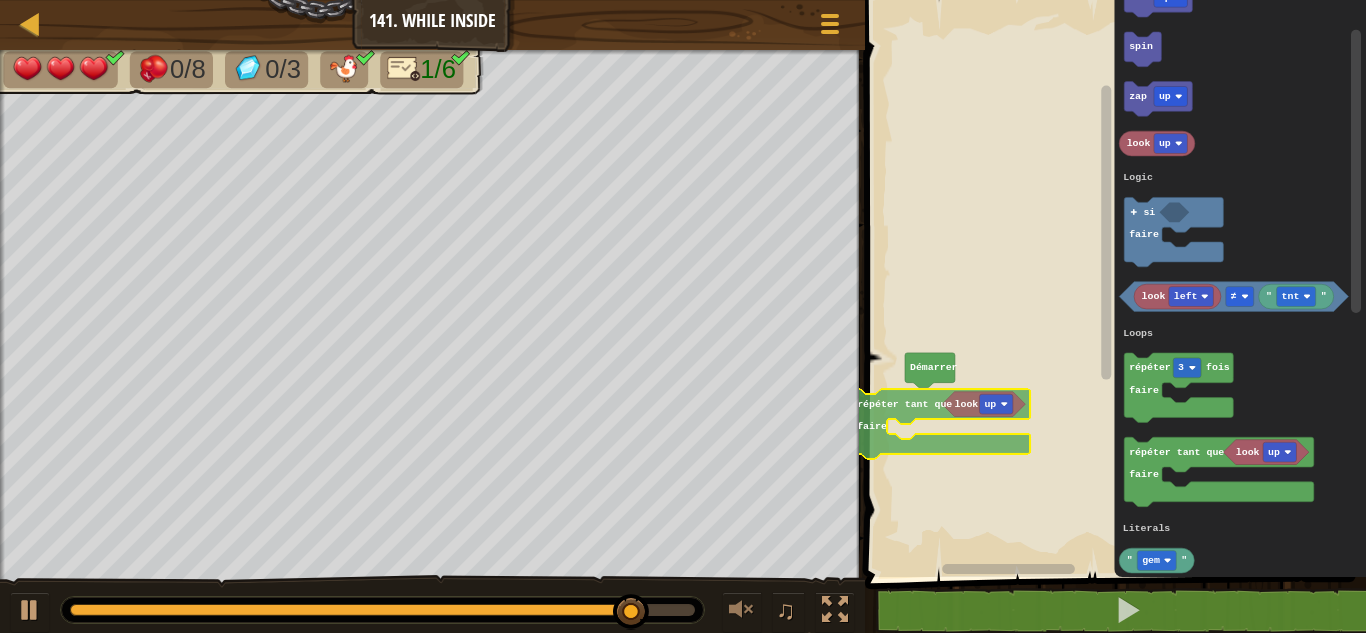 click on "Logic Loops Literals Démarrer répéter tant que faire go up 1 hit up spin zap up look up look left " tnt " ≠ répéter 3 fois faire look up répéter tant que faire " gem "   si faire Logic Loops Literals look up répéter tant que faire" at bounding box center [1112, 283] 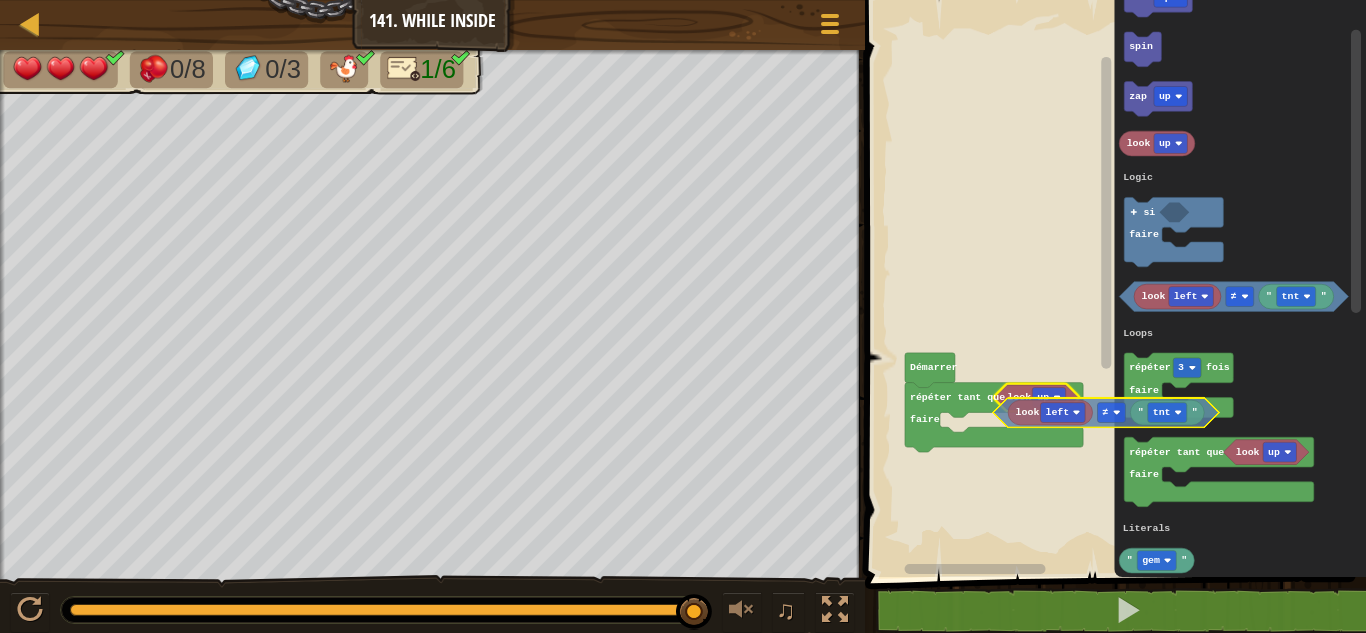 click on "Logic Loops Literals Démarrer look up répéter tant que faire go up 1 hit up spin zap up look up look left " tnt " ≠ répéter 3 fois faire look up répéter tant que faire " gem "   si faire Logic Loops Literals look left " tnt " ≠" at bounding box center (1112, 283) 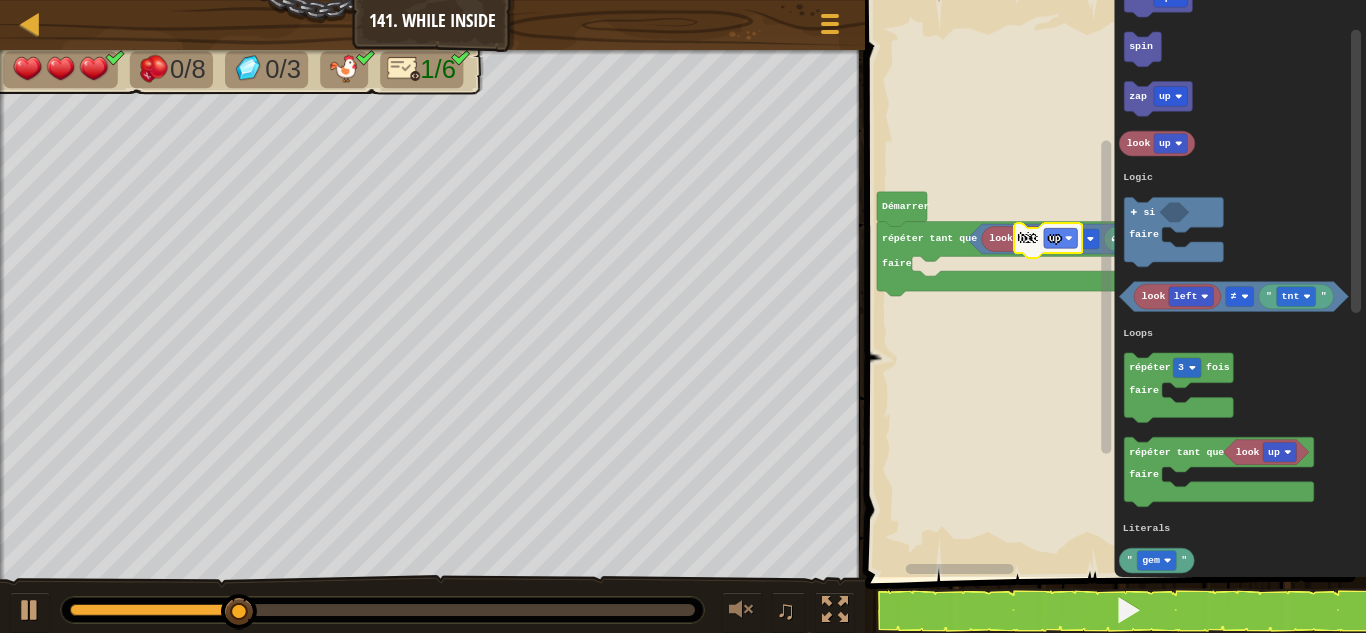 click on "go up 1 hit up spin zap up look up look left " tnt " ≠ répéter 3 fois faire look up répéter tant que faire " gem "   si faire Logic Loops Literals" 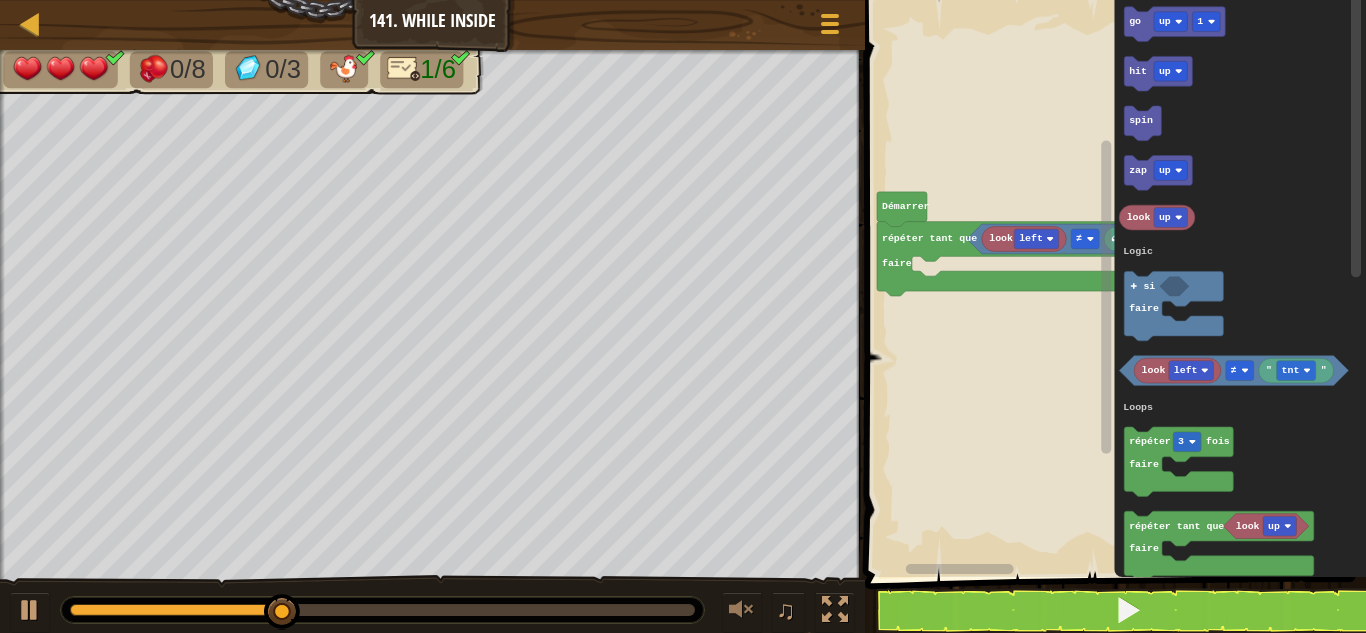 click 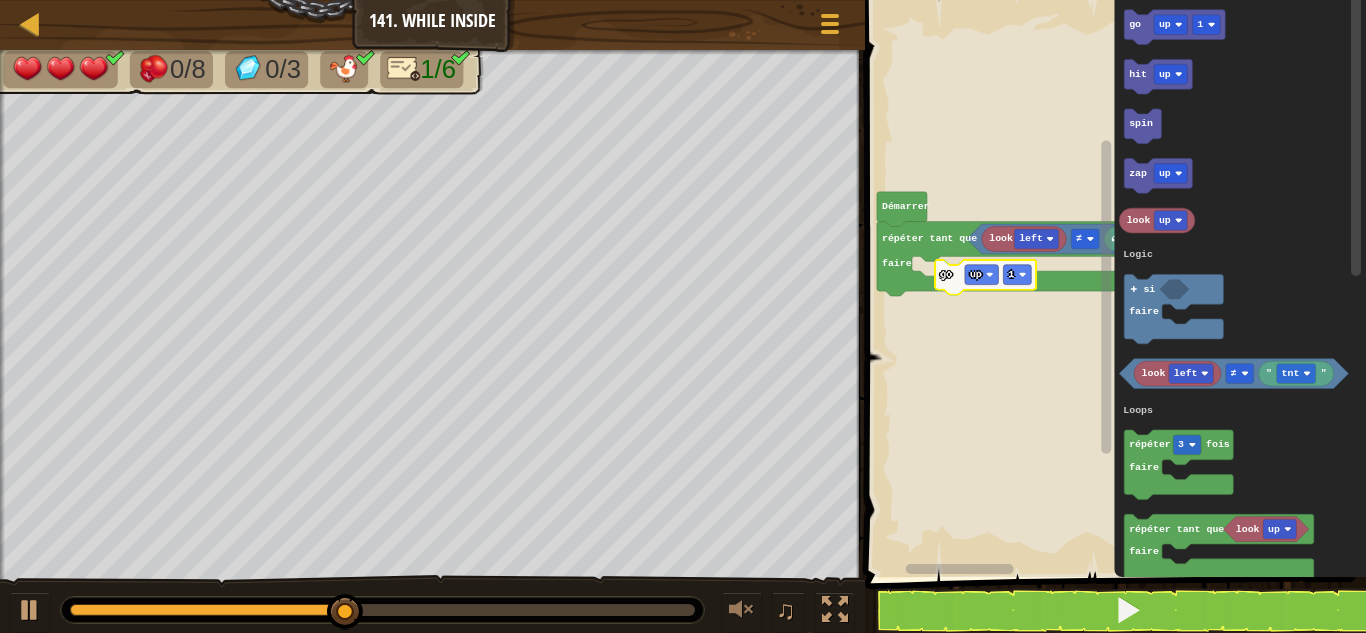 click on "Logic Loops Literals look left tnt ≠ répéter tant que faire Démarrer go up 1 hit up spin zap up look up look left " tnt " ≠ répéter 3 fois faire look up répéter tant que faire " gem "   si faire Logic Loops Literals go up 1" at bounding box center [1112, 283] 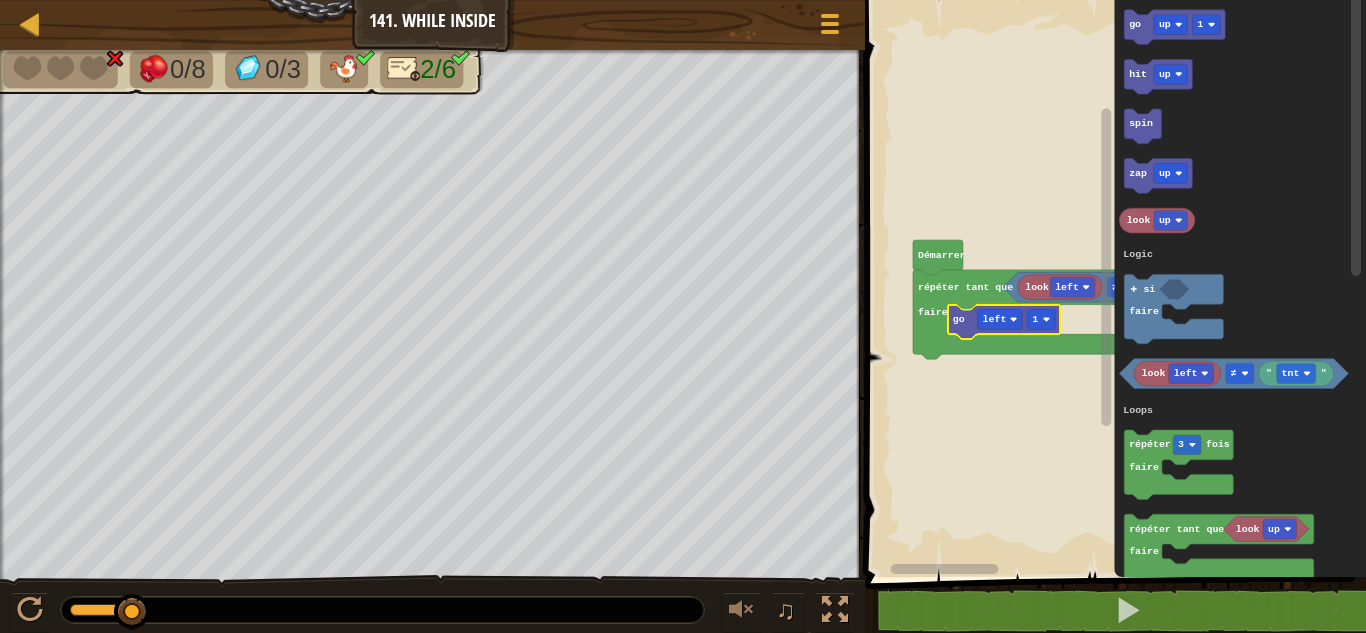 click 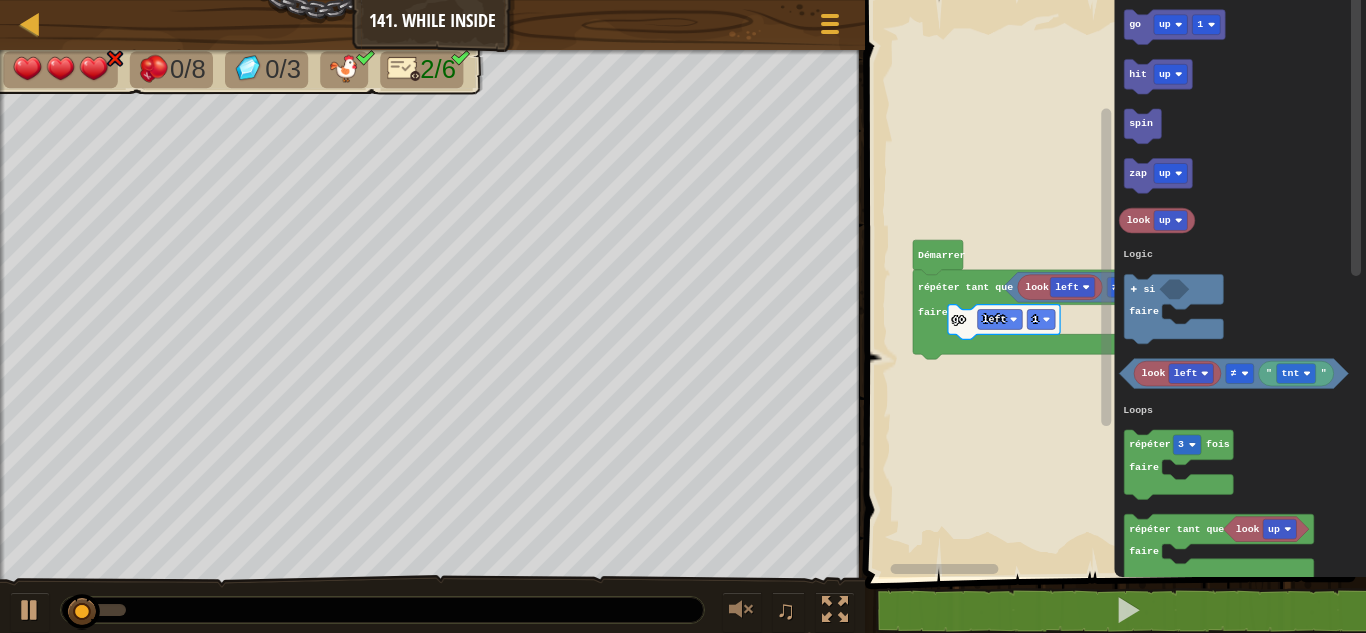 click 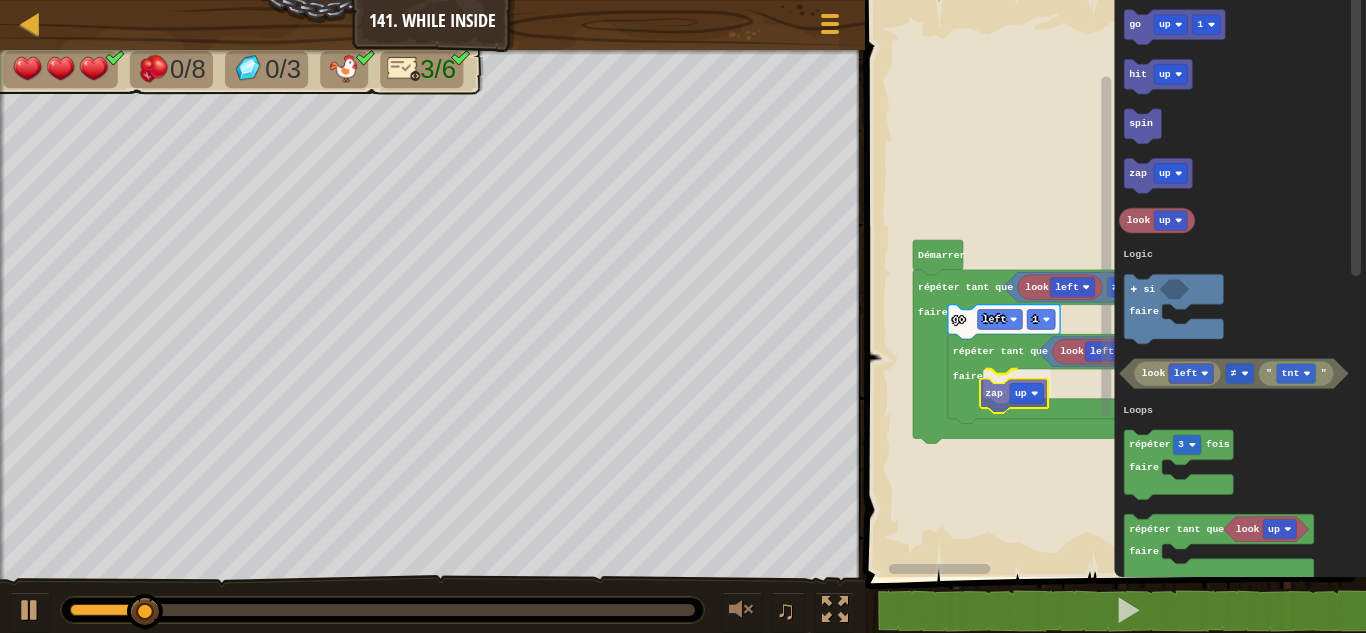 click on "Logic Loops Literals Démarrer look left tnt ≠ répéter tant que faire go left 1 look left tnt ≠ répéter tant que faire zap up go up 1 hit up spin zap up look up look left " tnt " ≠ répéter 3 fois faire look up répéter tant que faire " gem "   si faire Logic Loops Literals zap up" at bounding box center [1112, 283] 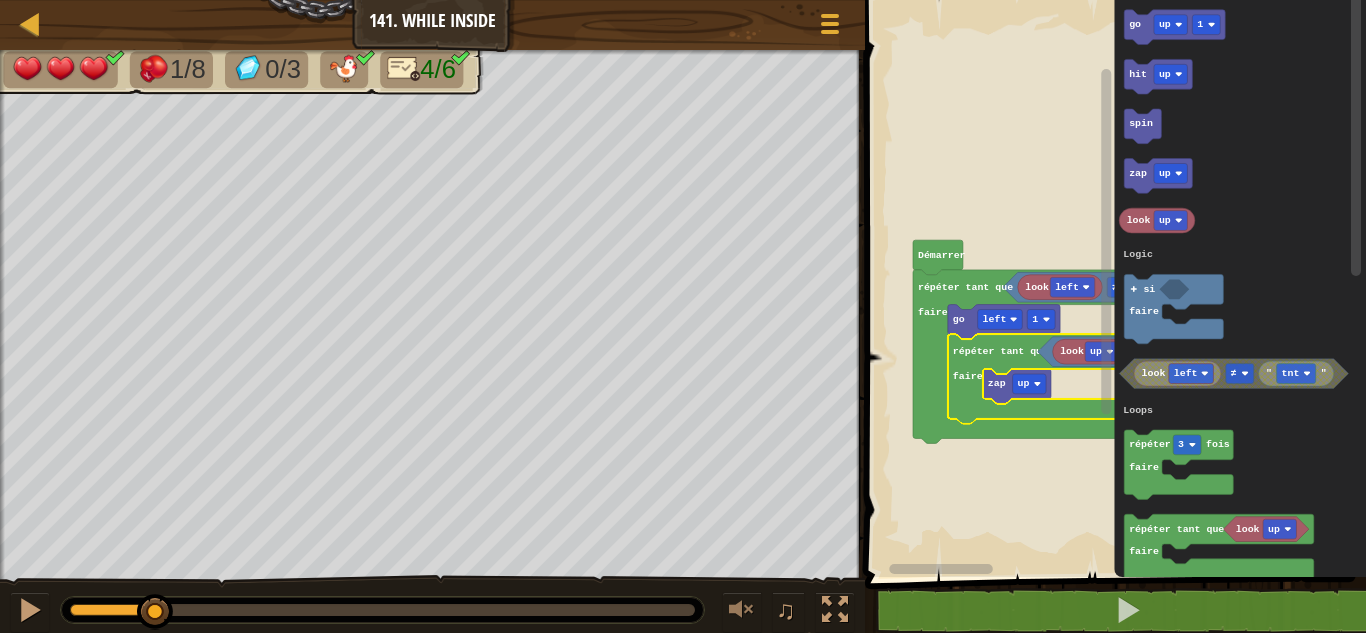 click 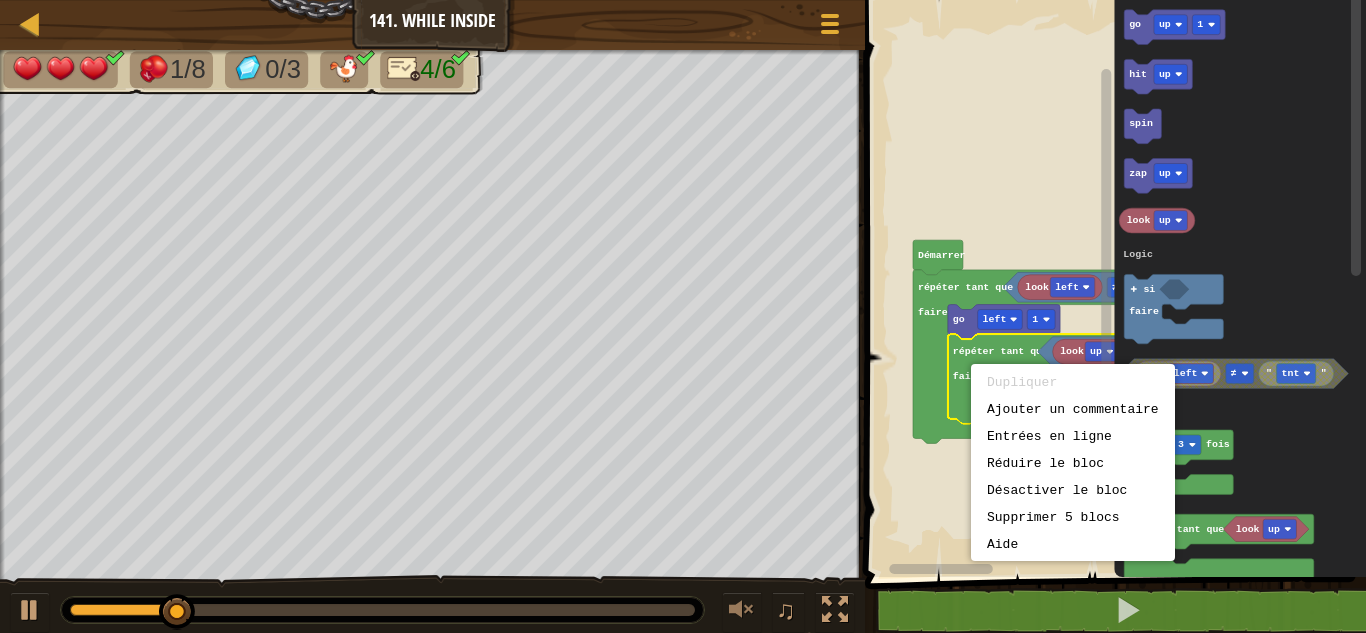 click on "Dupliquer" at bounding box center (1073, 382) 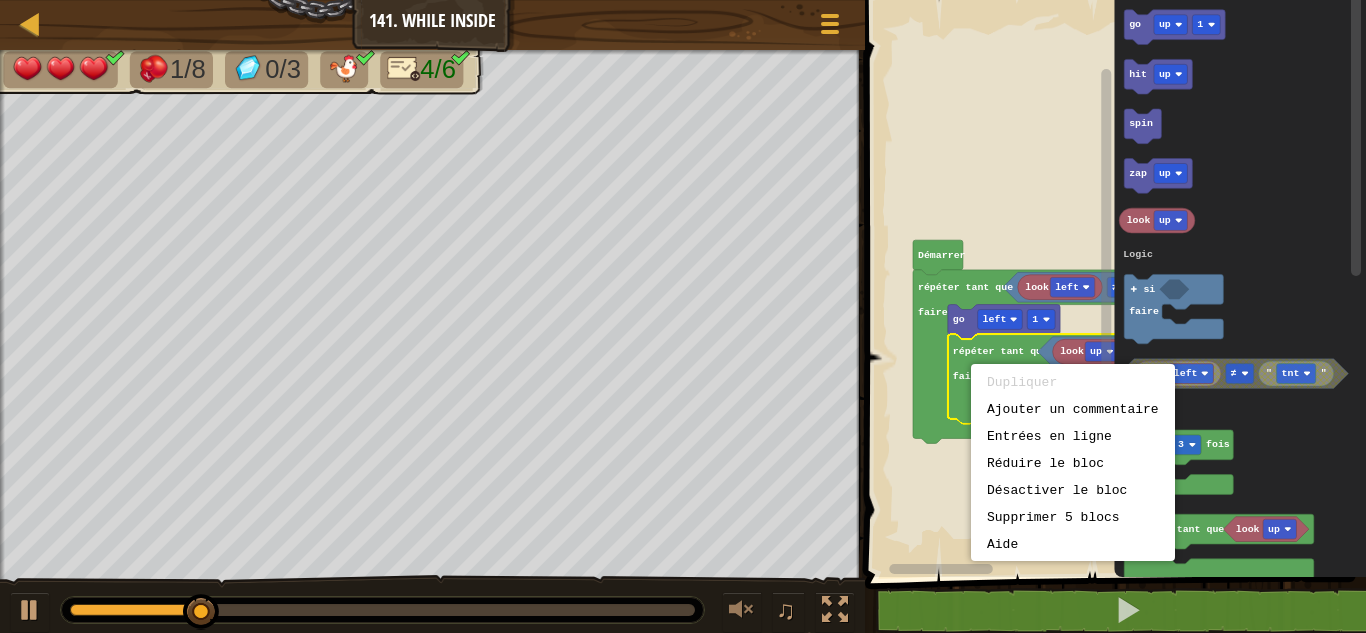 drag, startPoint x: 1009, startPoint y: 384, endPoint x: 915, endPoint y: 465, distance: 124.08465 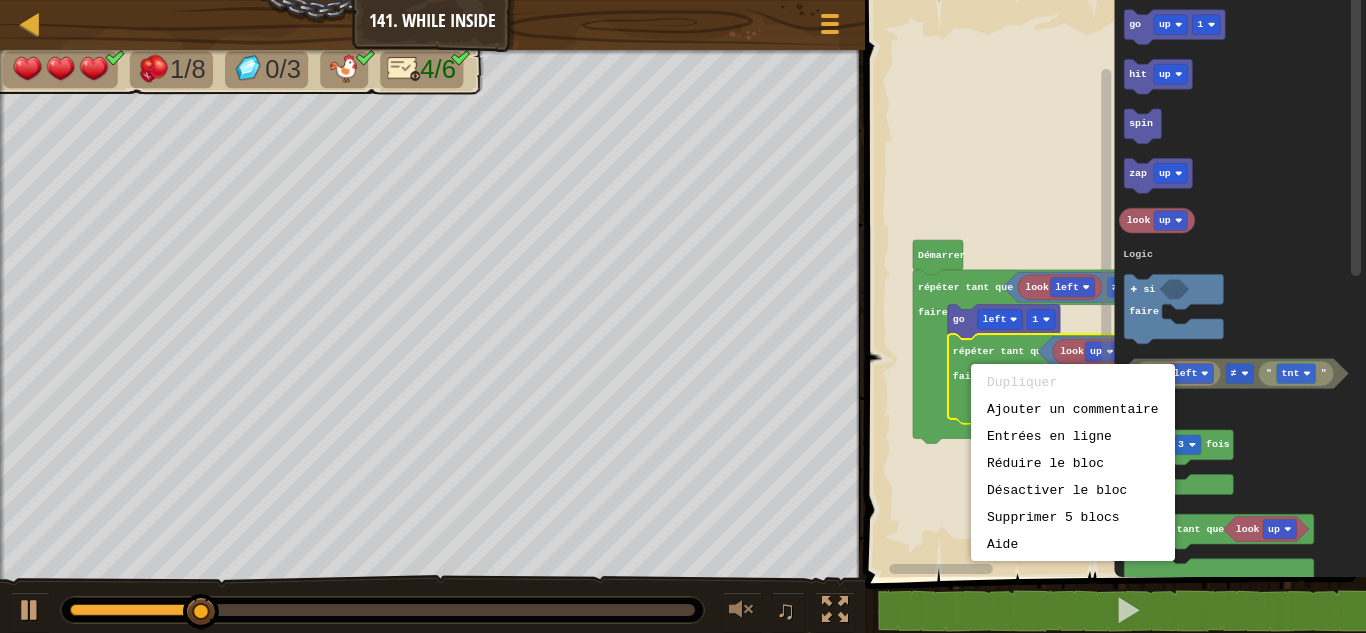 click on "Carte Junior 141. While Inside Menu du jeu 1     הההההההההההההההההההההההההההההההההההההההההההההההההההההההההההההההההההההההההההההההההההההההההההההההההההההההההההההההההההההההההההההההההההההההההההההההההההההההההההההההההההההההההההההההההההההההההההההההההההההההההההההההההההההההההההההההההההההההההההההההההההההההההההההההה XXXXXXXXXXXXXXXXXXXXXXXXXXXXXXXXXXXXXXXXXXXXXXXXXXXXXXXXXXXXXXXXXXXXXXXXXXXXXXXXXXXXXXXXXXXXXXXXXXXXXXXXXXXXXXXXXXXXXXXXXXXXXXXXXXXXXXXXXXXXXXXXXXXXXXXXXXXXXXXXXXXXXXXXXXXXXXXXXXXXXXXXXXXXXXXXXXXXXXXXXXXXXXXXXXXXXXXXXXXXXXXXXXXXXXXXXXXXXXXXXXXXXXXXXXXXXXXX Solution × Blocs 1     Logic Loops Literals Démarrer look left tnt ≠ répéter tant que faire go left 1 répéter tant que faire zap up tnt ≠ look up go up 1 hit up spin zap up look up look "" at bounding box center [683, 0] 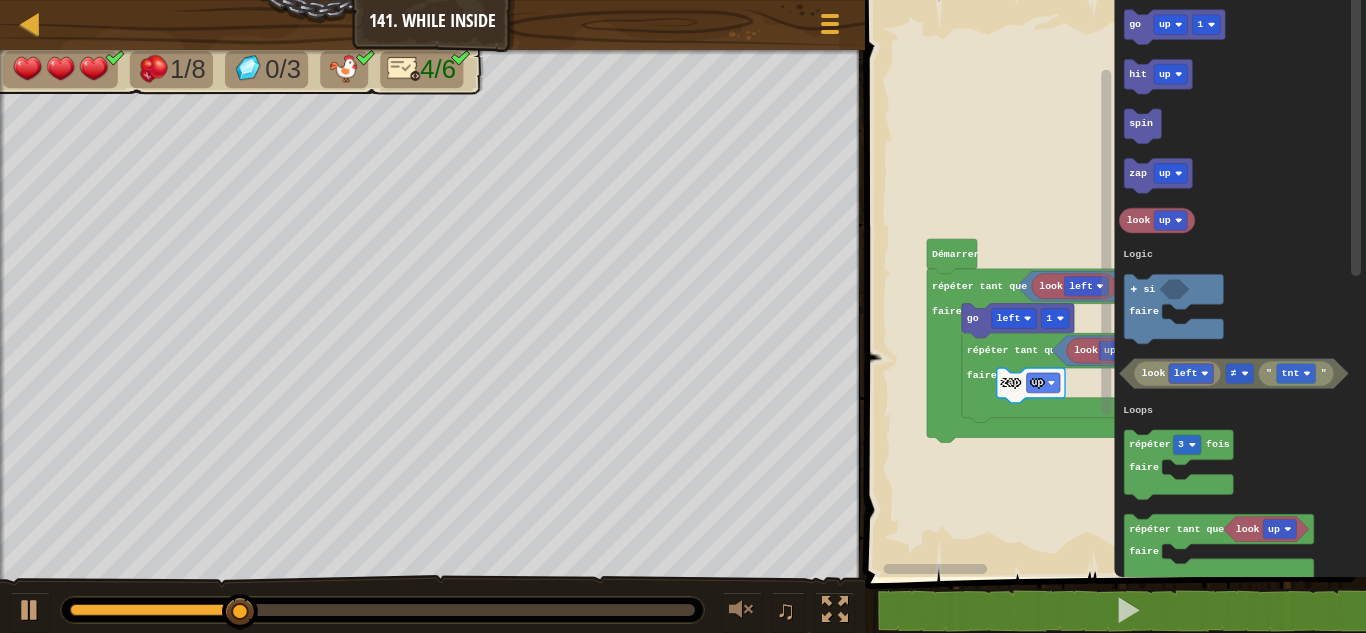 click 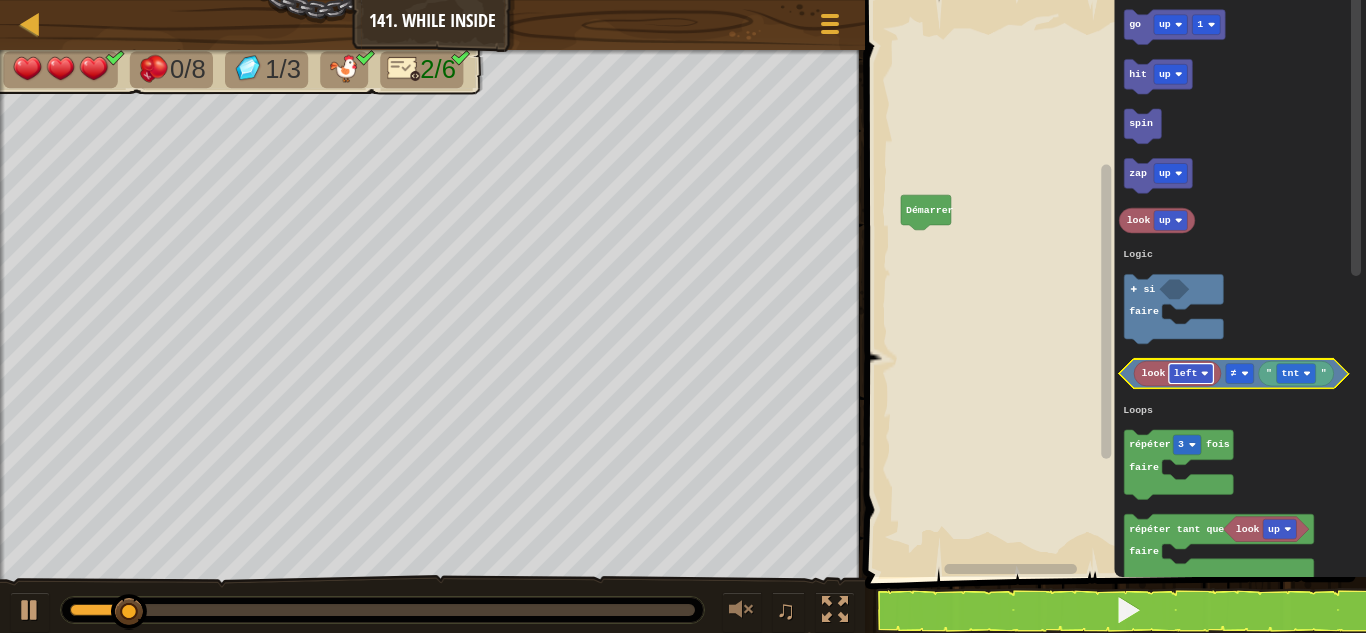 click on "left" 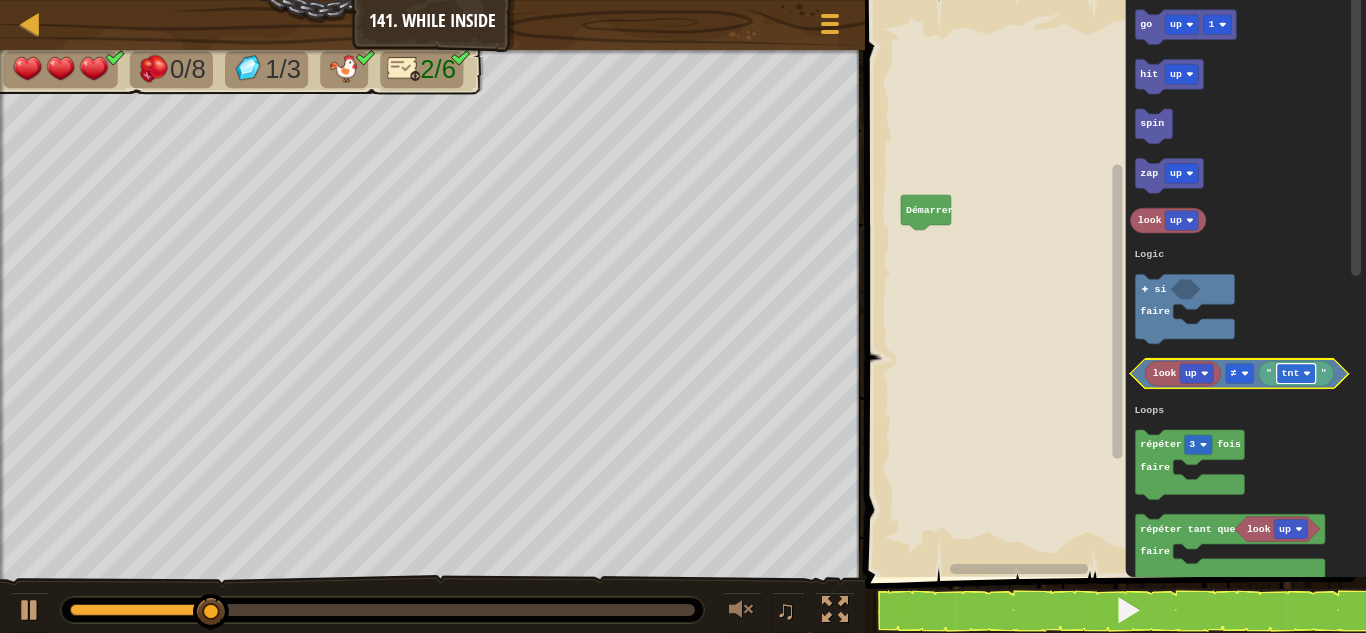 click on "tnt" 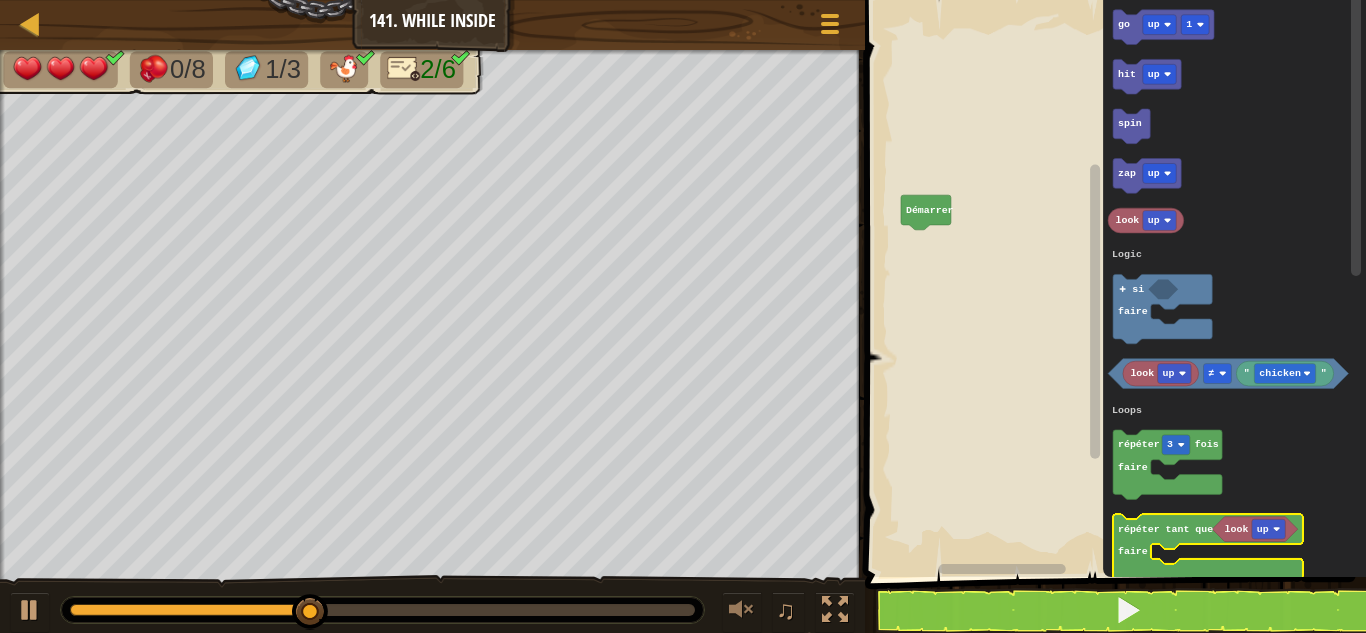 click on "répéter tant que" 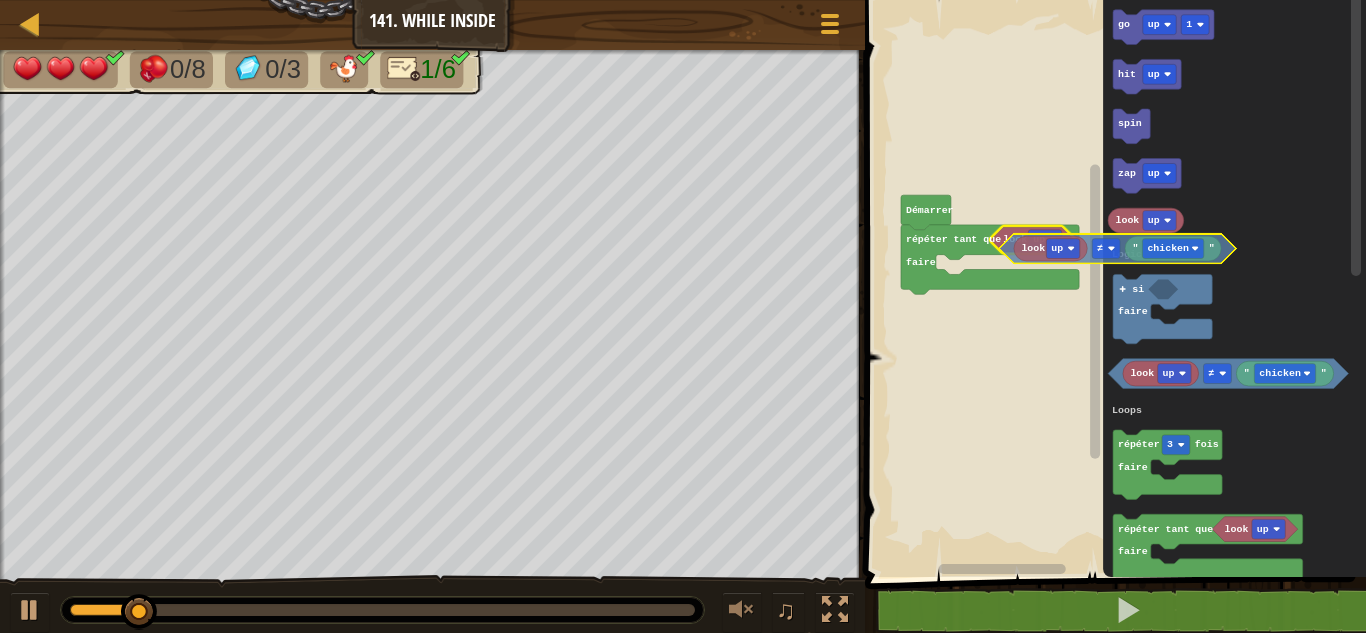 click on "Logic Loops Literals Démarrer look up répéter tant que faire go up 1 hit up spin zap up look up look up " chicken " ≠ répéter 3 fois faire look up répéter tant que faire " gem "   si faire Logic Loops Literals look up " chicken " ≠" at bounding box center [1112, 283] 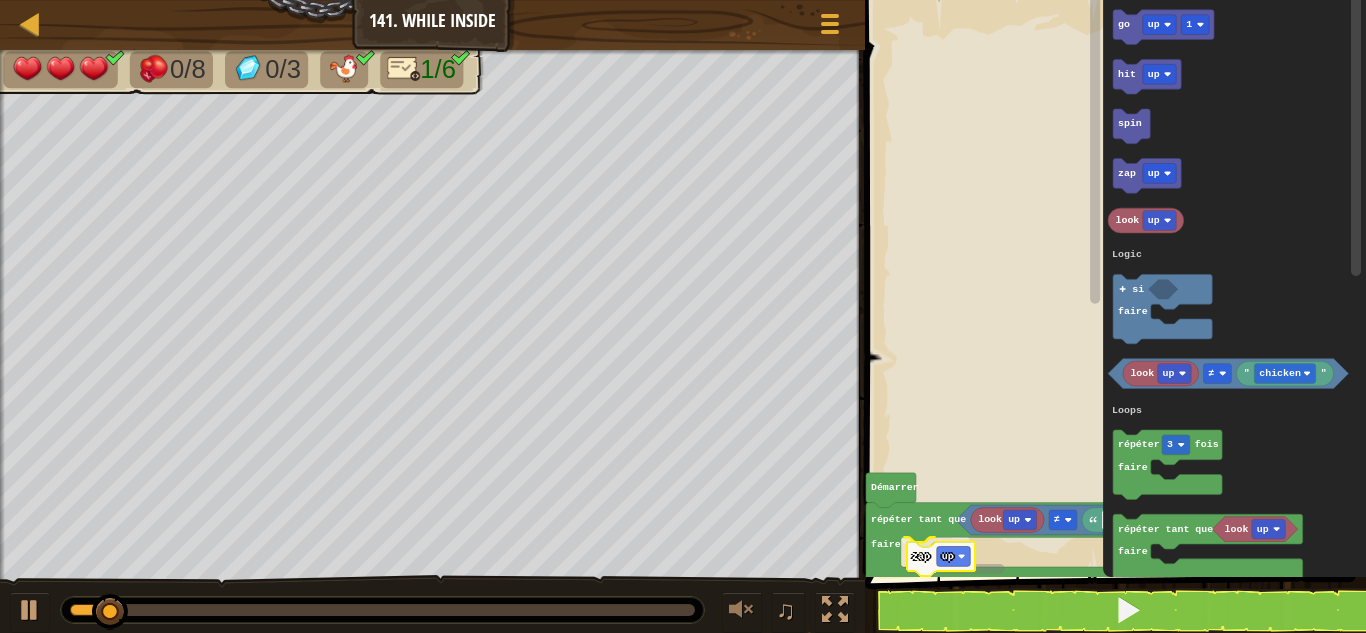 click on "Logic Loops Literals look up chicken ≠ répéter tant que faire zap up Démarrer go up 1 hit up spin zap up look up look up " chicken " ≠ répéter 3 fois faire look up répéter tant que faire " gem "   si faire Logic Loops Literals zap up" at bounding box center [1112, 283] 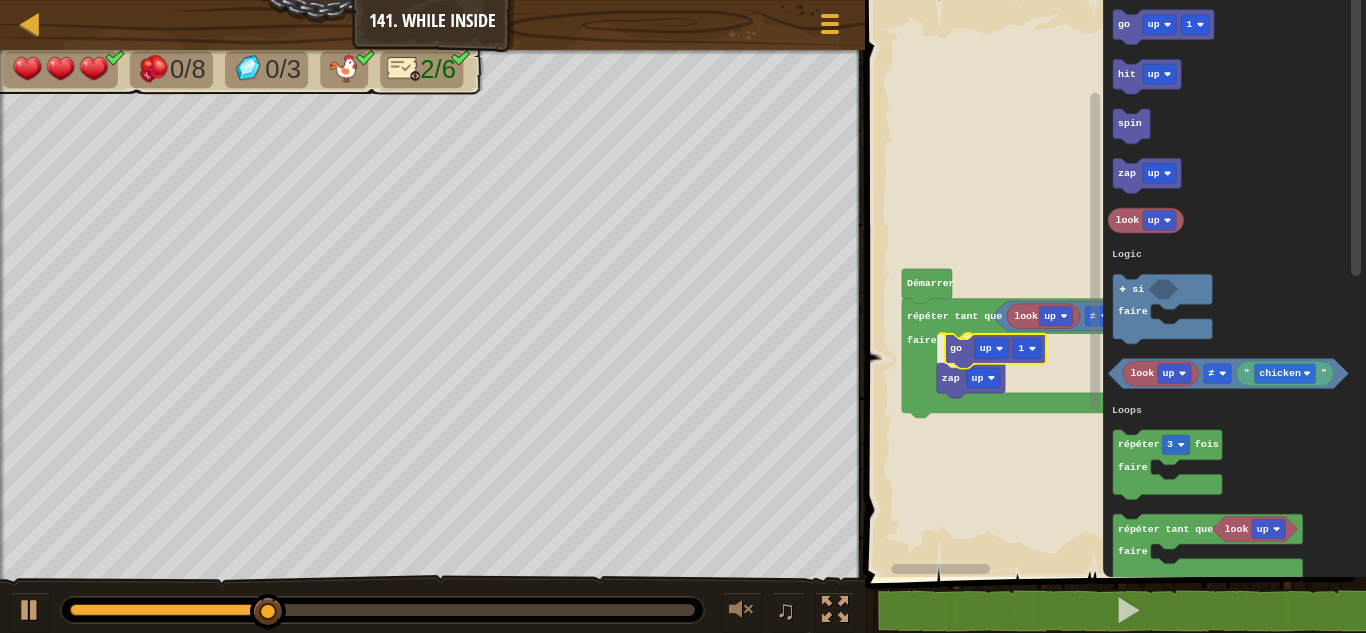 click on "Logic Loops Literals Démarrer look up chicken ≠ répéter tant que faire go up 1 zap up go up 1 hit up spin zap up look up look up " chicken " ≠ répéter 3 fois faire look up répéter tant que faire " gem "   si faire Logic Loops Literals go up 1" at bounding box center (1112, 283) 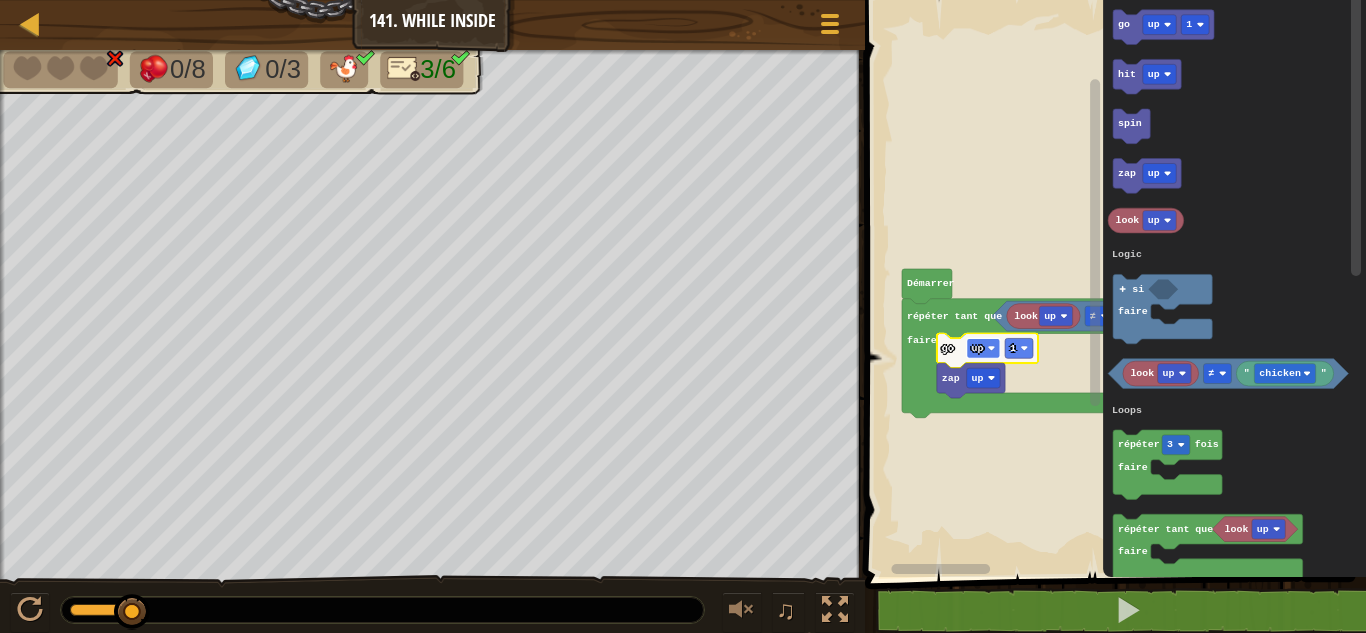 click 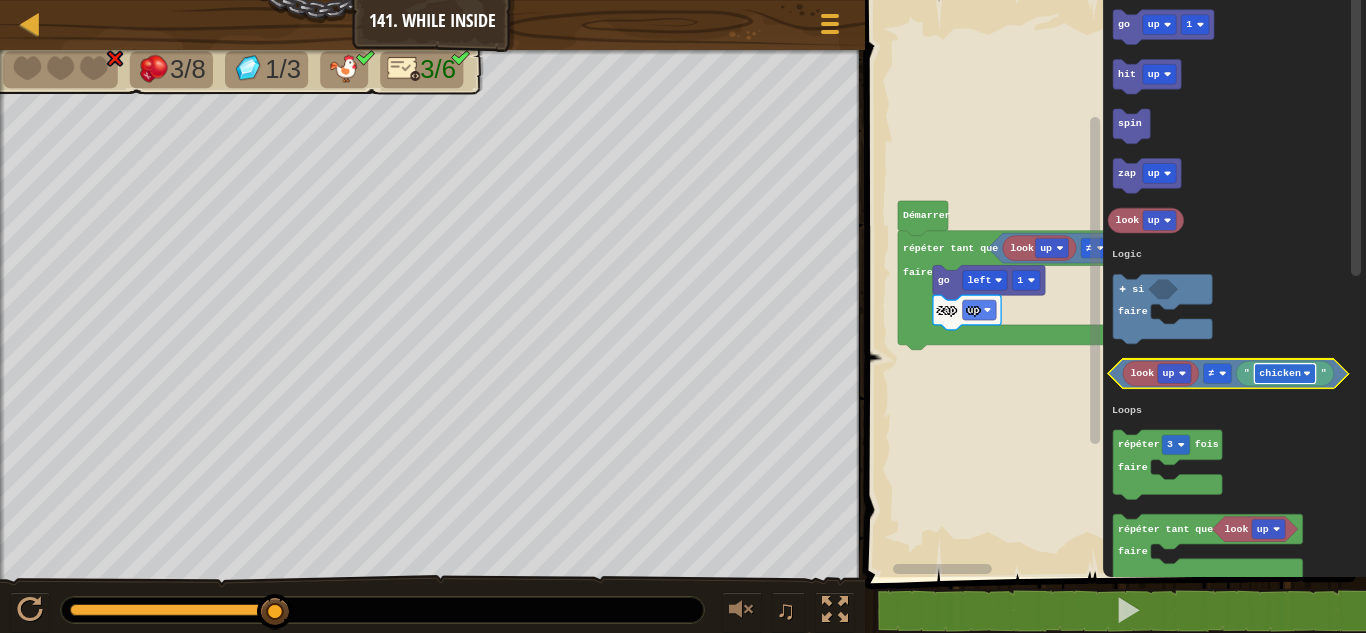 click 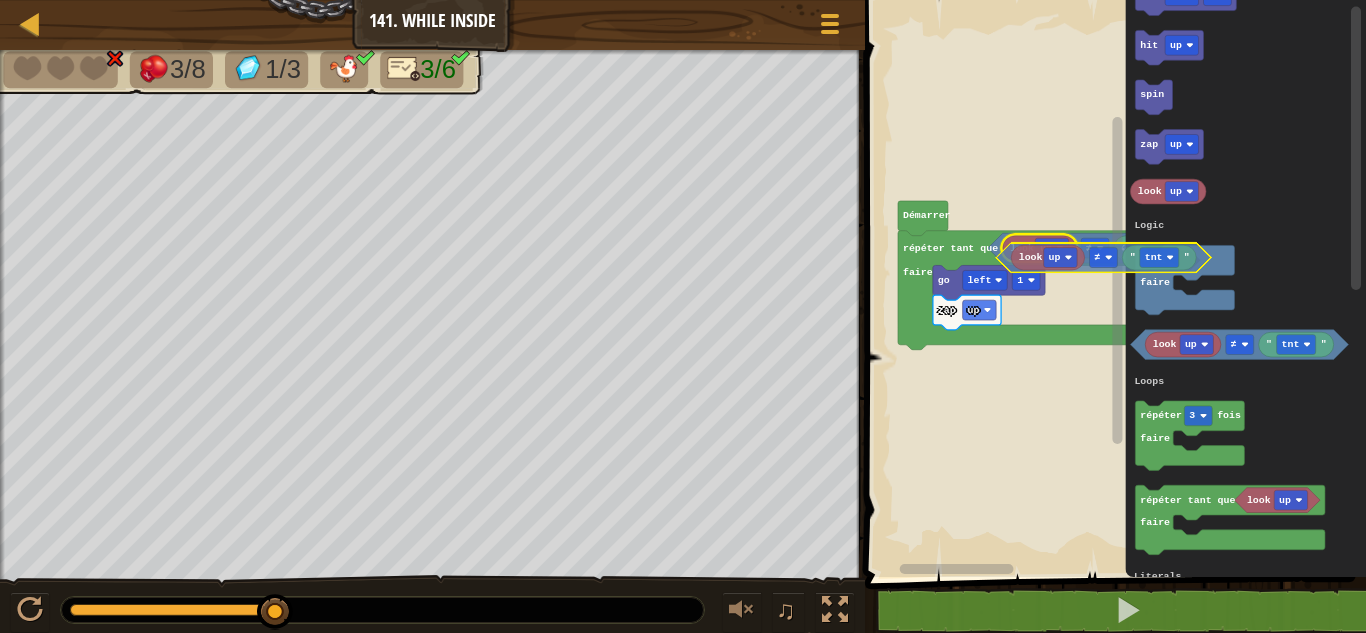 click on "Logic Loops Literals Démarrer chicken ≠ look up répéter tant que faire go left 1 zap up go up 1 hit up spin zap up look up look up " tnt " ≠ répéter 3 fois faire look up répéter tant que faire " gem "   si faire Logic Loops Literals look up " tnt " ≠" at bounding box center [1112, 283] 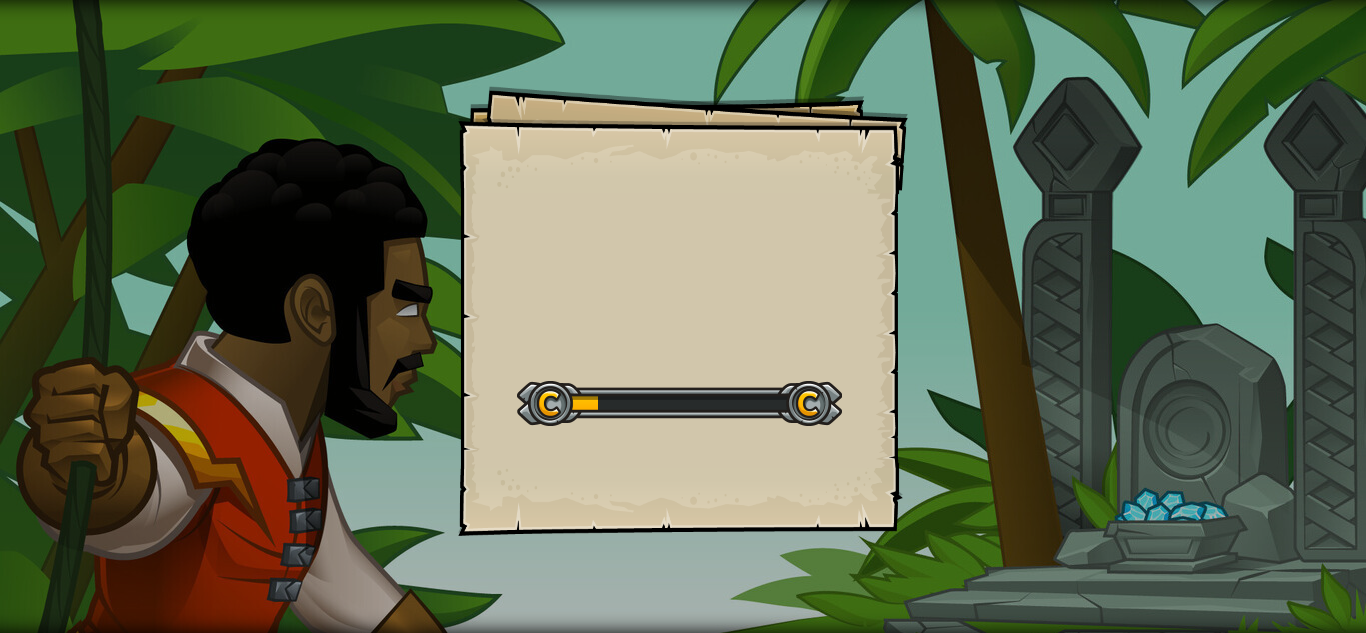 scroll, scrollTop: 0, scrollLeft: 0, axis: both 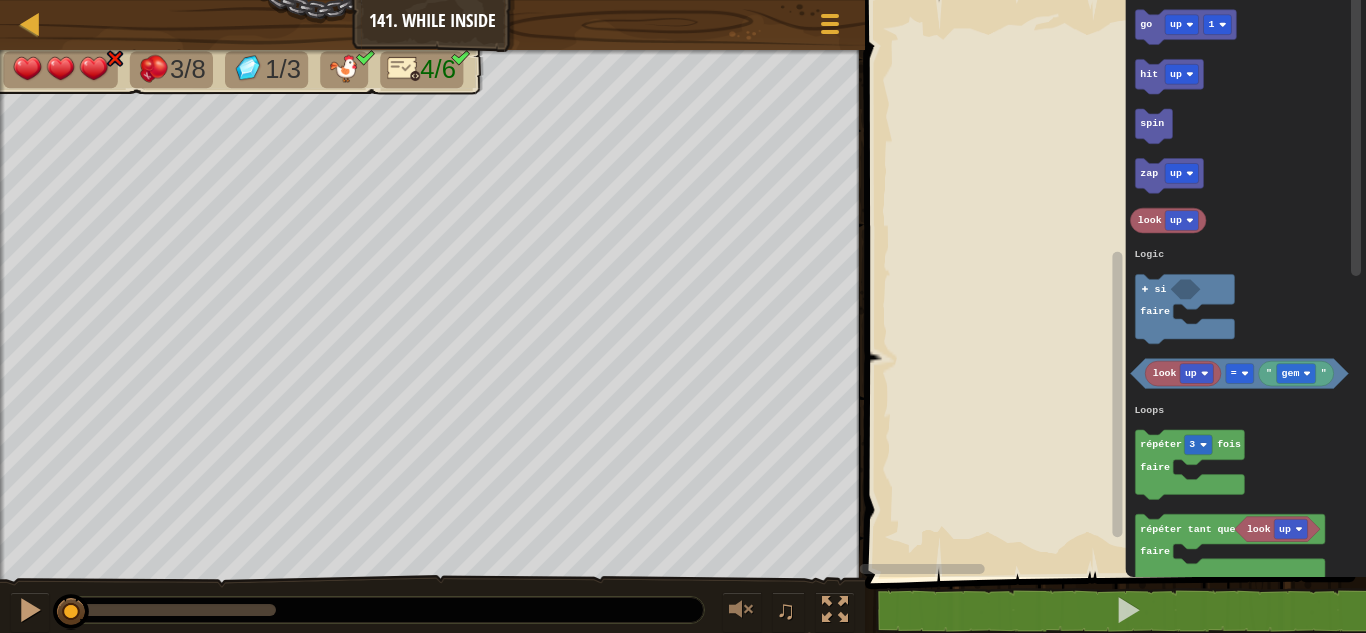 click on "Logic Loops Literals go up 1 hit up spin zap up look up look up " gem " = répéter 3 fois faire look up répéter tant que faire " gem "   si faire Logic Loops Literals" at bounding box center [1112, 283] 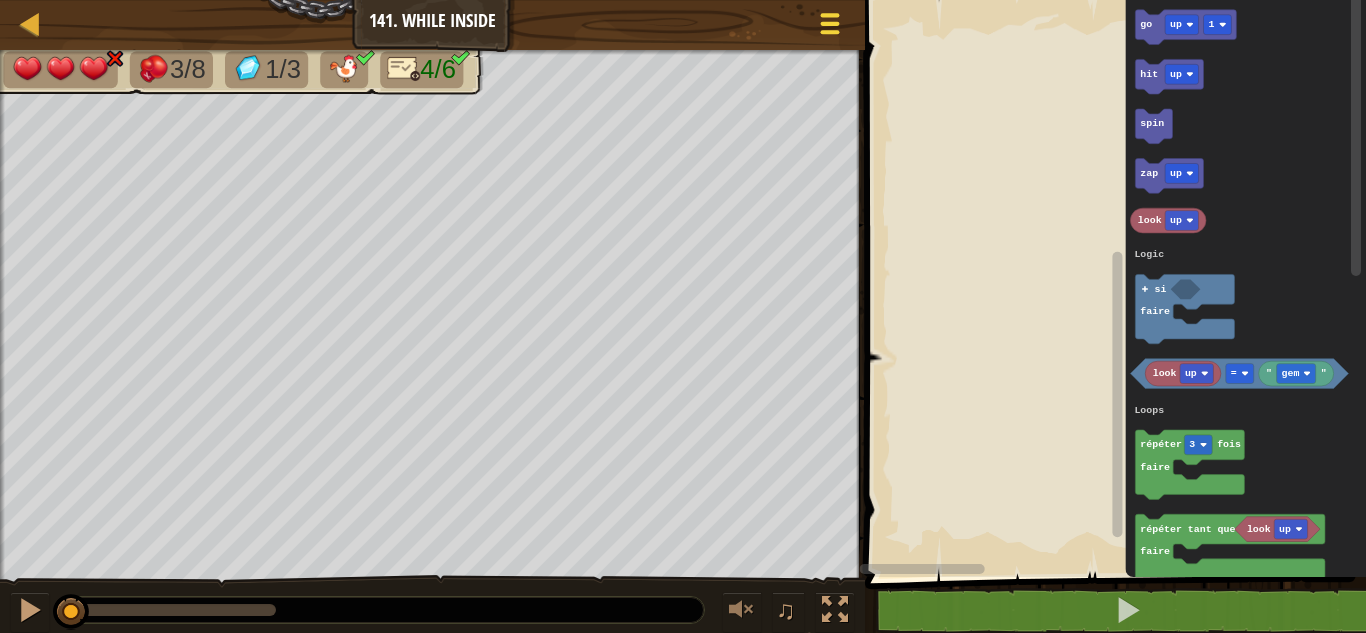 click on "Menu du jeu" at bounding box center [830, 27] 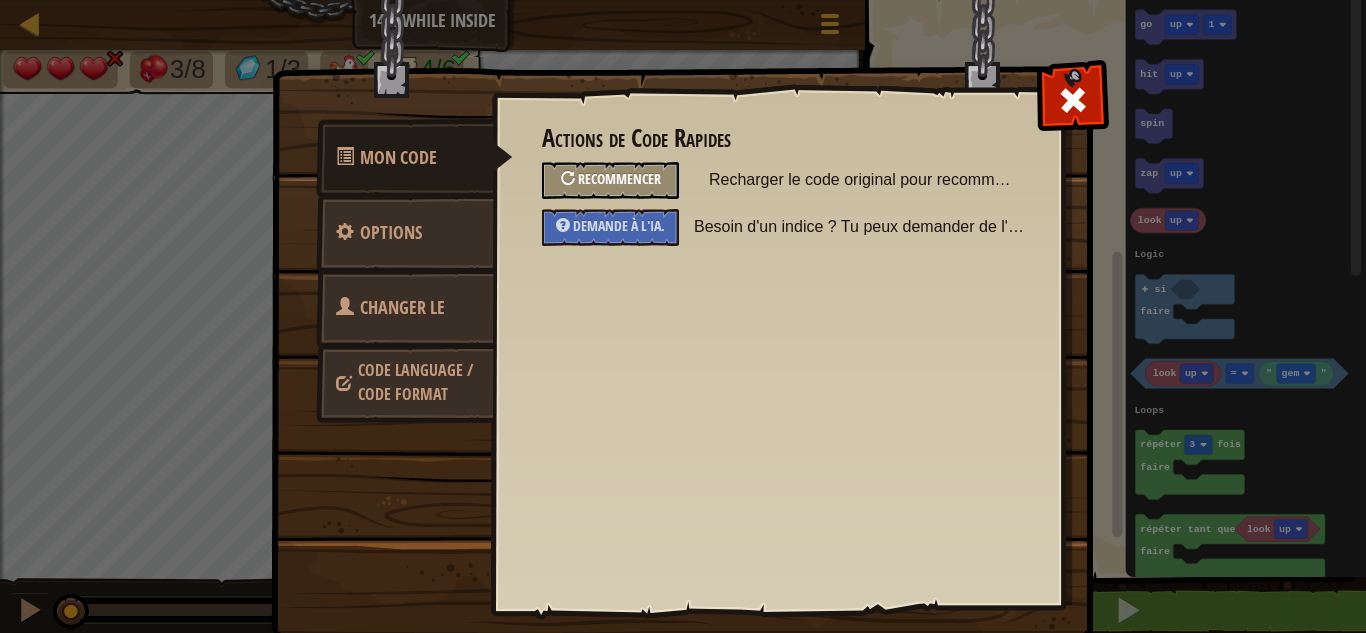 click on "Recommencer" at bounding box center [619, 178] 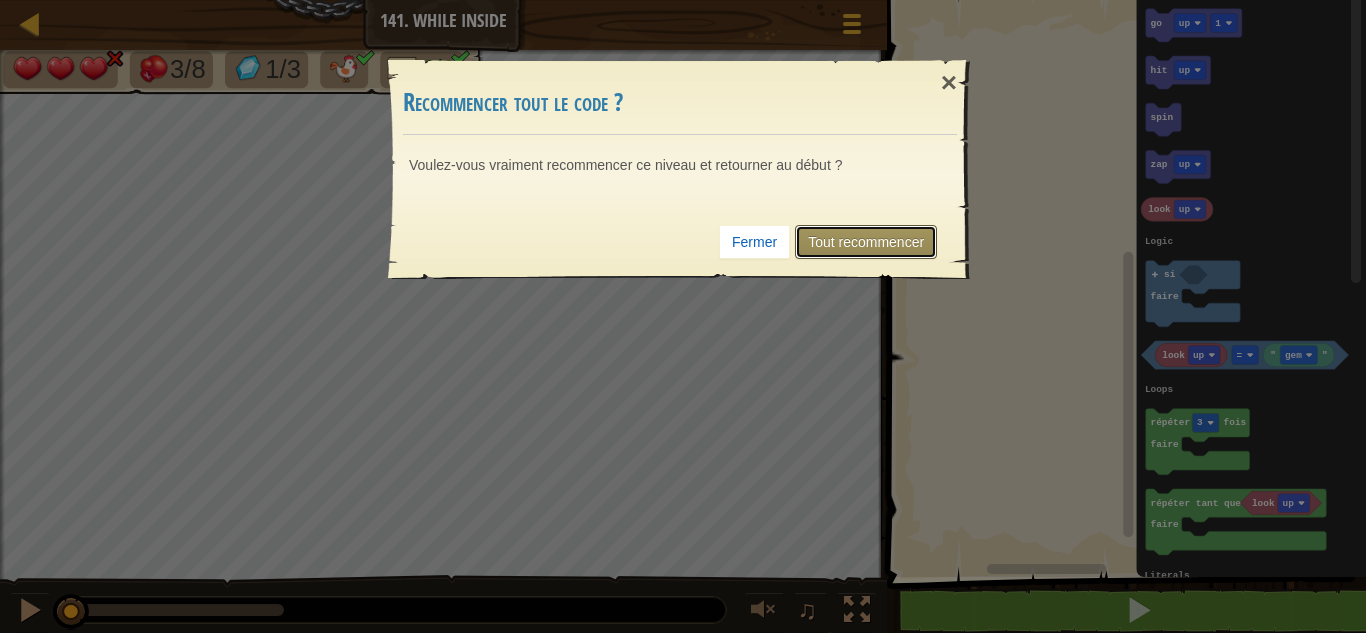 click on "Tout recommencer" at bounding box center (866, 242) 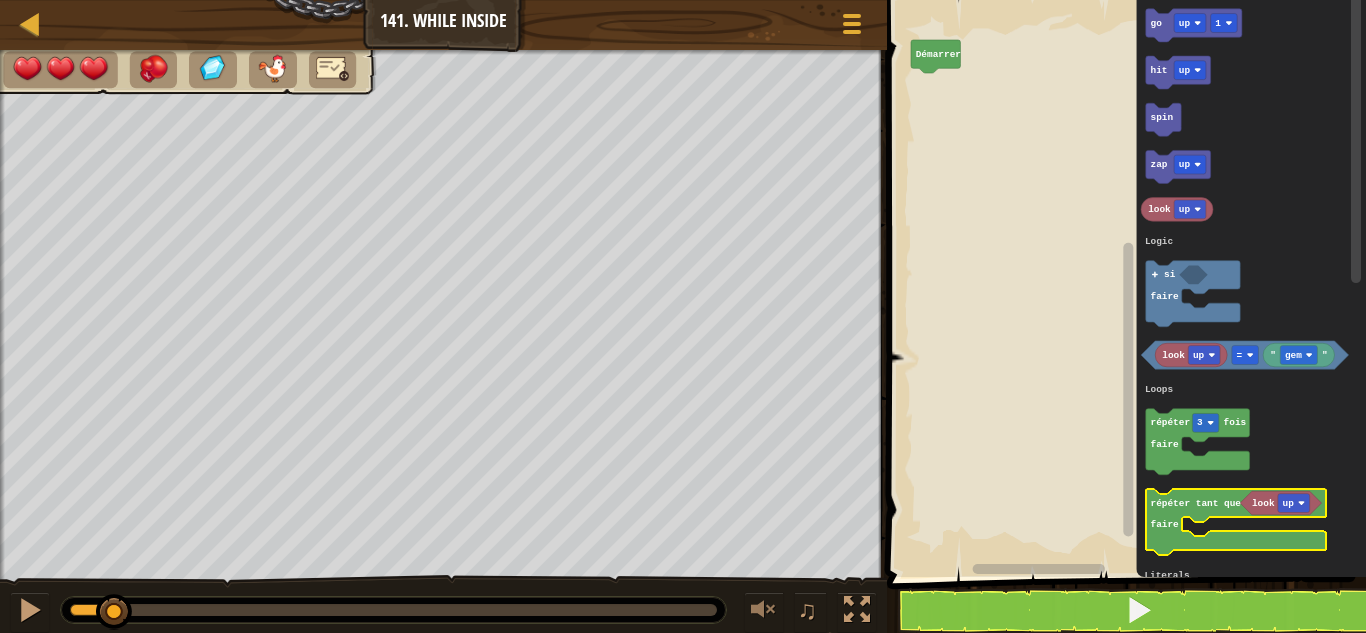 click 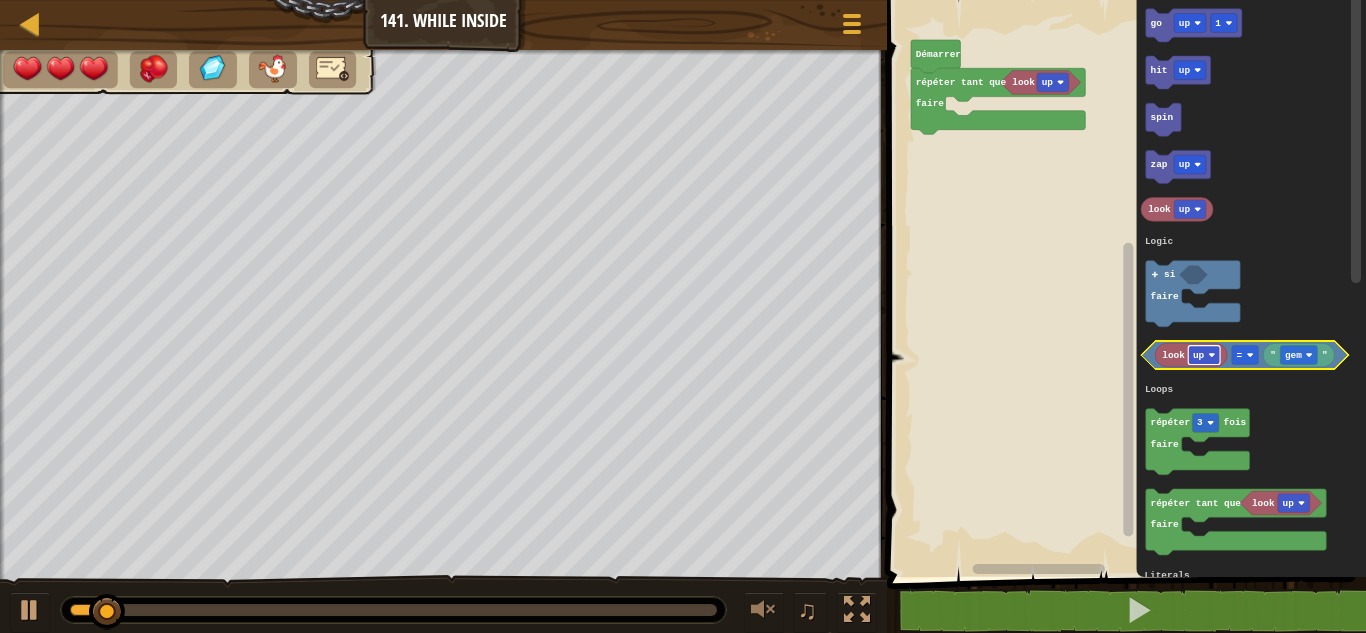 click 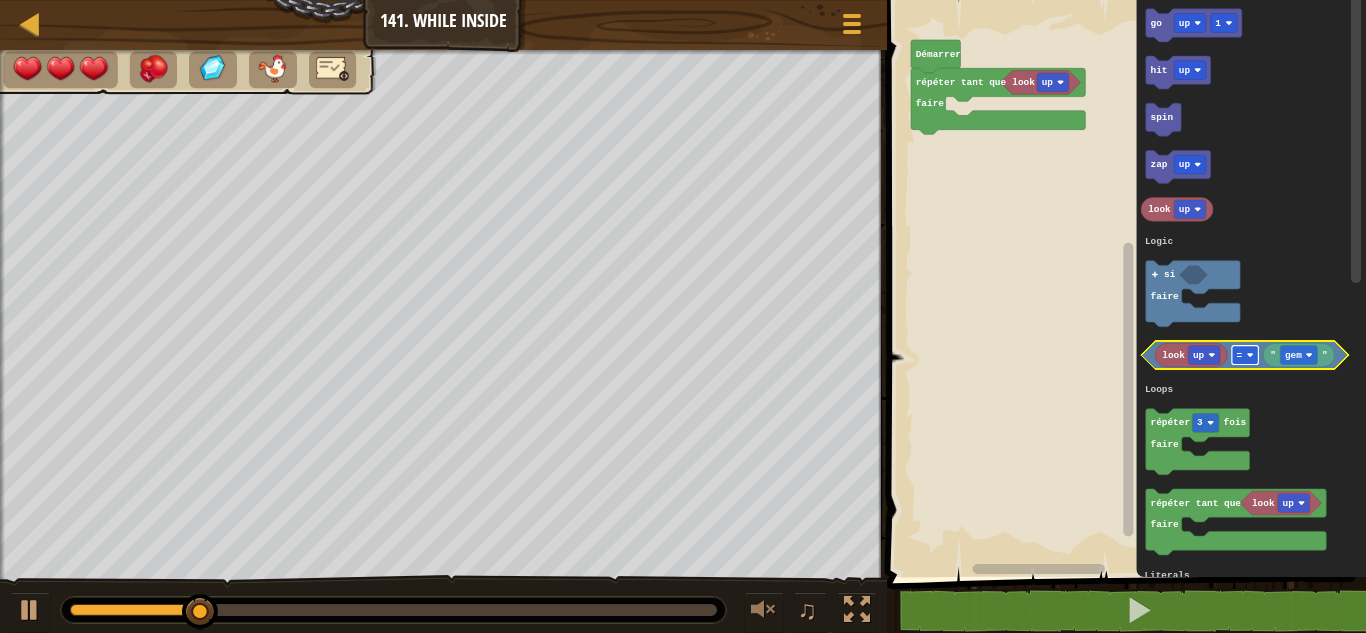 click 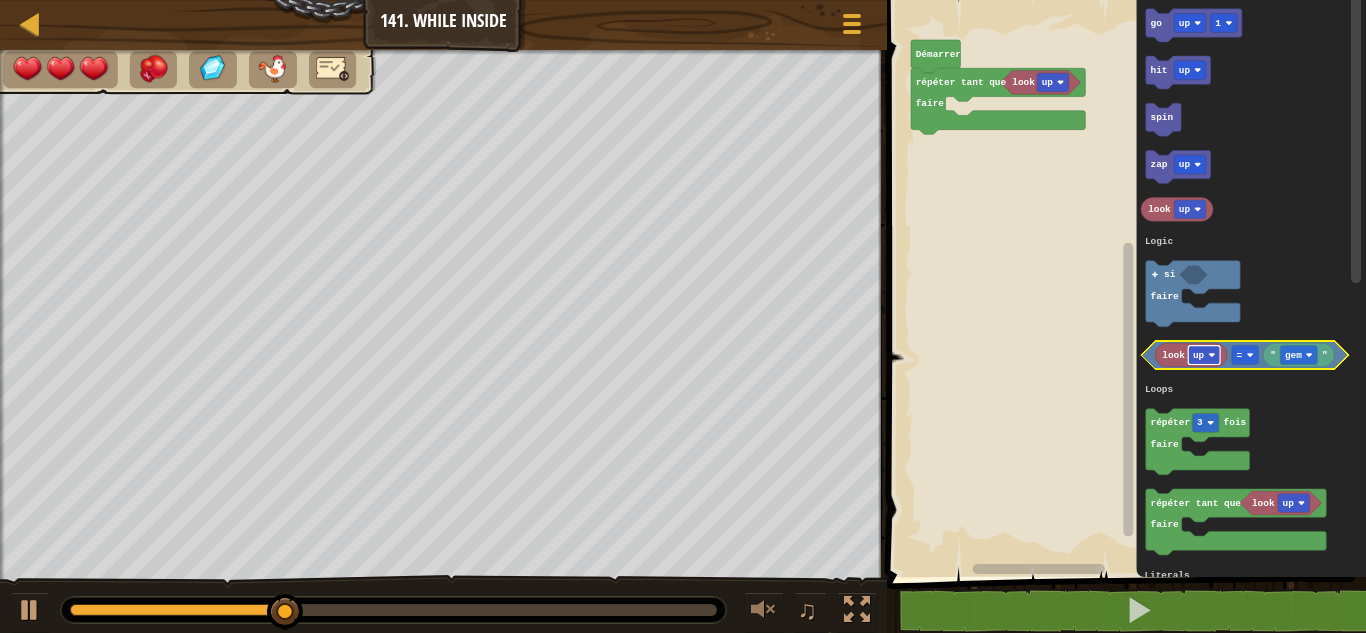 click on "up" 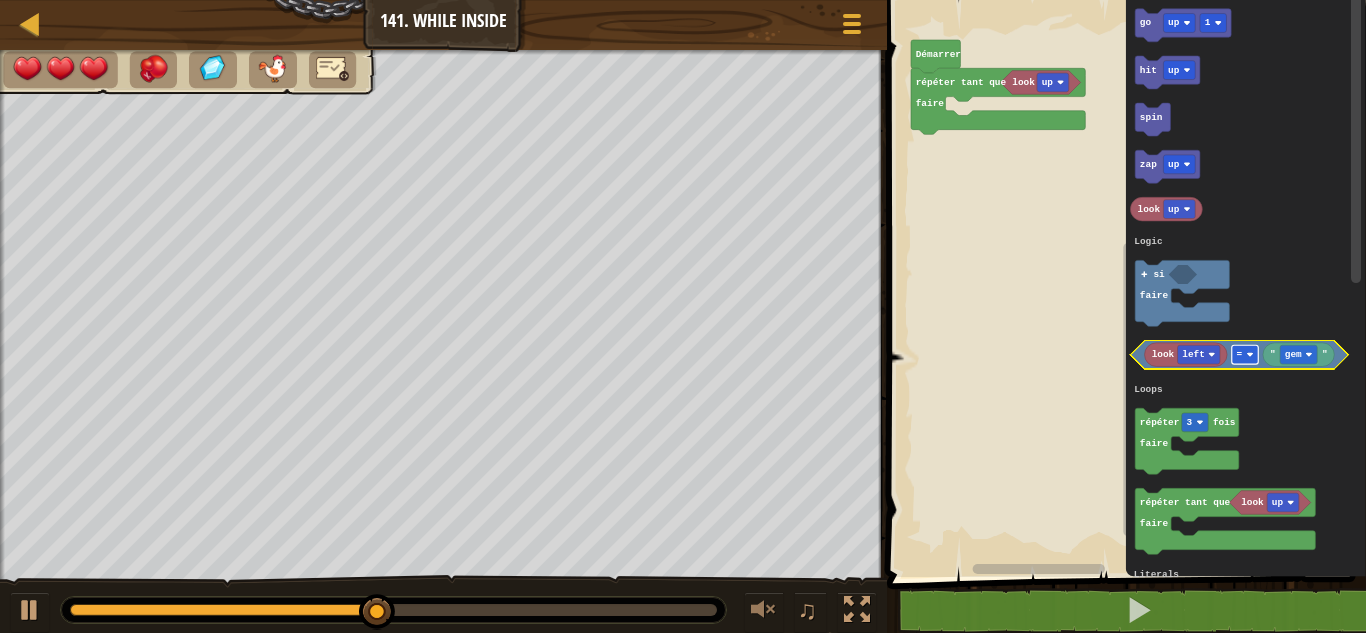 click 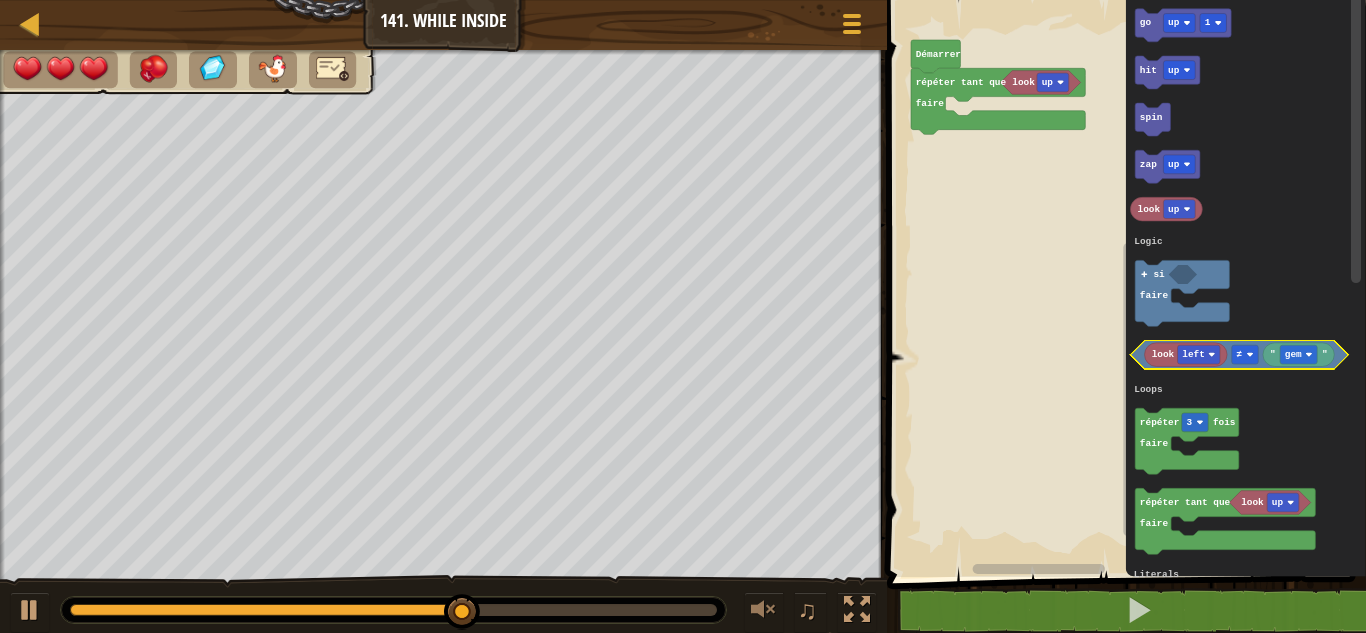 click 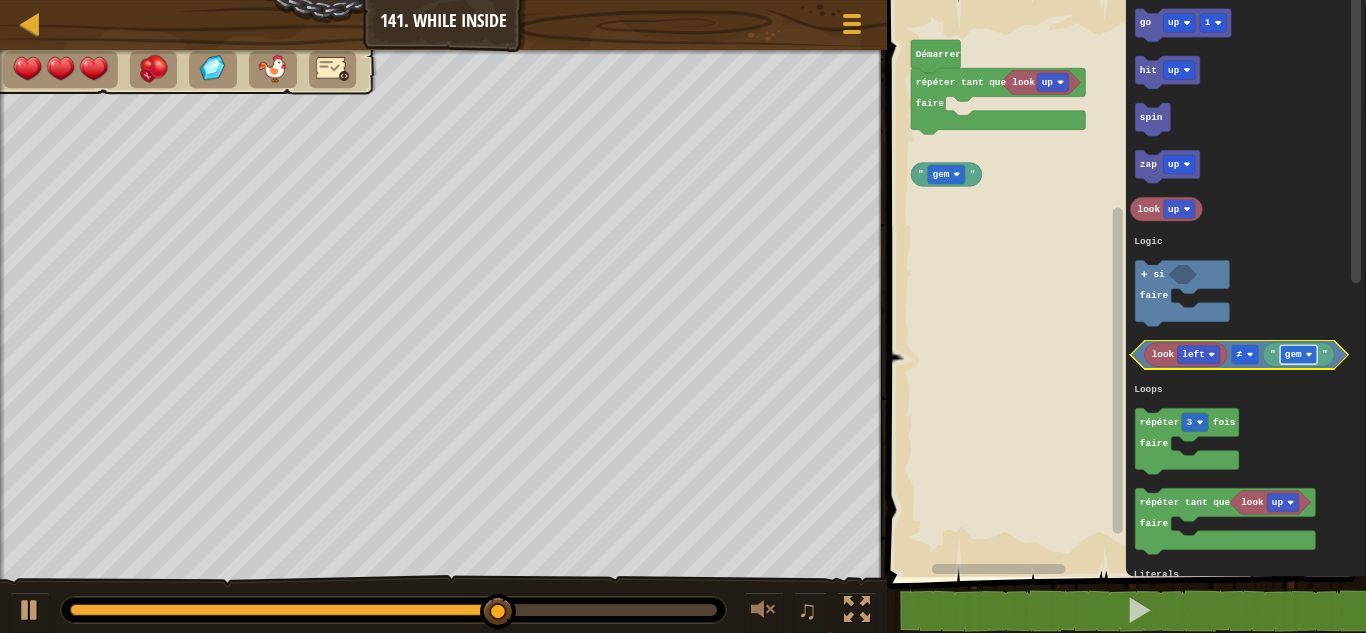 click on "gem" 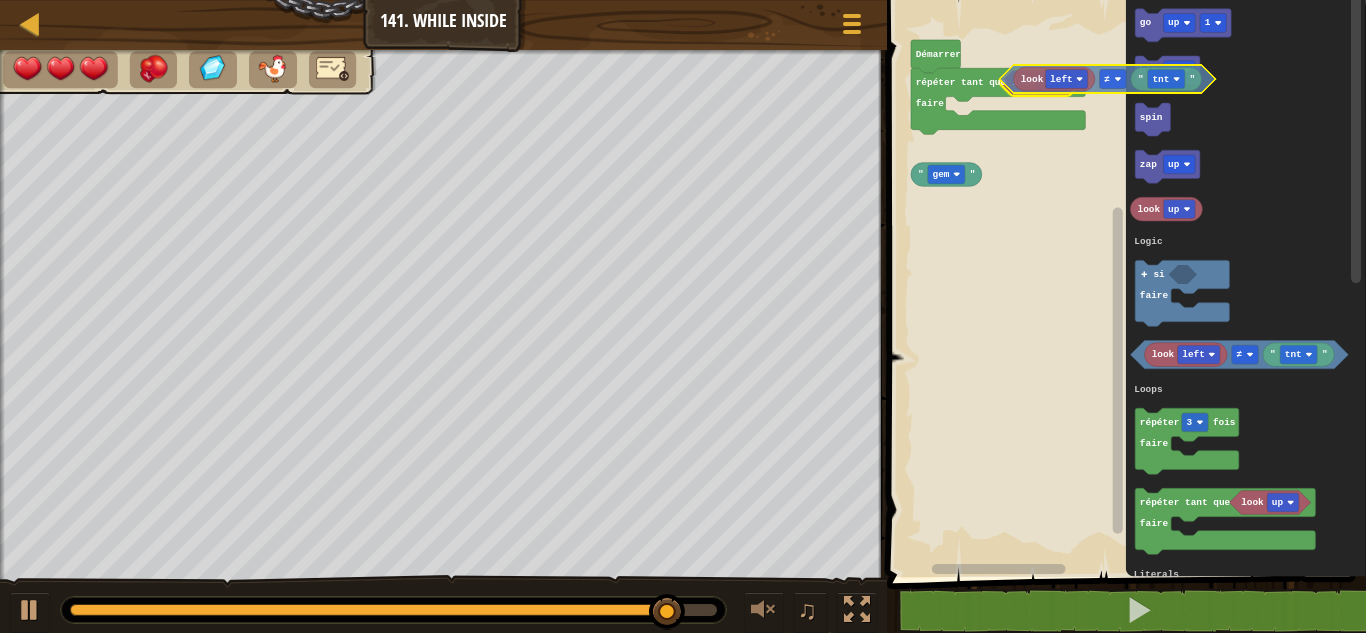 click on "Logic Loops Literals Démarrer look up répéter tant que faire " gem " go up 1 hit up spin zap up look up look left " tnt " ≠ répéter 3 fois faire look up répéter tant que faire " gem "   si faire Logic Loops Literals look left " tnt " ≠" at bounding box center [1123, 283] 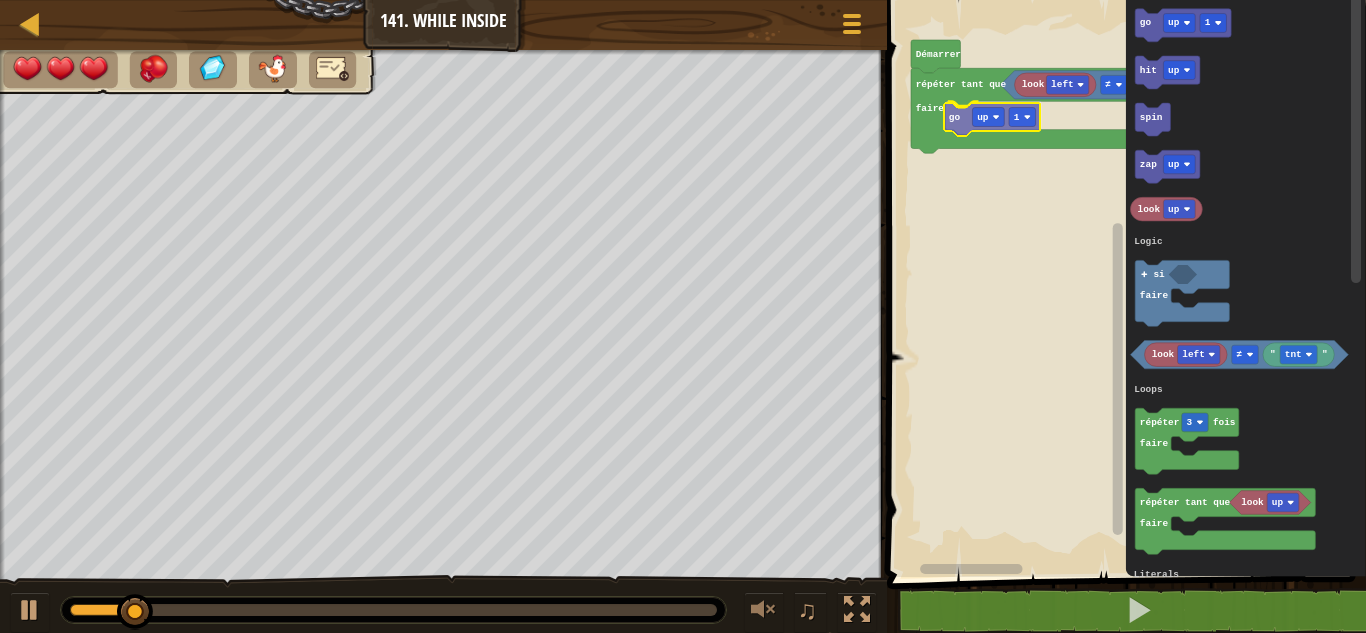 click on "Logic Loops Literals look left tnt ≠ répéter tant que faire go up 1 Démarrer go up 1 hit up spin zap up look up look left " tnt " ≠ répéter 3 fois faire look up répéter tant que faire " gem "   si faire Logic Loops Literals go up 1" at bounding box center [1123, 283] 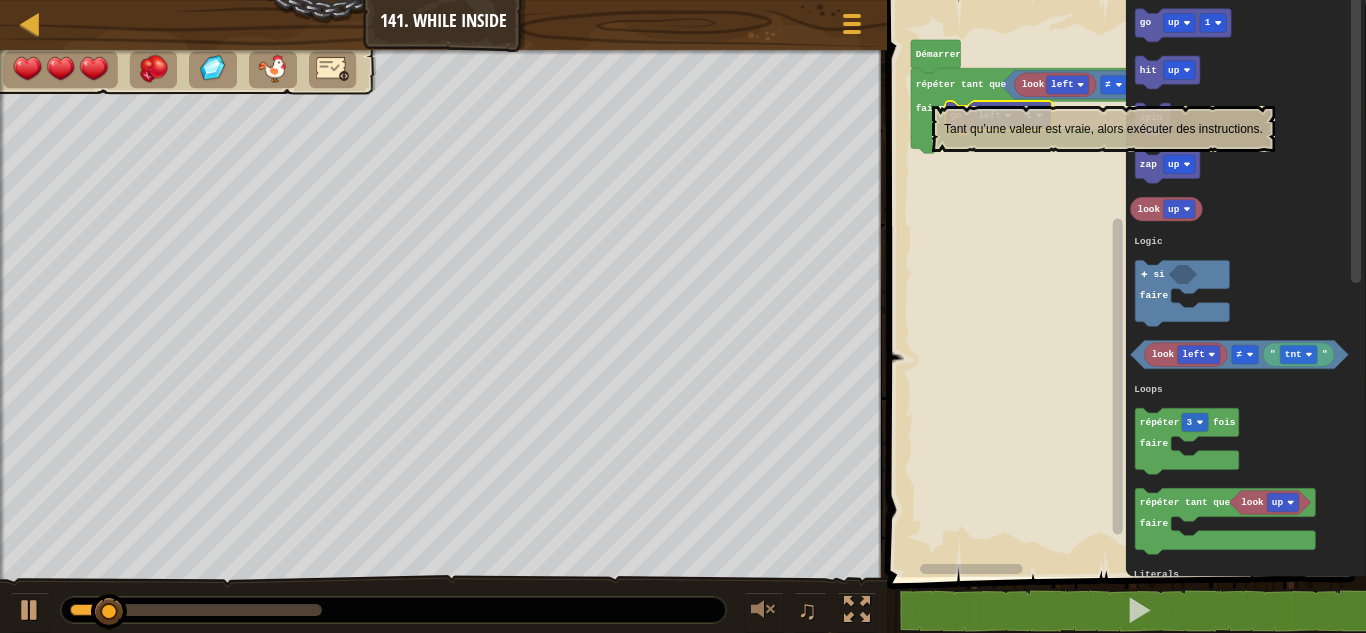 click on "faire" 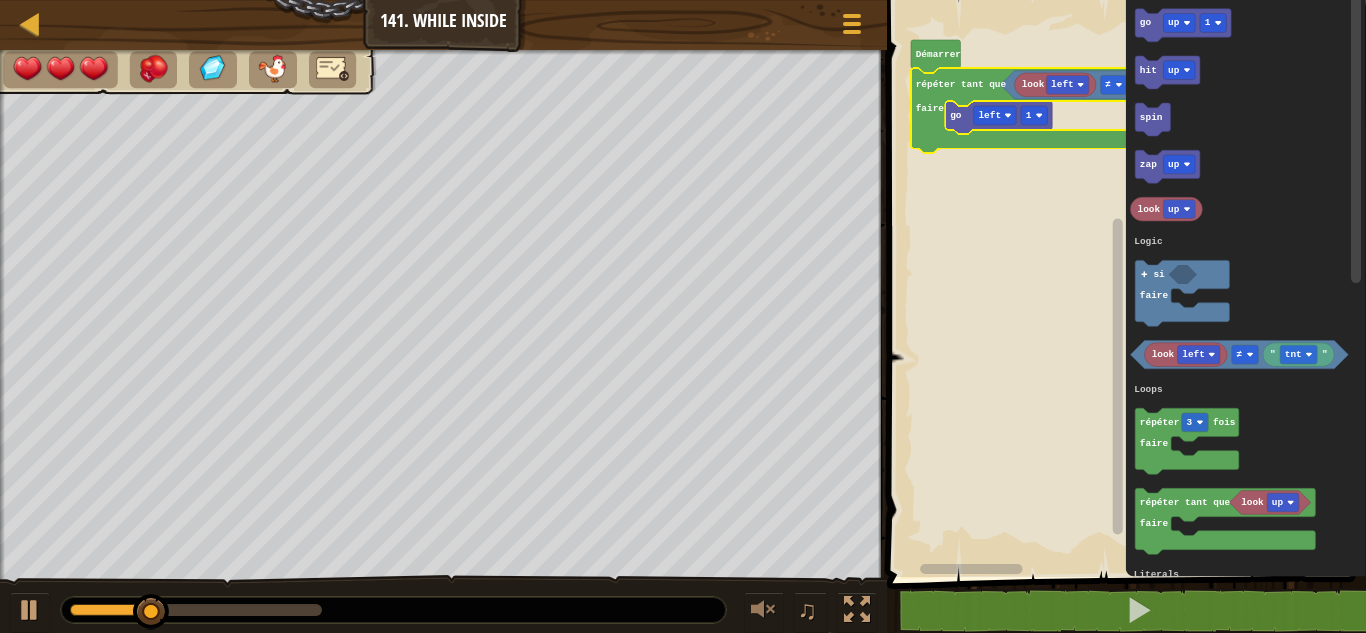 click on "faire" 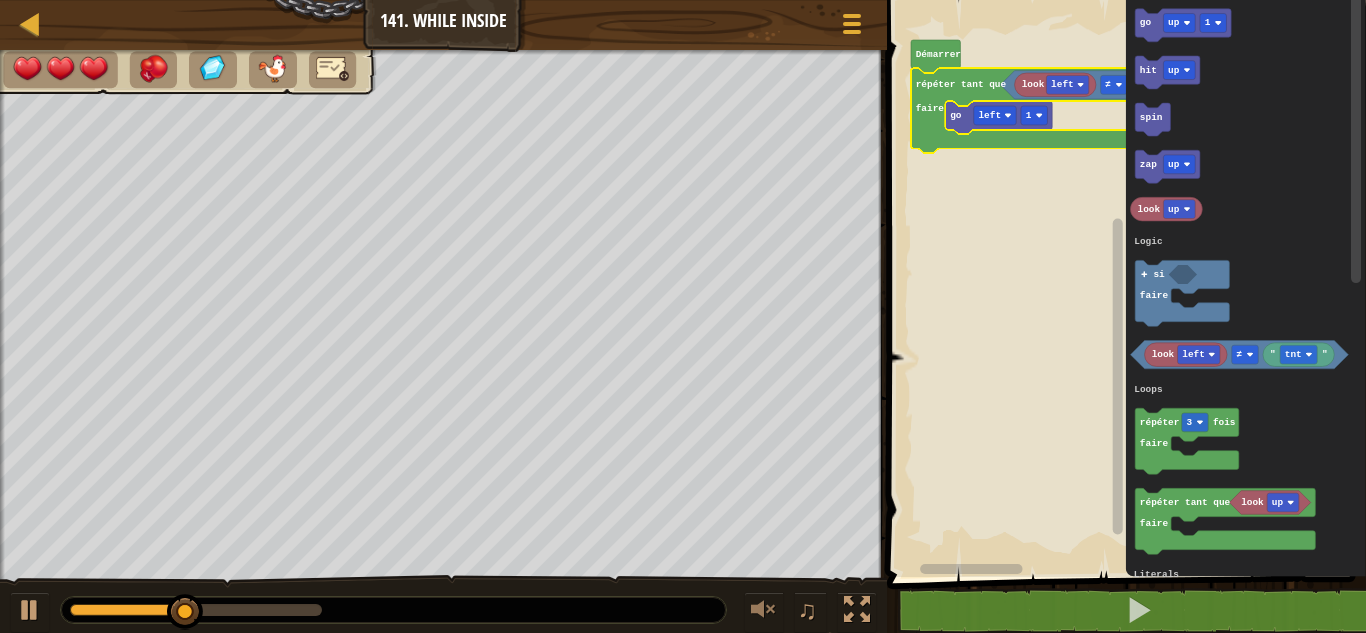 click on "faire" 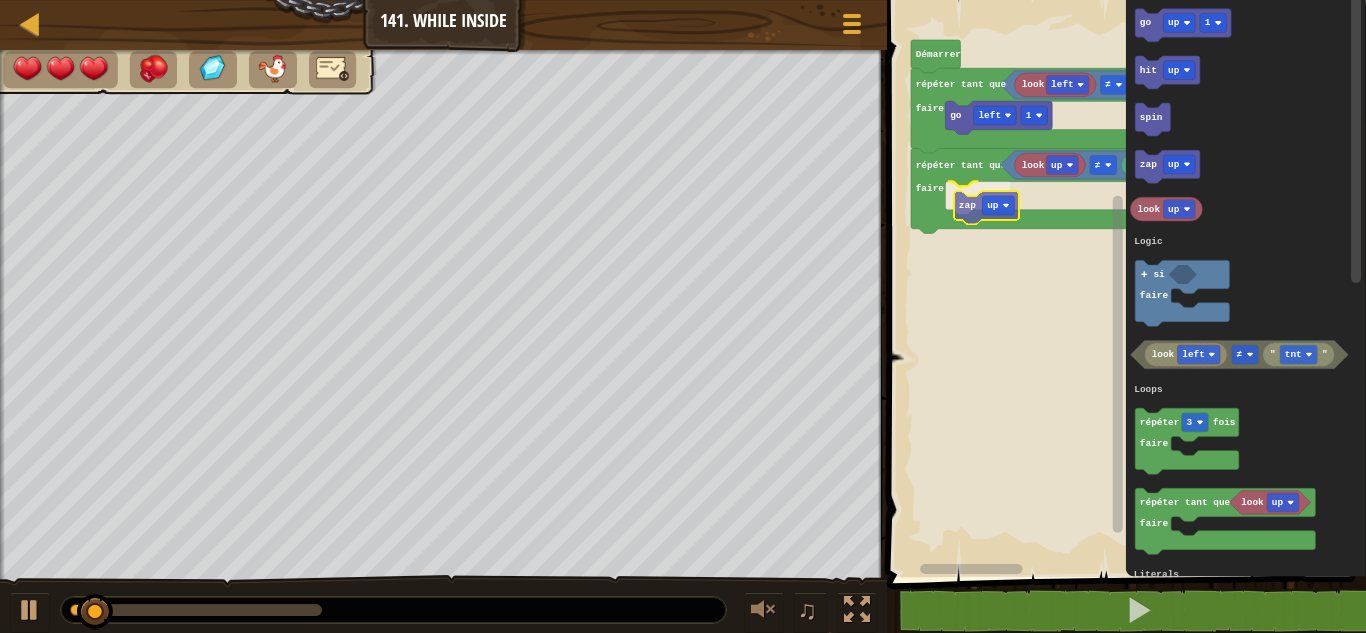 click on "Logic Loops Literals Démarrer look left tnt ≠ go left 1 répéter tant que faire répéter tant que faire tnt ≠ look up zap up go up 1 hit up spin zap up look up look left " tnt " ≠ répéter 3 fois faire look up répéter tant que faire " gem "   si faire Logic Loops Literals zap up" at bounding box center [1123, 283] 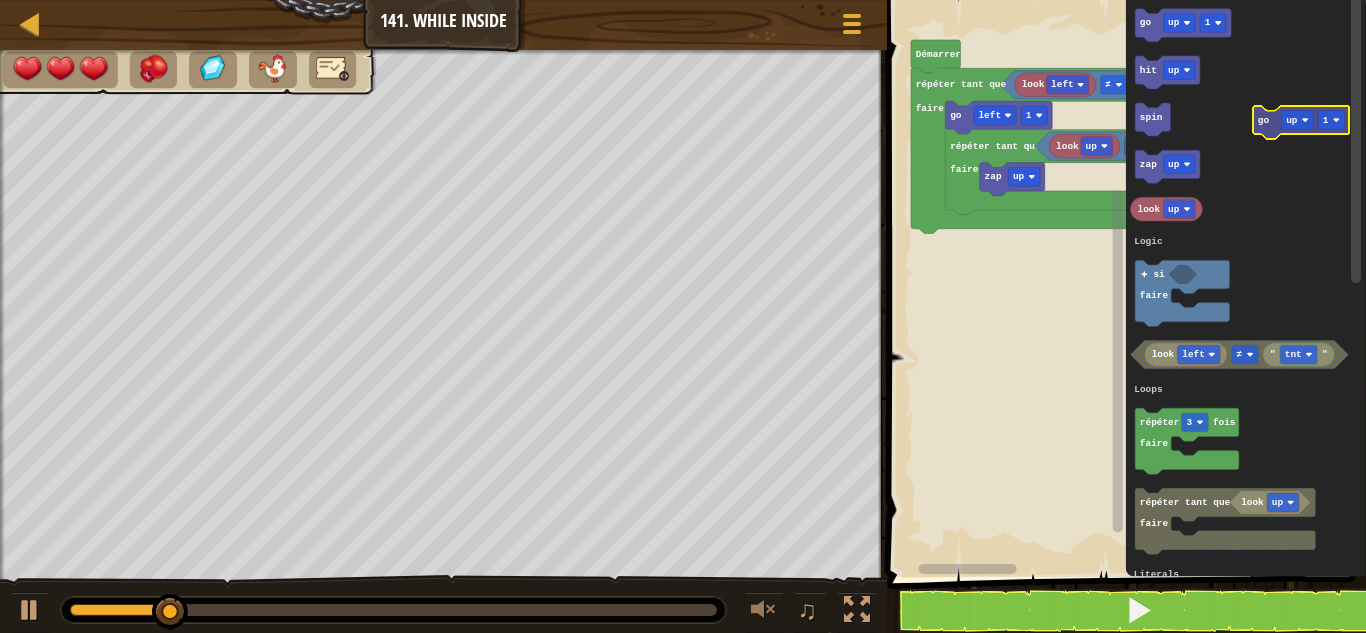 click on "go up 1 hit up spin zap up look up look left " tnt " ≠ répéter 3 fois faire look up répéter tant que faire " gem "   si faire Logic Loops Literals" 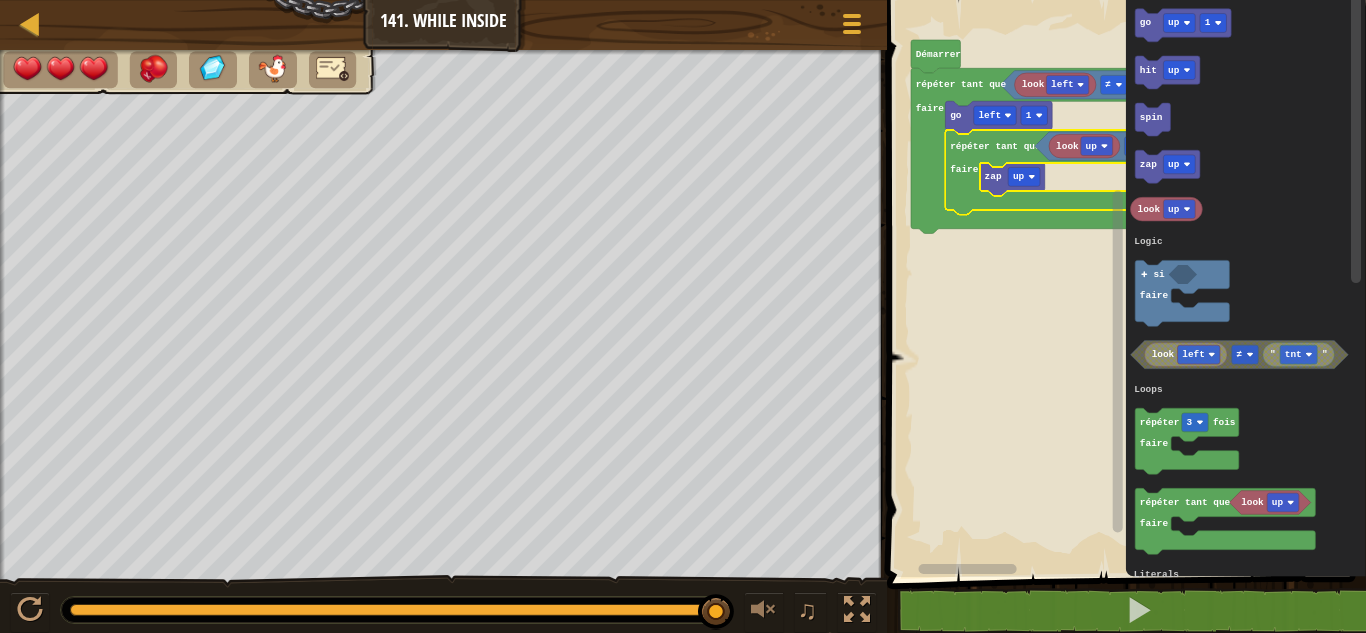 click 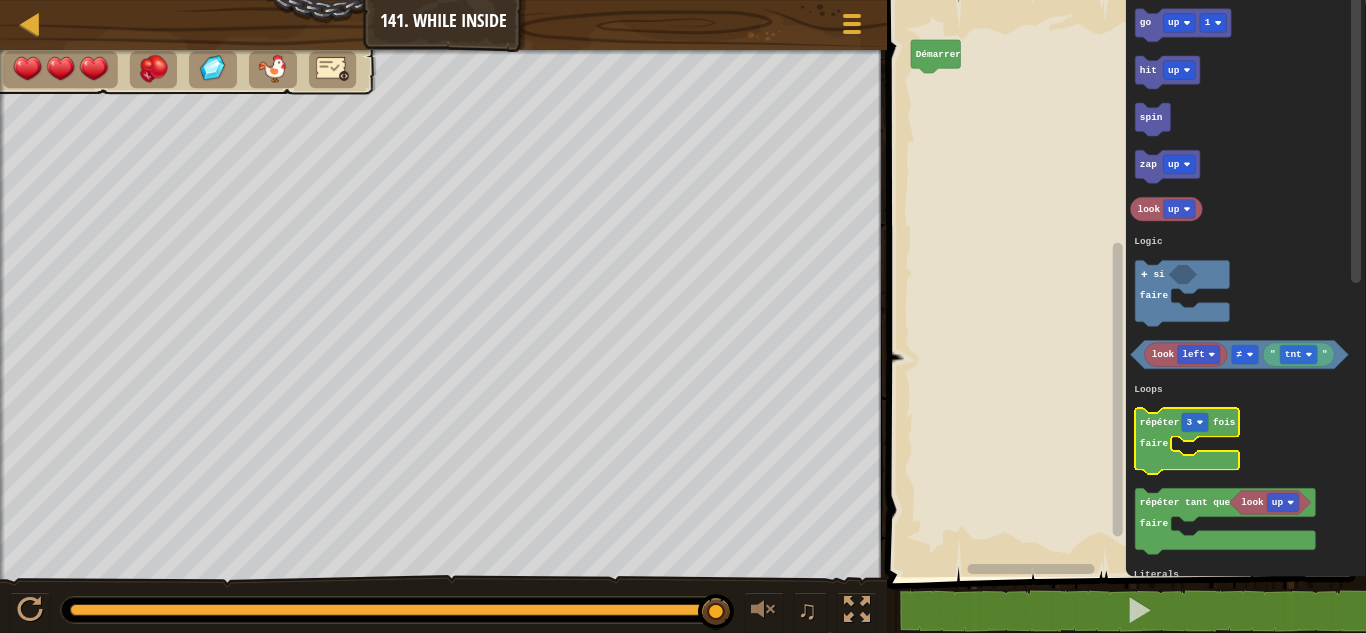 click 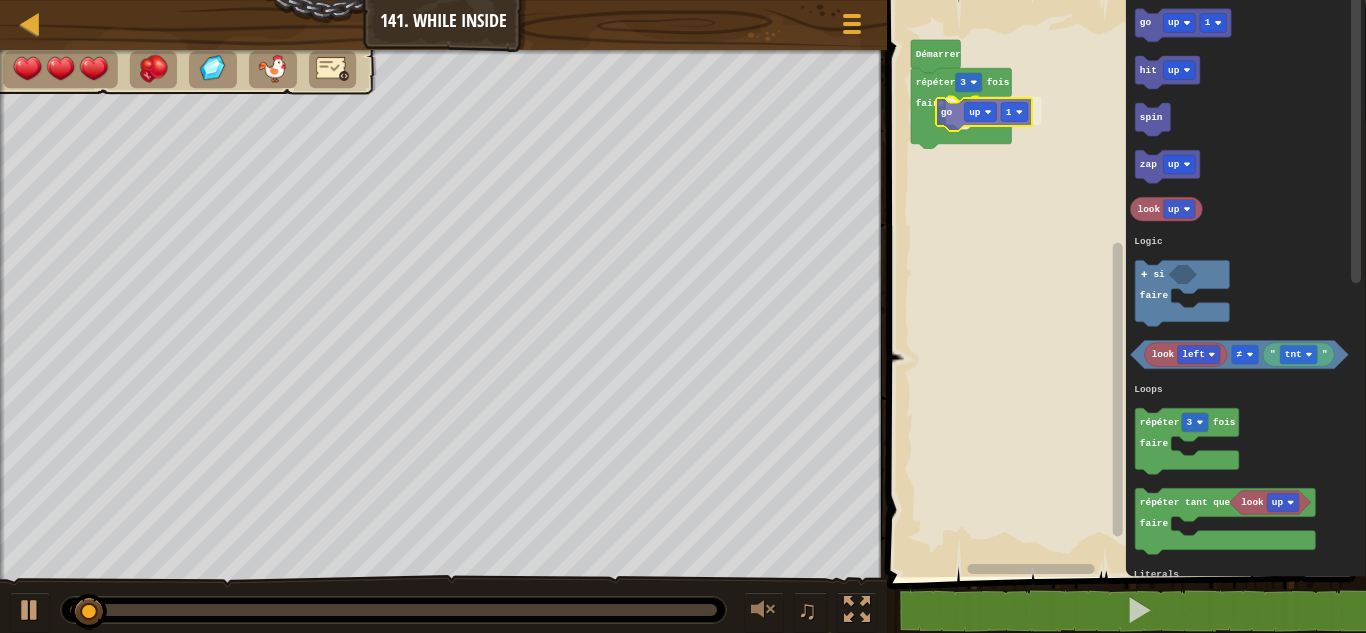 click on "Logic Loops Literals [PERSON_NAME] répéter 3 fois faire go up 1 go up 1 hit up spin zap up look up look left " tnt " ≠ répéter 3 fois faire look up répéter tant que faire " gem "   si faire Logic Loops Literals go up 1" at bounding box center (1123, 283) 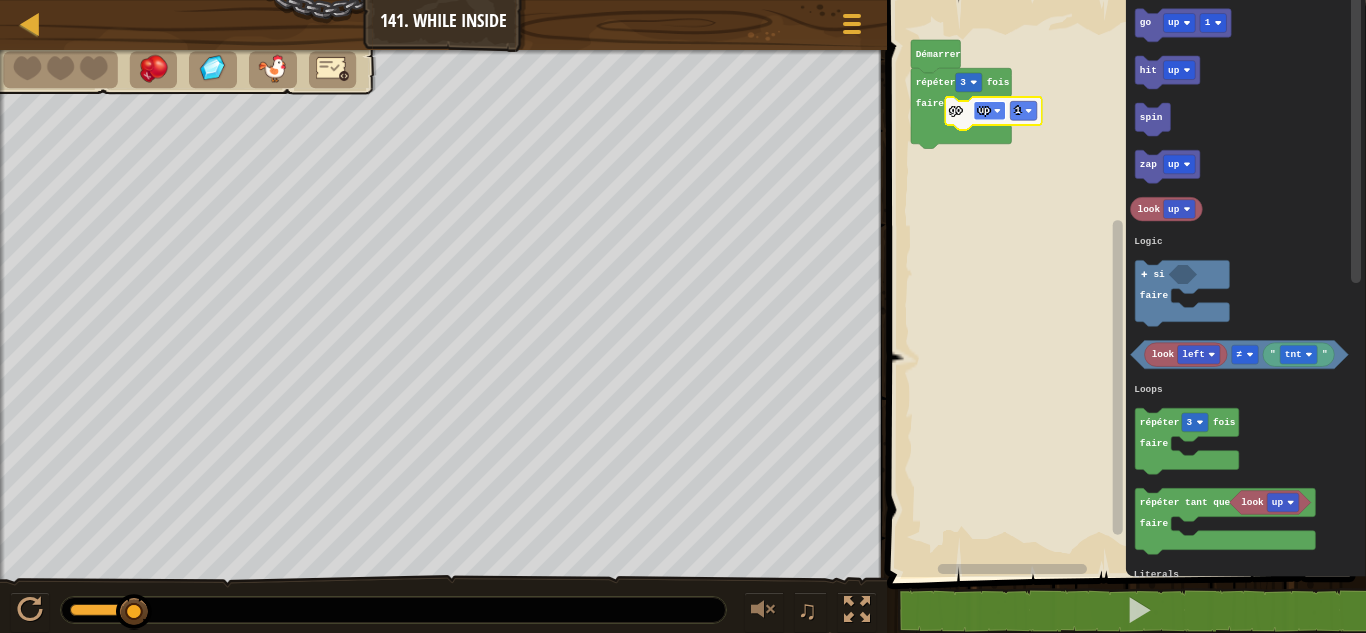 click on "up" 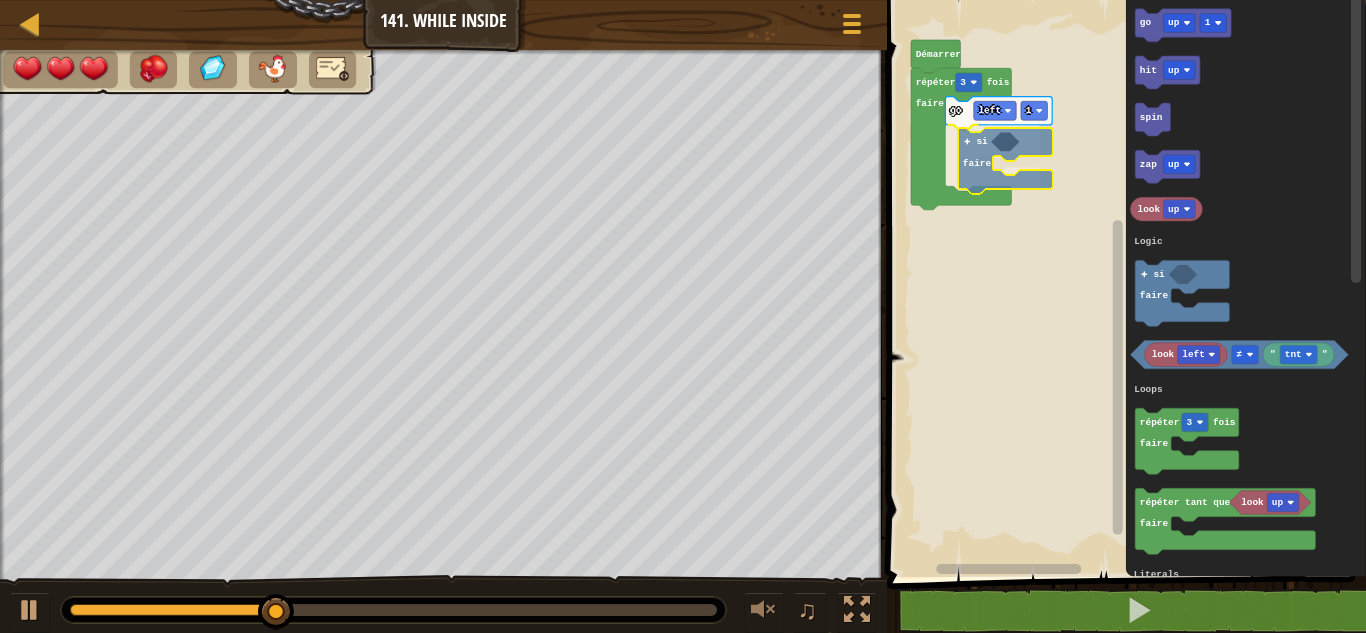 click on "Logic Loops Literals [PERSON_NAME] répéter 3 fois faire go left 1 si faire go up 1 hit up spin zap up look up look left " tnt " ≠ répéter 3 fois faire look up répéter tant que faire " gem "   si faire Logic Loops Literals si faire" at bounding box center [1123, 283] 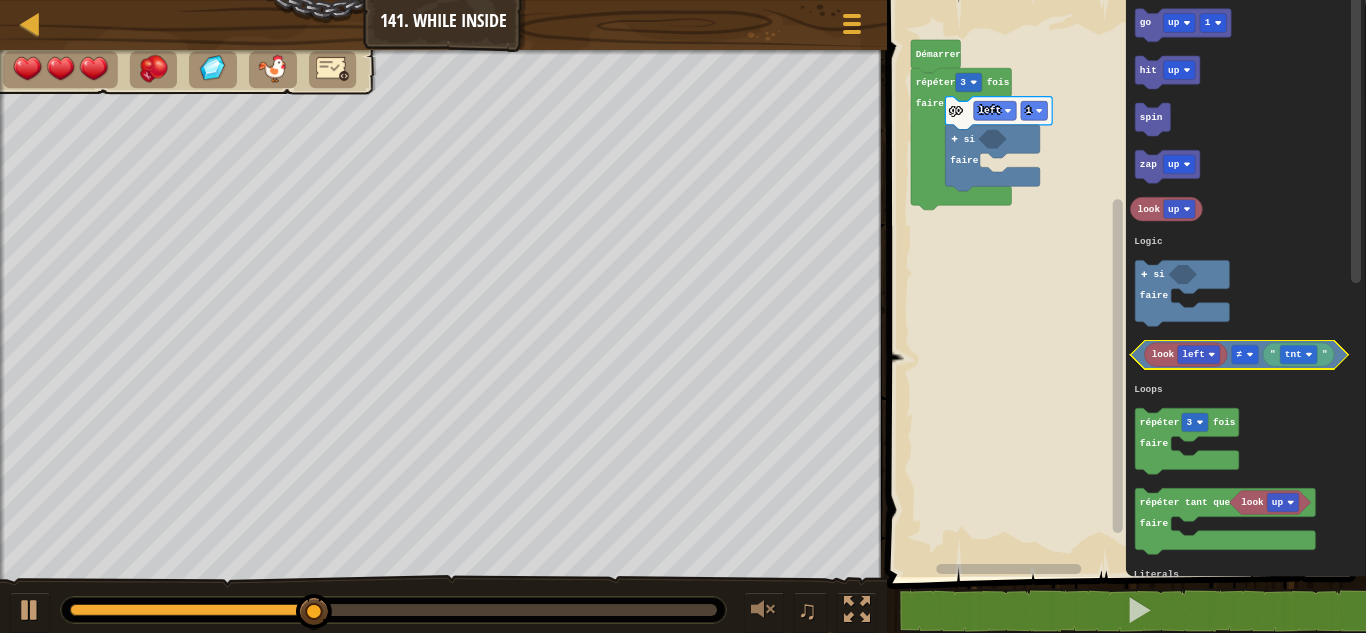 click 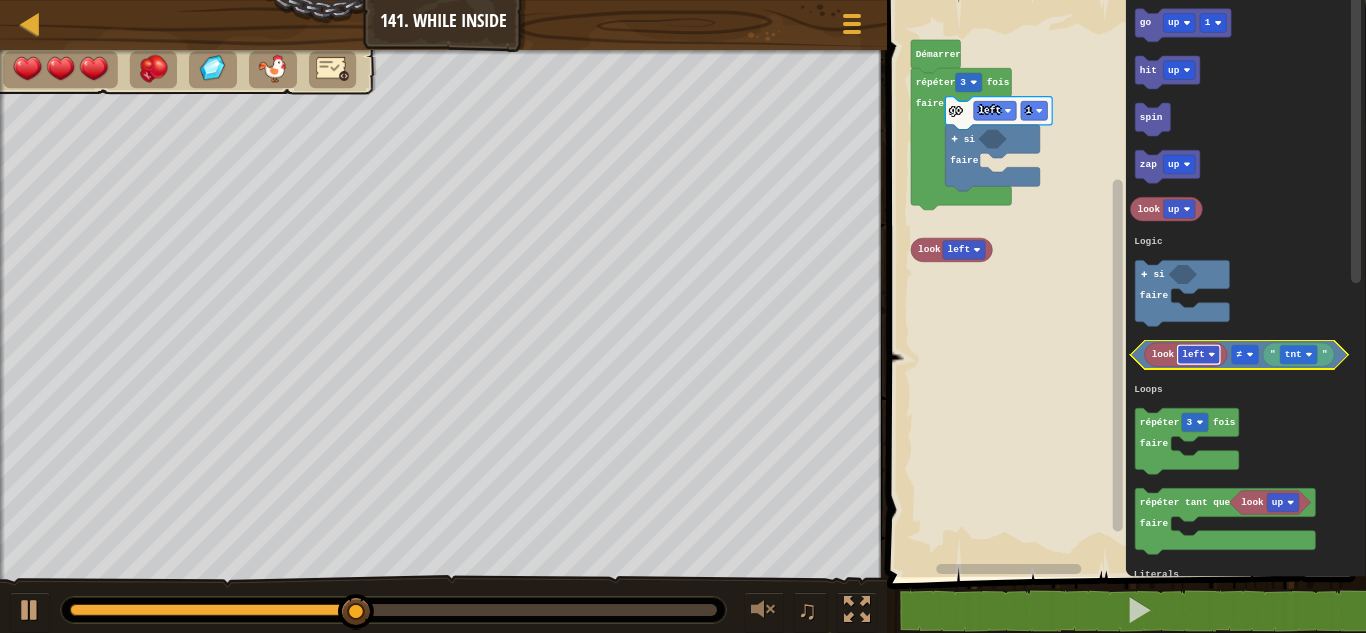 click 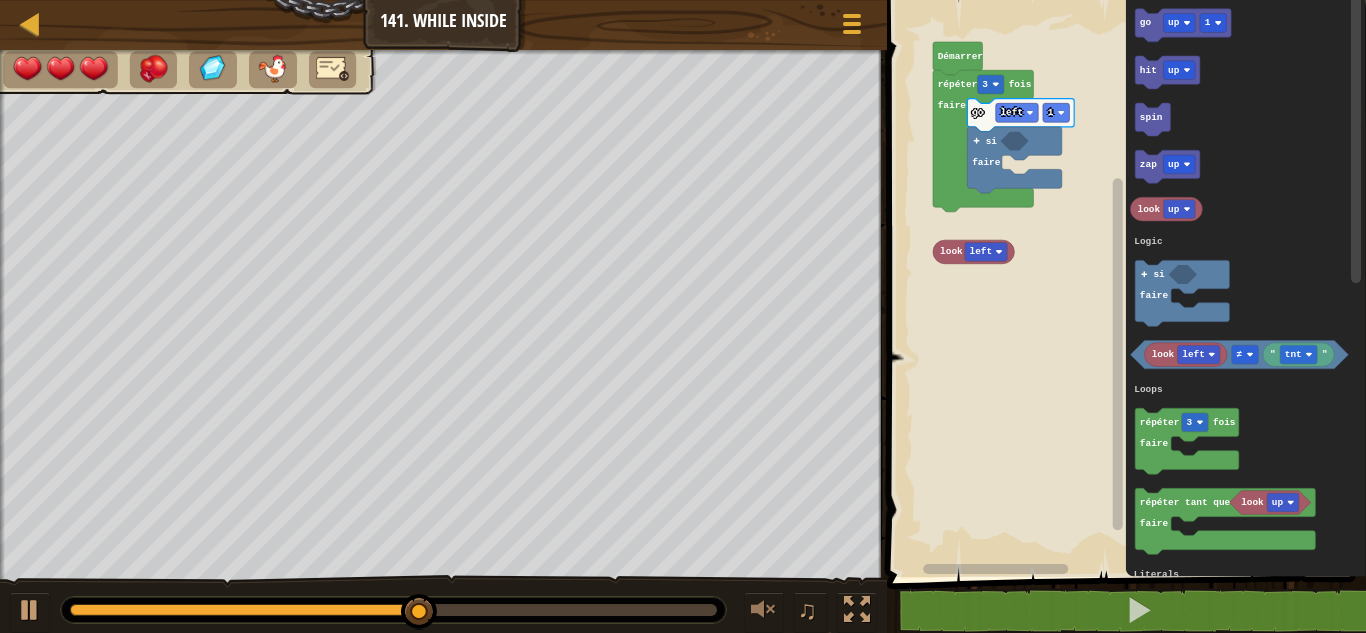 click 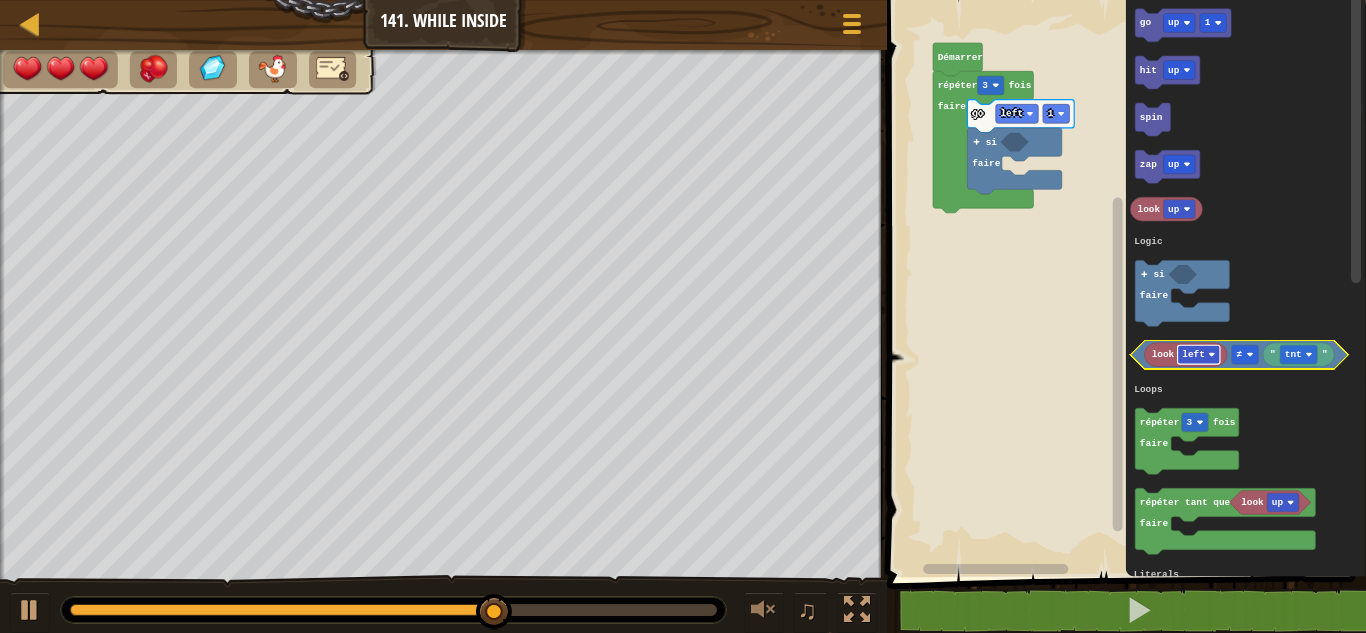 click 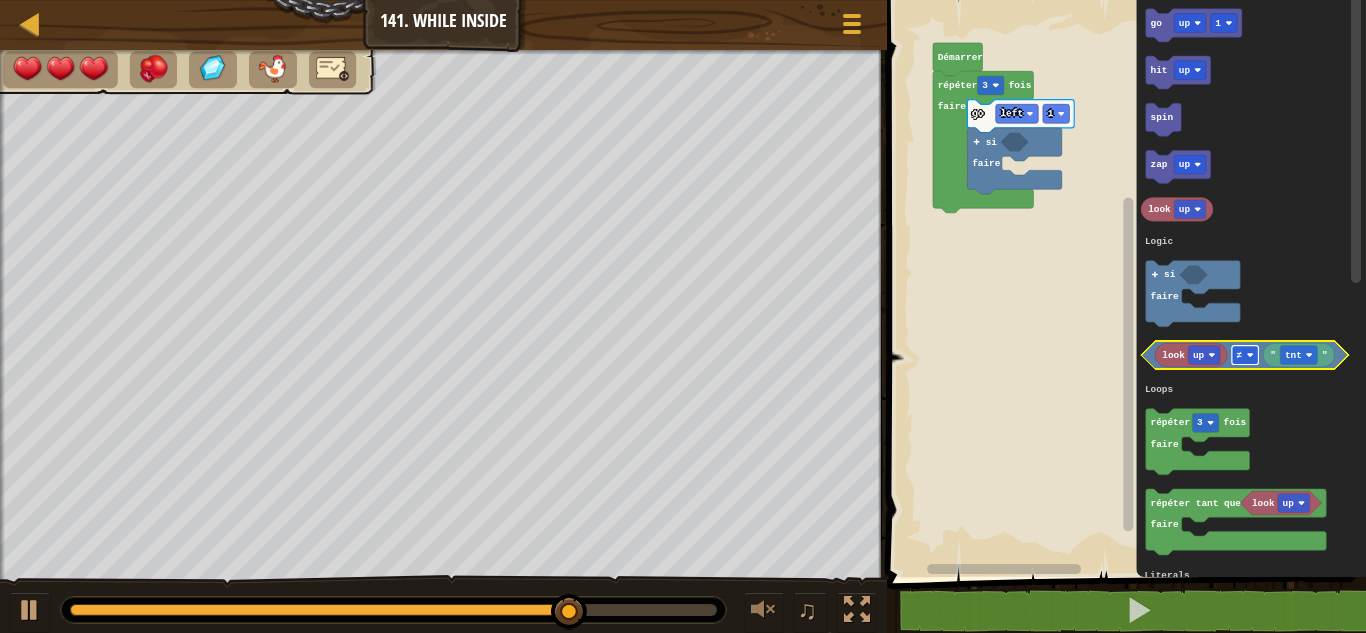 click 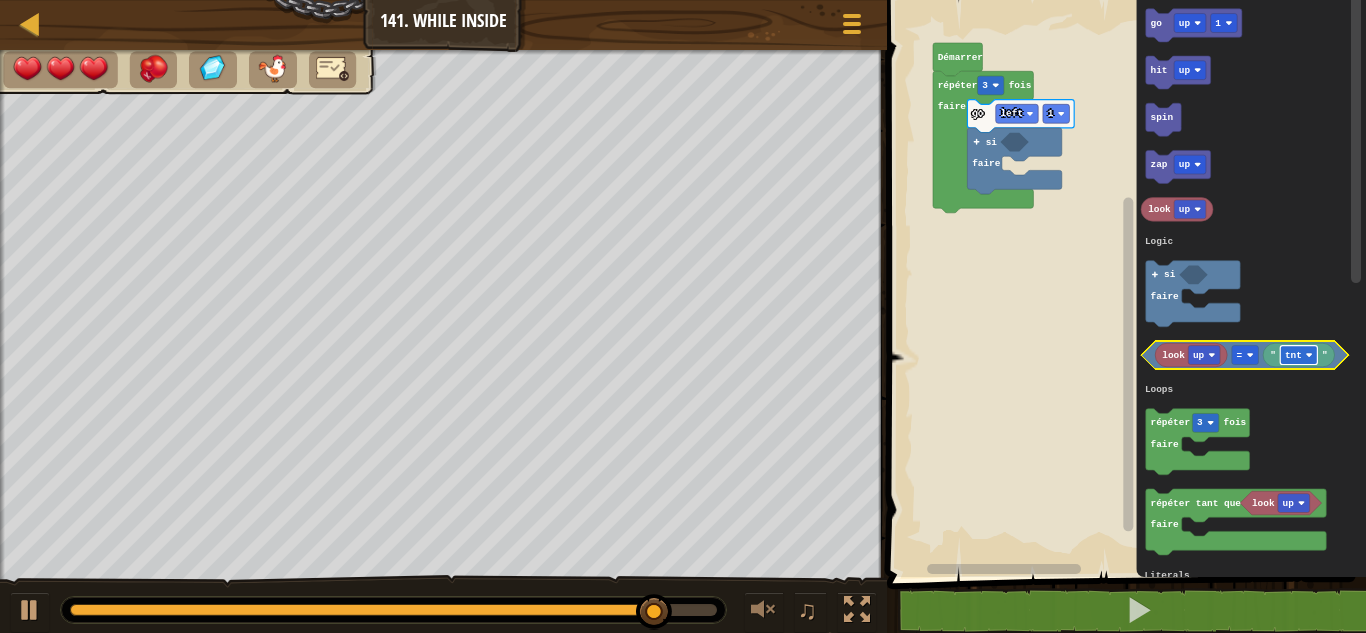 click 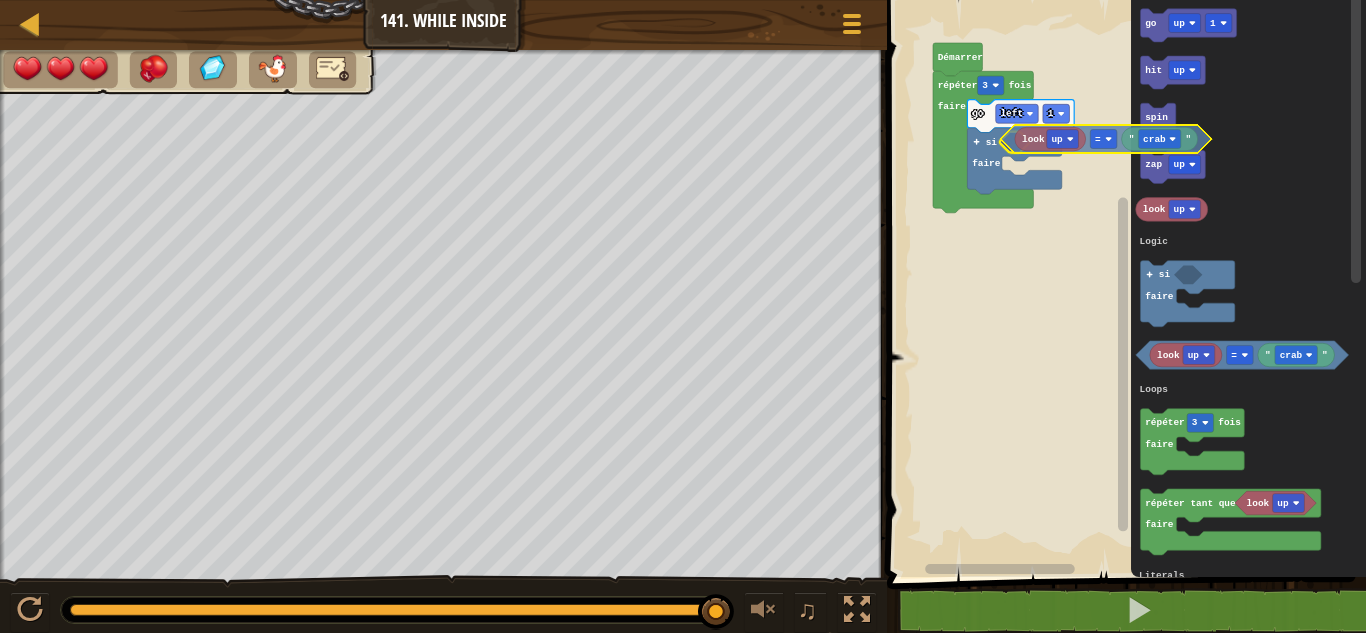 click on "Logic Loops Literals [PERSON_NAME] répéter 3 fois faire go left 1 si faire go up 1 hit up spin zap up look up look up " crab " = répéter 3 fois faire look up répéter tant que faire " gem "   si faire Logic Loops Literals look up " crab " =" at bounding box center (1123, 283) 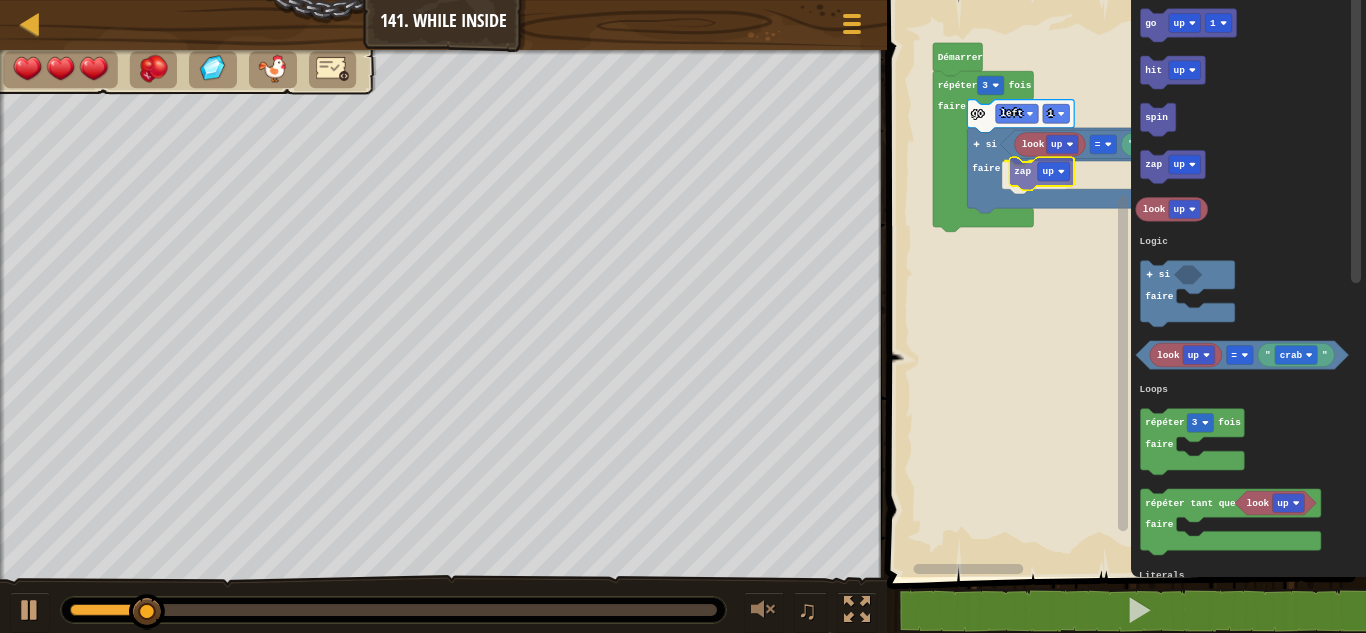 click on "Logic Loops Literals [PERSON_NAME] répéter 3 fois faire go left 1 si faire " crab " = look up zap up go up 1 hit up spin zap up look up look up " crab " = répéter 3 fois faire look up répéter tant que faire " gem "   si faire Logic Loops Literals zap up" at bounding box center [1123, 283] 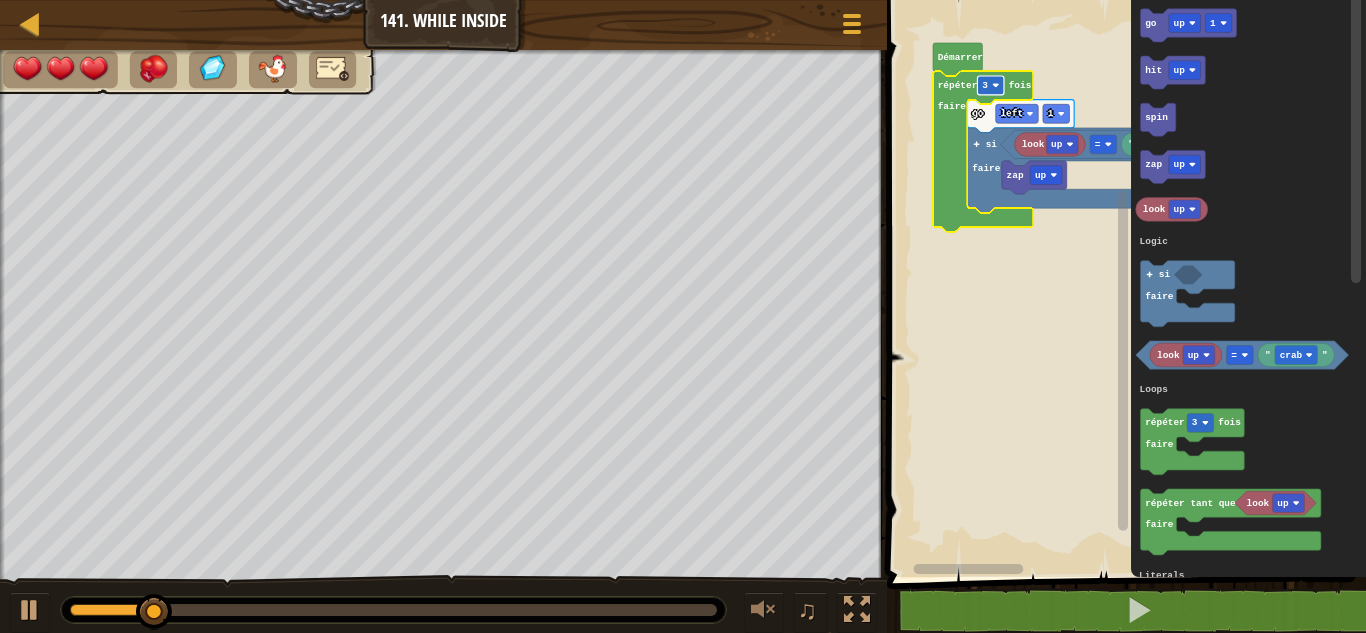 click on "3" 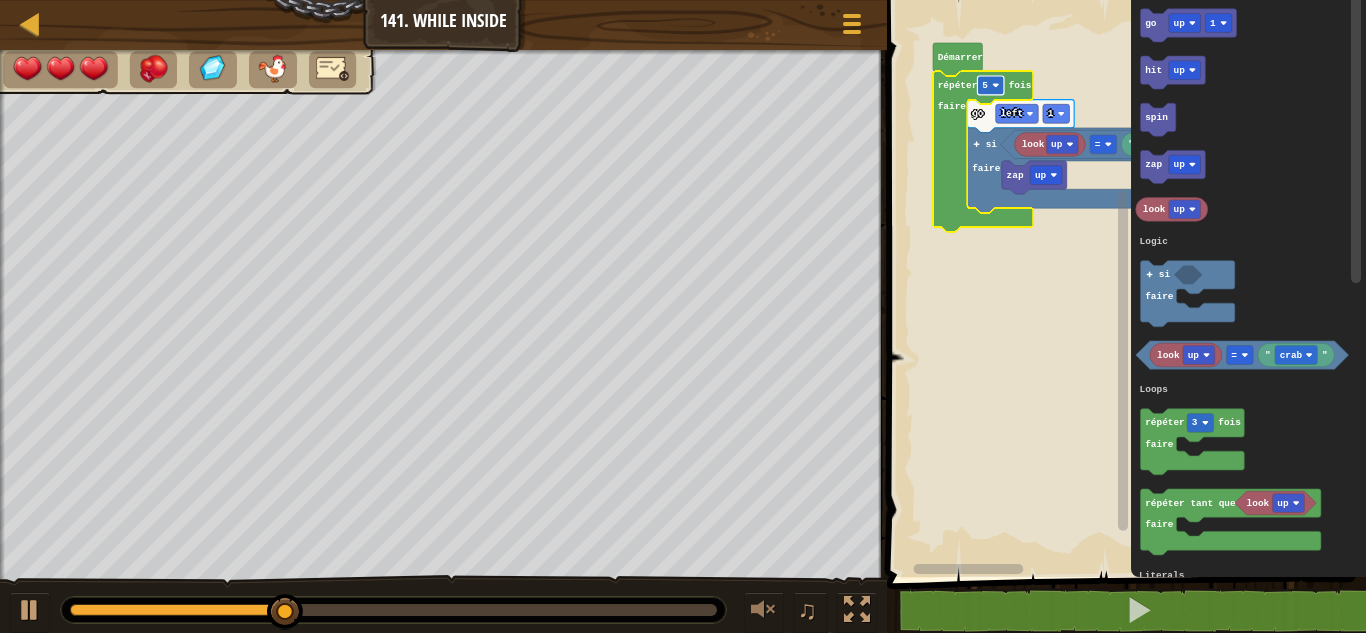 click 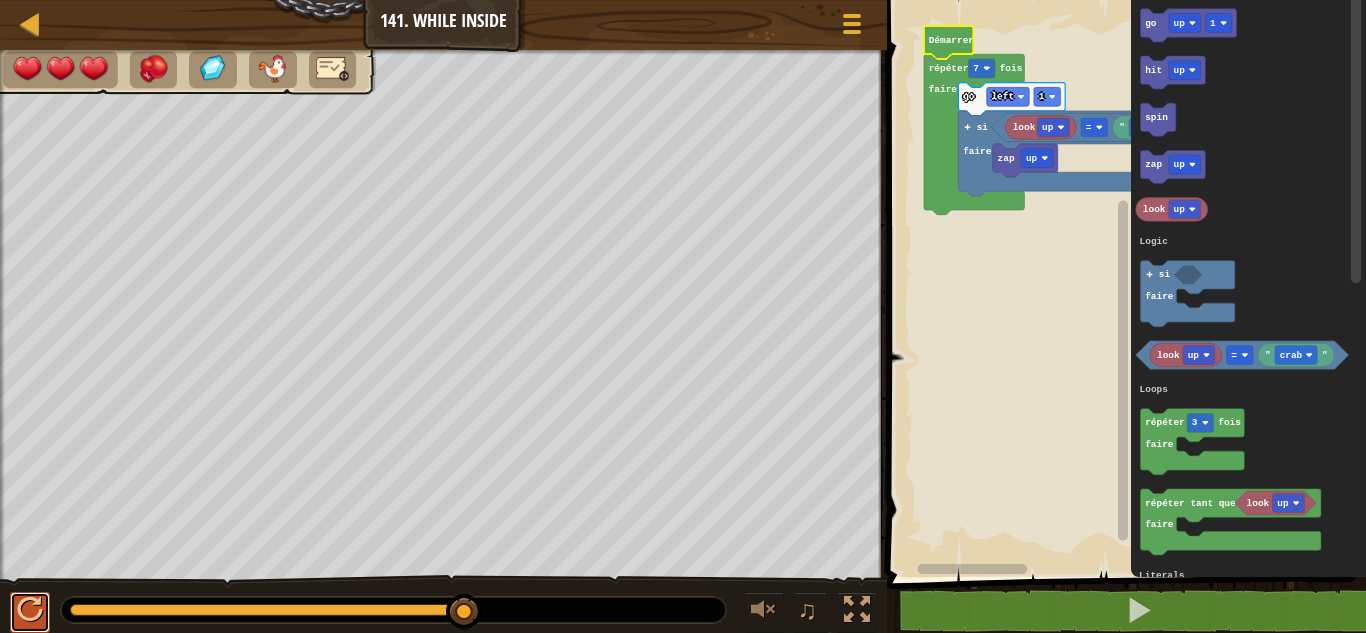 click at bounding box center (30, 610) 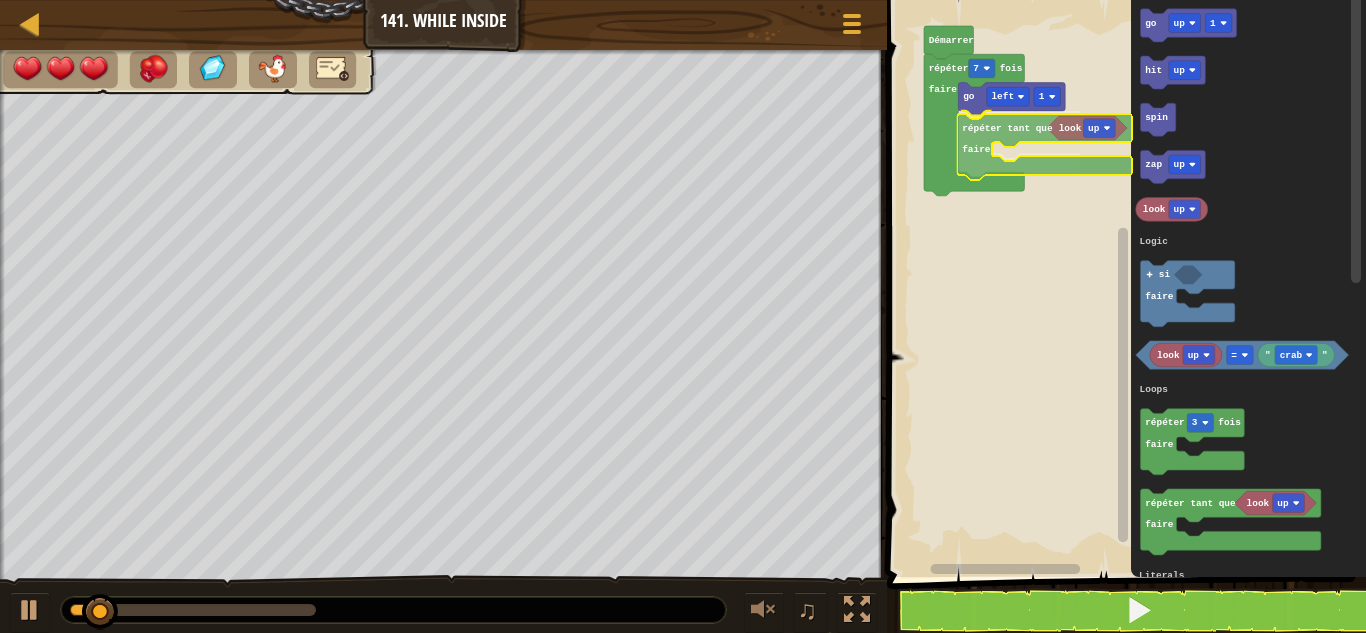 click on "Logic Loops Literals [PERSON_NAME] répéter 7 fois faire go left 1 répéter tant que faire go up 1 hit up spin zap up look up look up " crab " = répéter 3 fois faire look up répéter tant que faire " gem "   si faire Logic Loops Literals look up répéter tant que faire" at bounding box center [1123, 283] 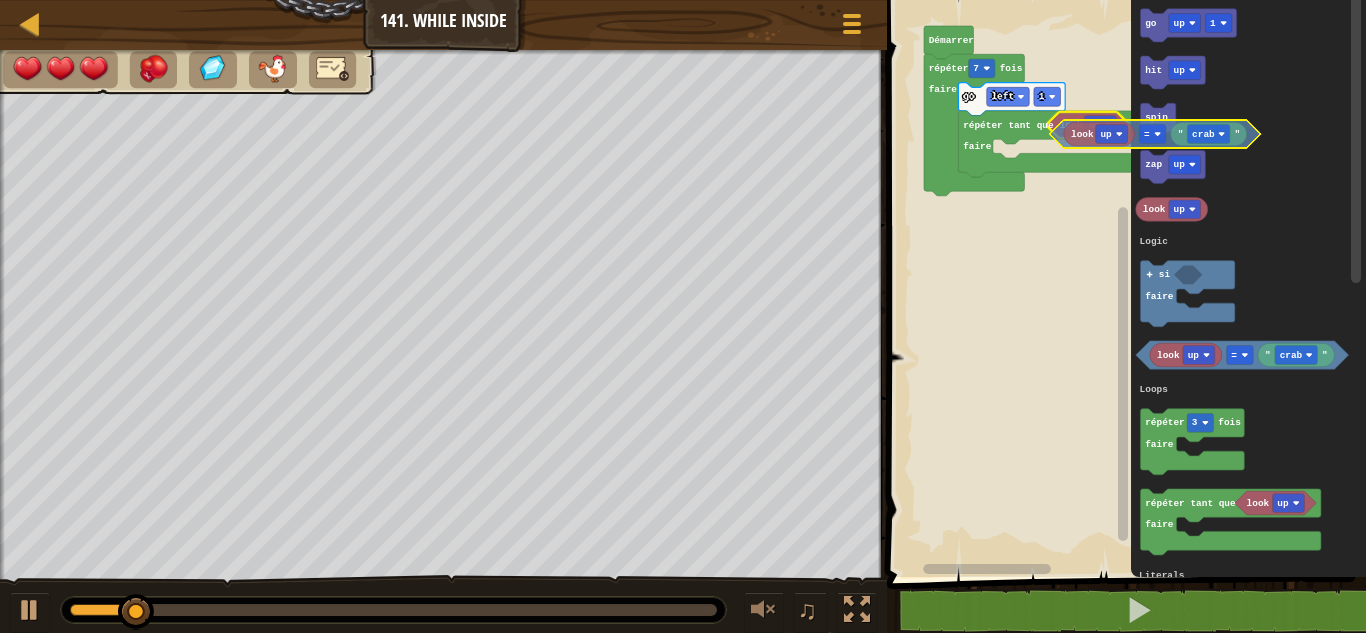 click on "Logic Loops Literals [PERSON_NAME] répéter 7 fois faire go left 1 look up répéter tant que faire go up 1 hit up spin zap up look up look up " crab " = répéter 3 fois faire look up répéter tant que faire " gem "   si faire Logic Loops Literals look up " crab " =" at bounding box center (1123, 283) 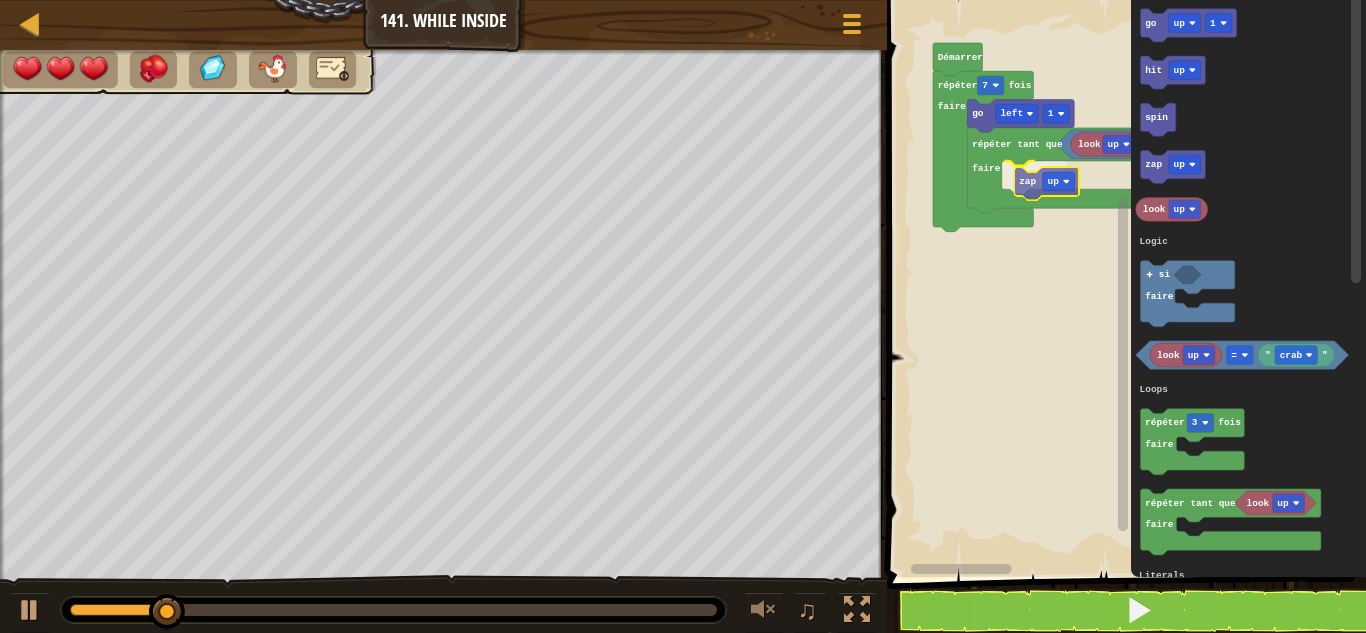 click on "Logic Loops Literals look up crab = répéter tant que faire zap up go left 1 répéter 7 fois faire [PERSON_NAME] go up 1 hit up spin zap up look up look up " crab " = répéter 3 fois faire look up répéter tant que faire " gem "   si faire Logic Loops Literals zap up" at bounding box center [1123, 283] 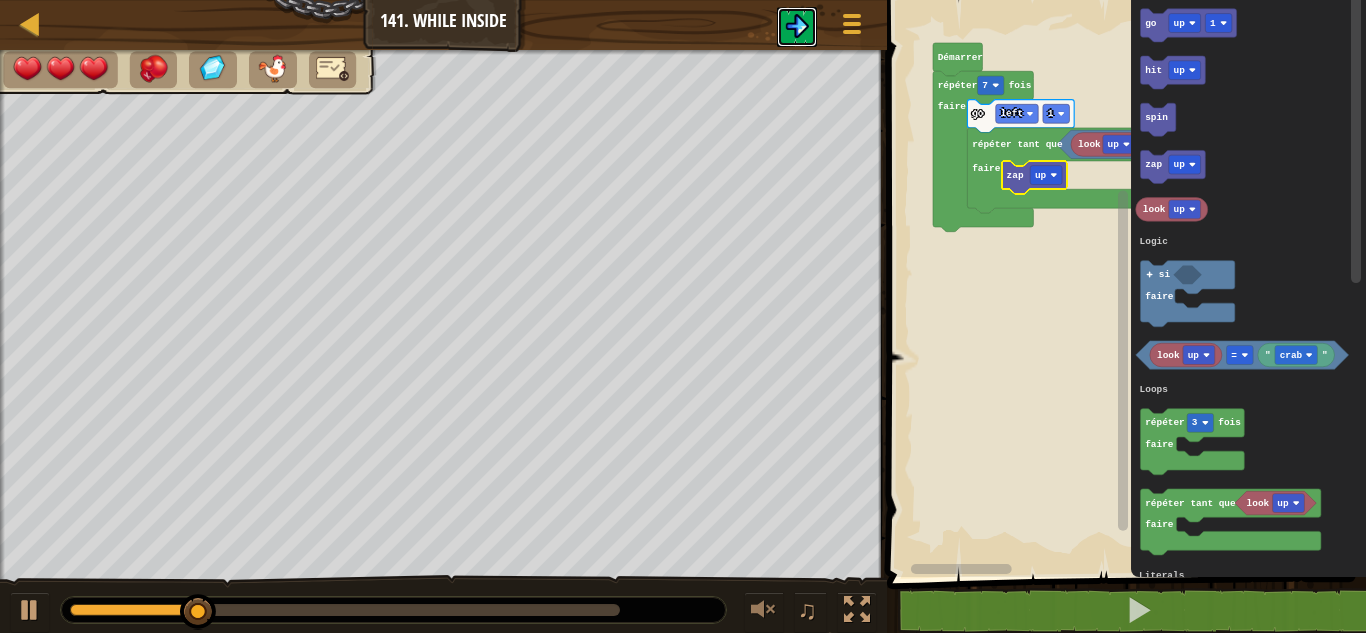 click at bounding box center (797, 26) 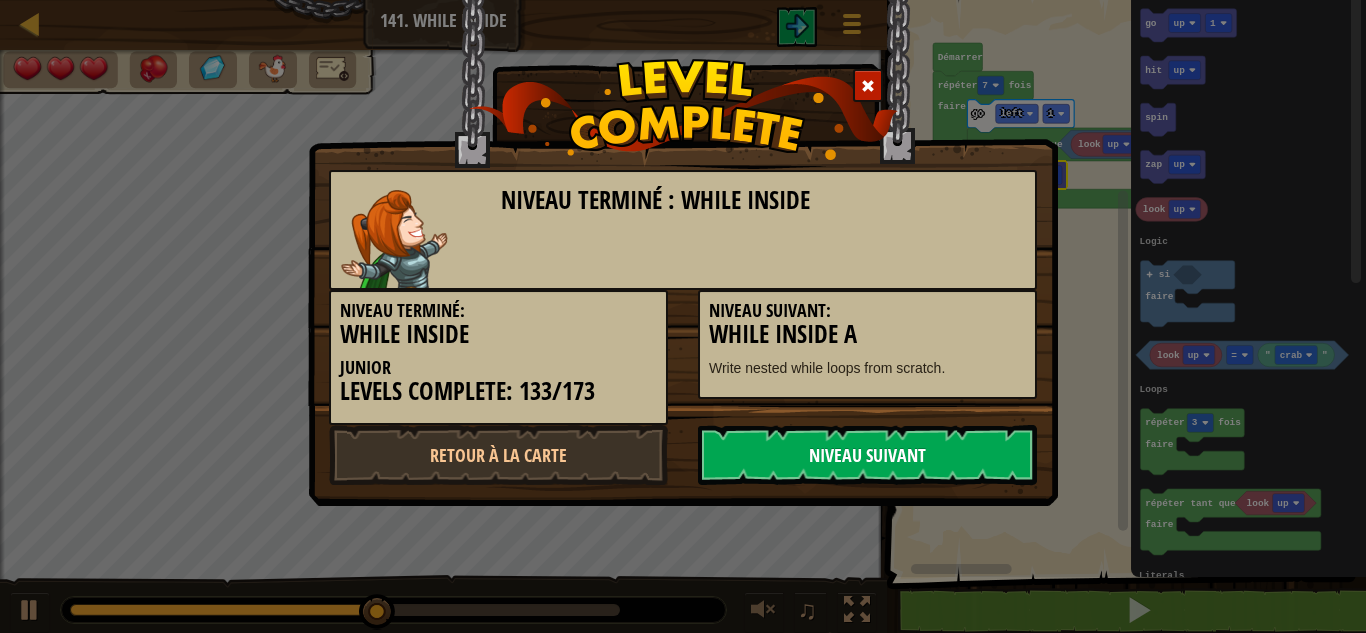 click on "Niveau Suivant" at bounding box center (867, 455) 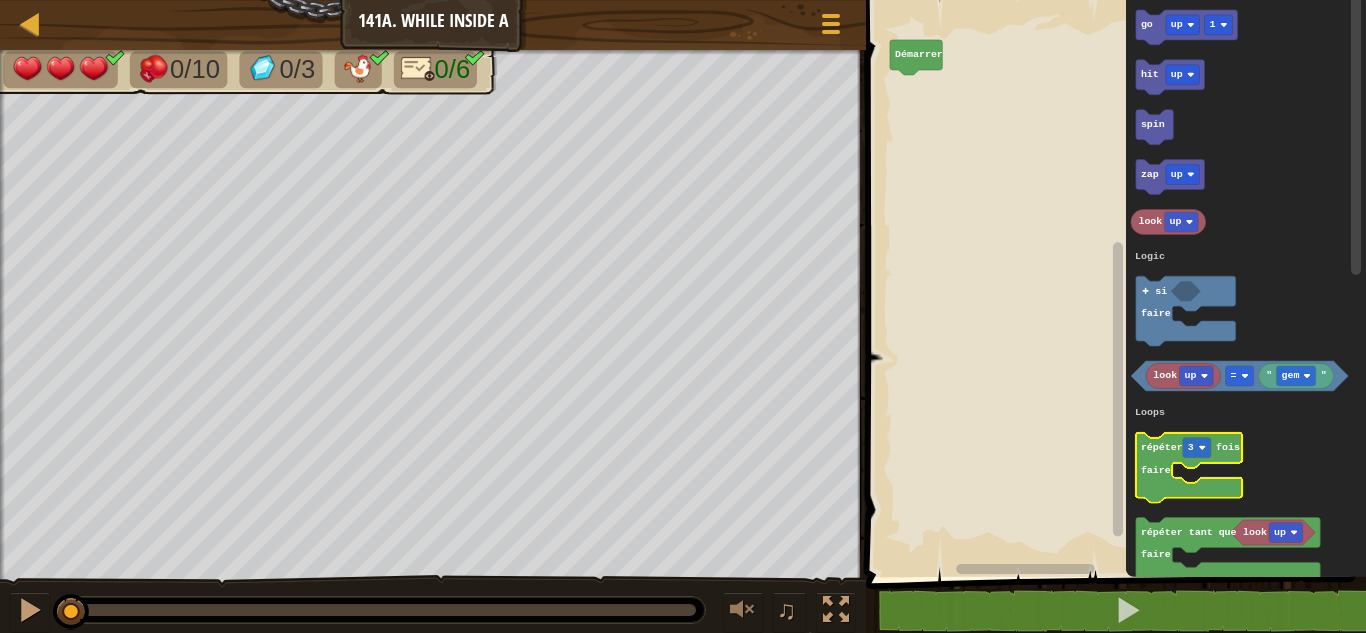 click 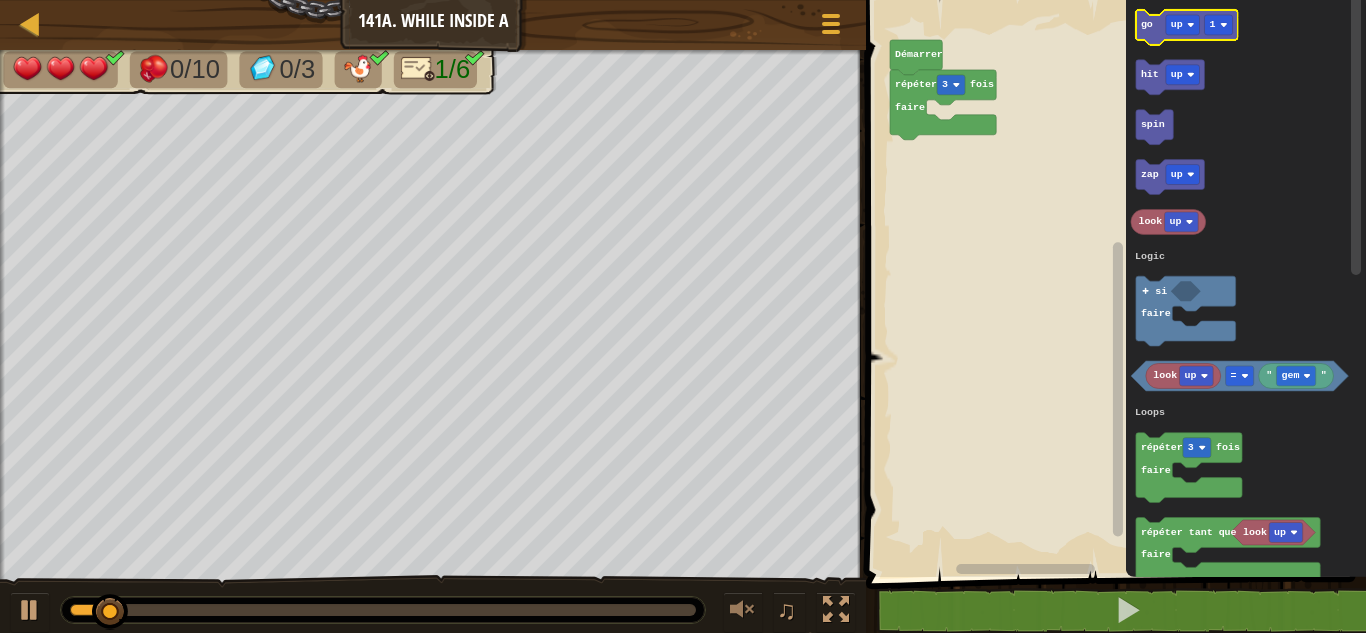 click 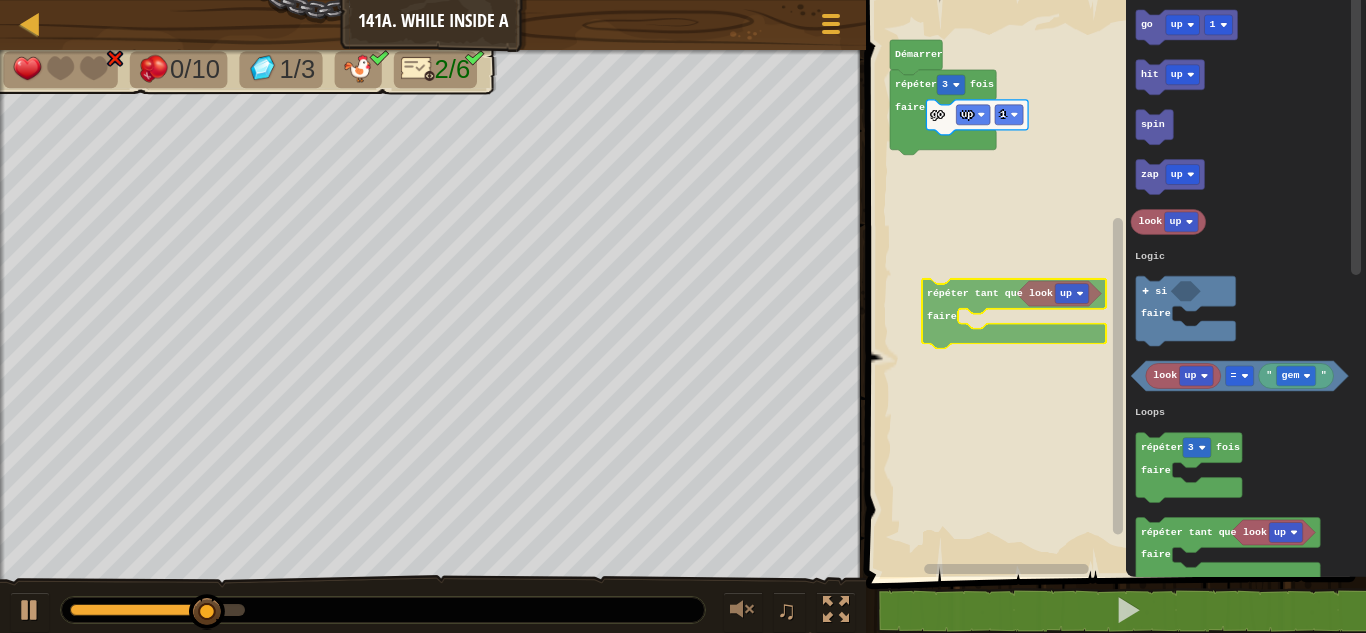 click on "Logic Loops Literals [PERSON_NAME] répéter 3 fois faire go up 1 go up 1 hit up spin zap up look up look up " gem " = répéter 3 fois faire look up répéter tant que faire " gem "   si faire Logic Loops Literals look up répéter tant que faire" at bounding box center (1113, 283) 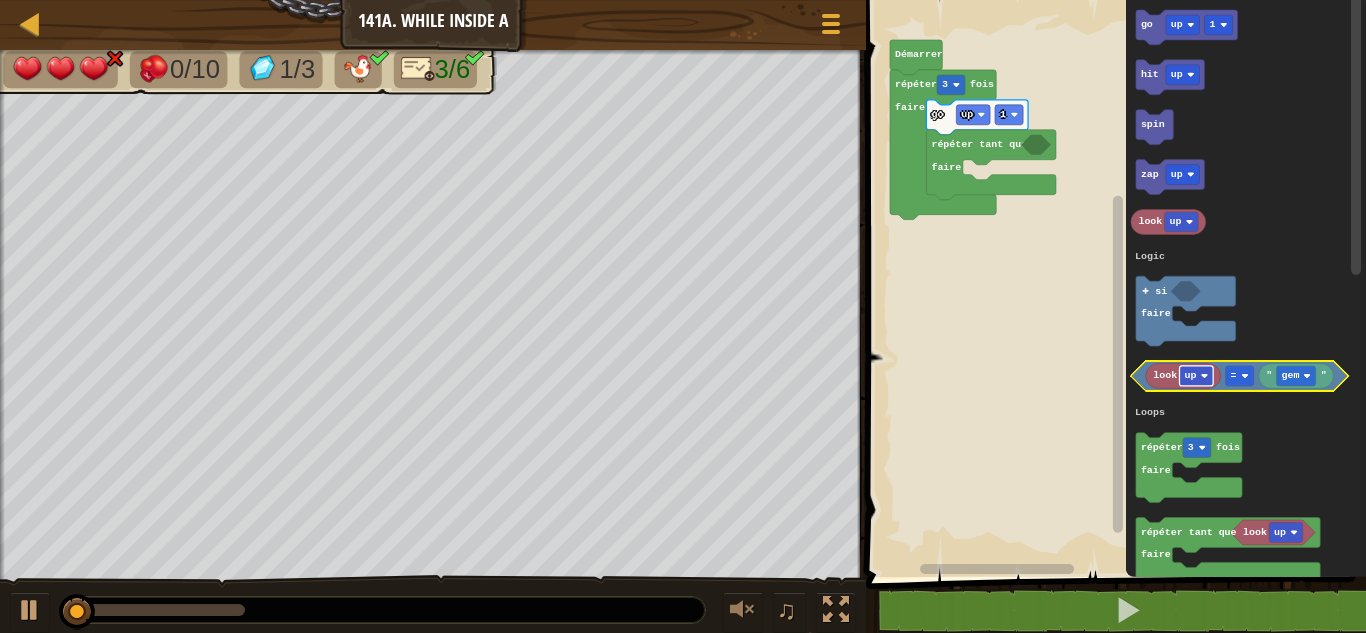 click 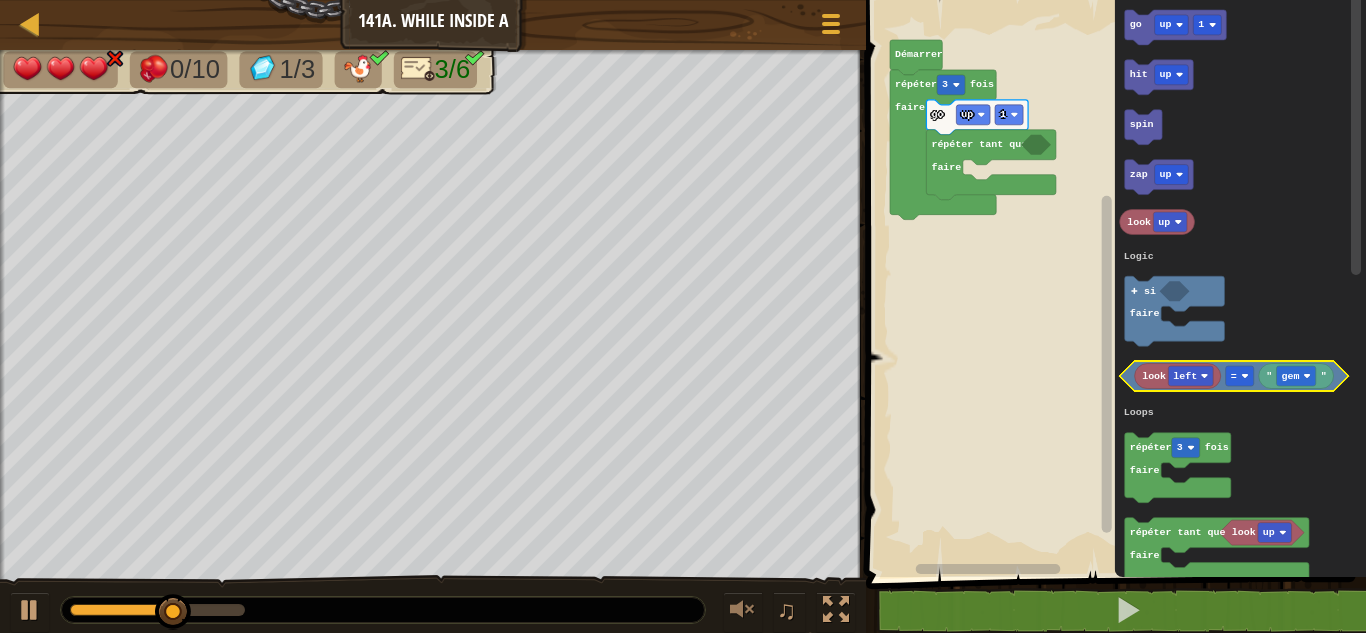 click 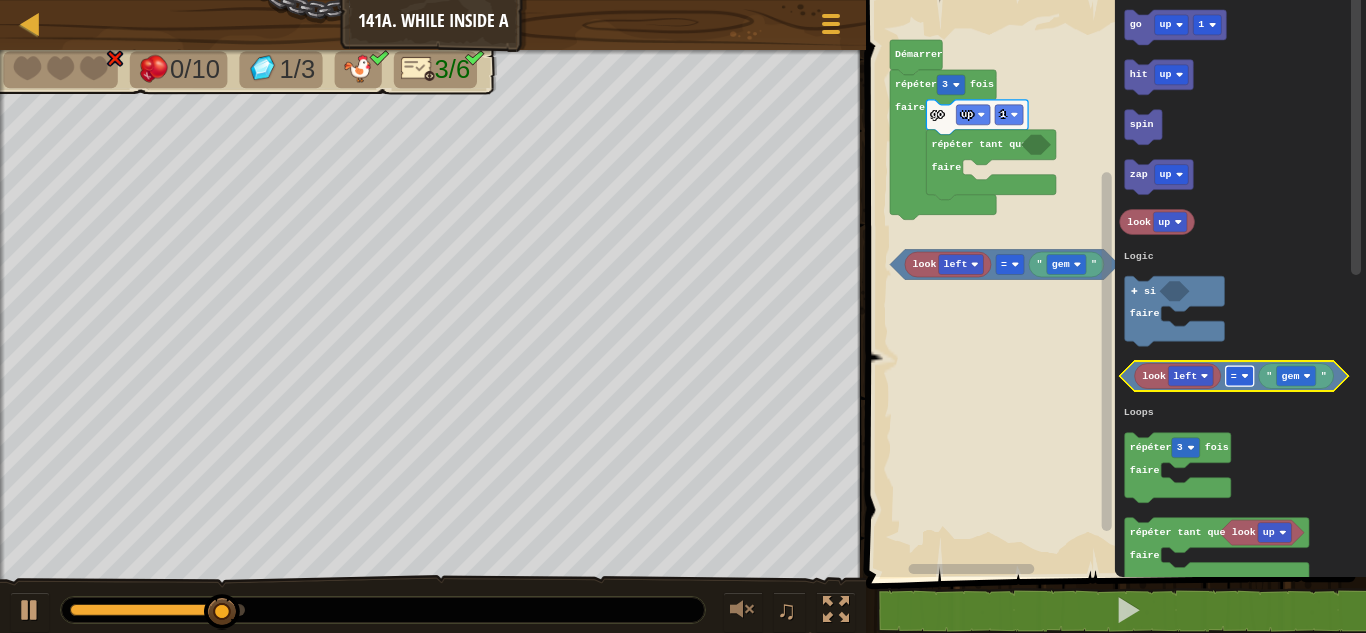 click 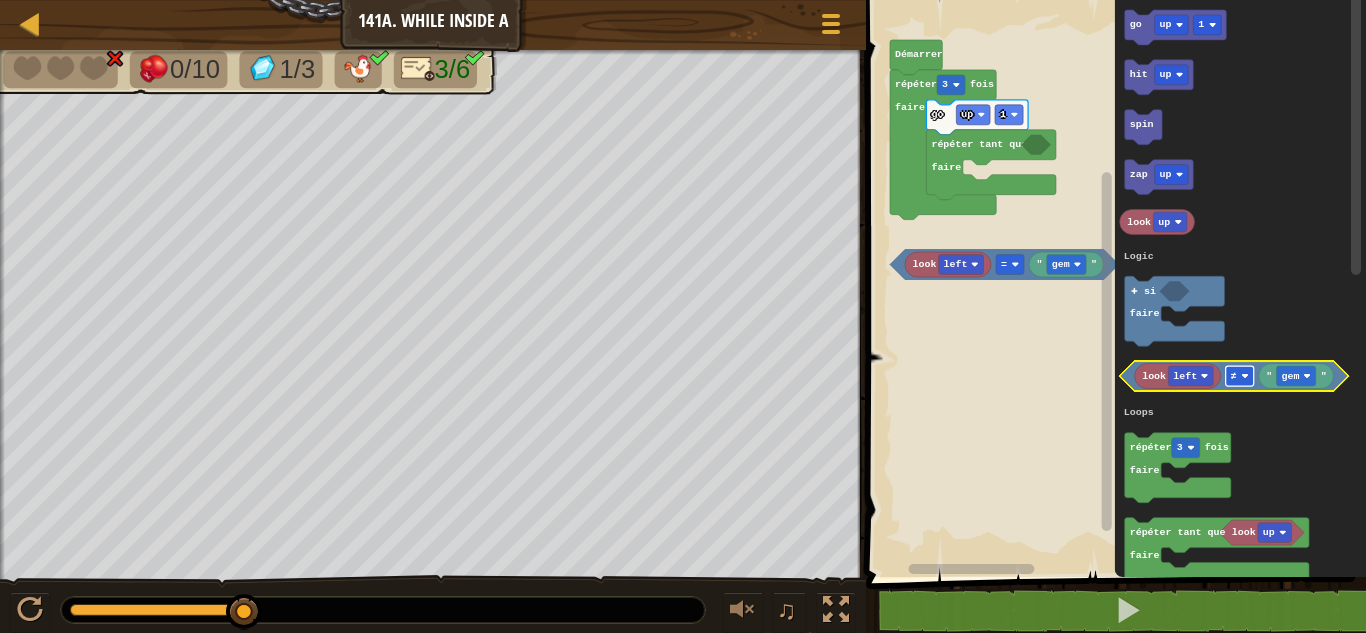click 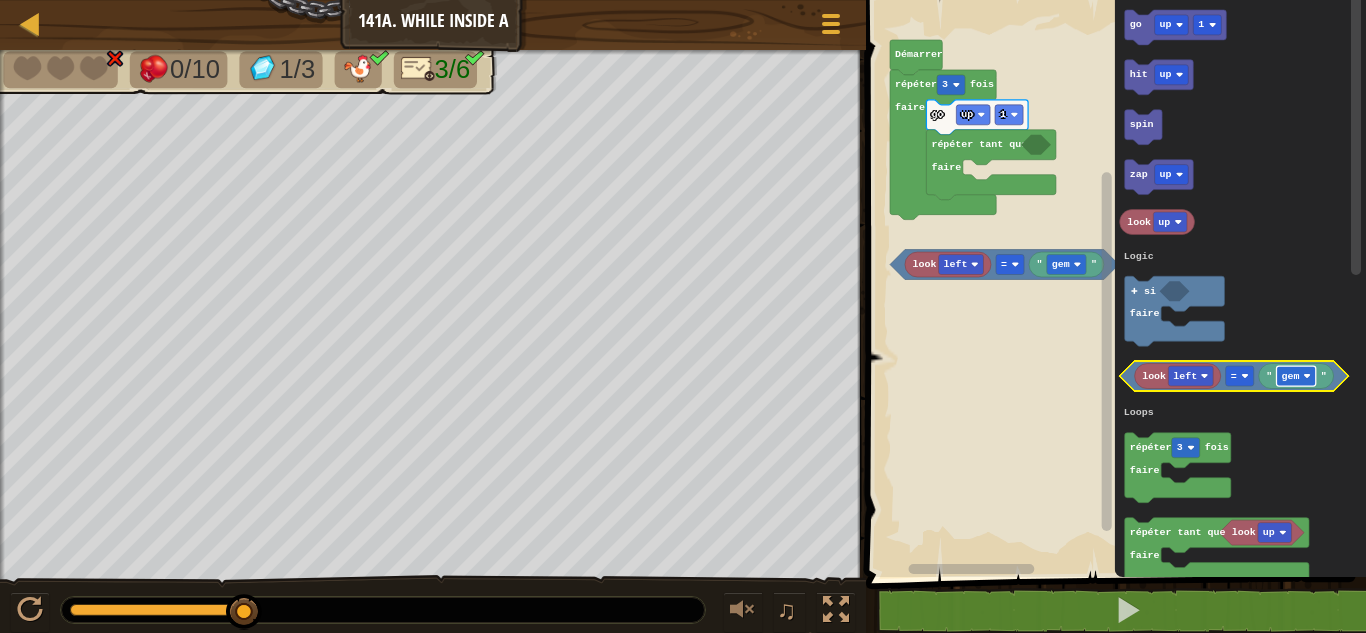 click on "gem" 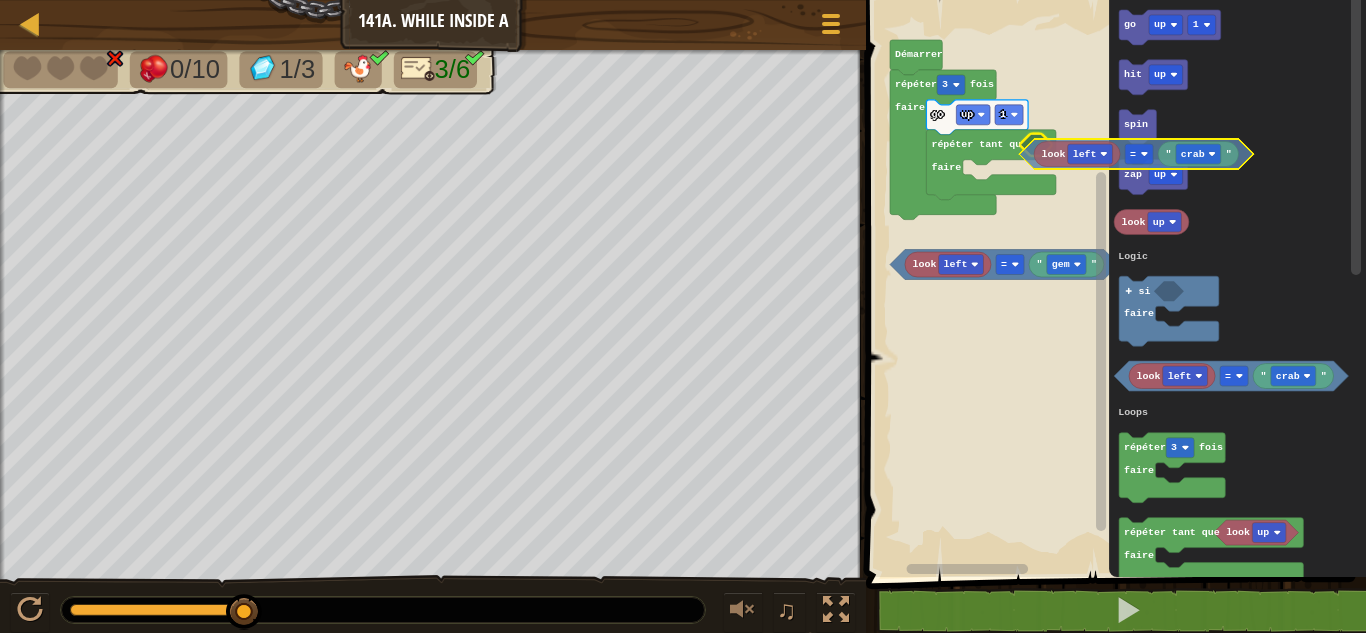 click on "Logic Loops Literals go up 1 répéter tant que faire répéter 3 fois faire [PERSON_NAME] look left " gem " = go up 1 hit up spin zap up look up look left " crab " = répéter 3 fois faire look up répéter tant que faire " gem "   si faire Logic Loops Literals look left " crab " =" at bounding box center (1113, 283) 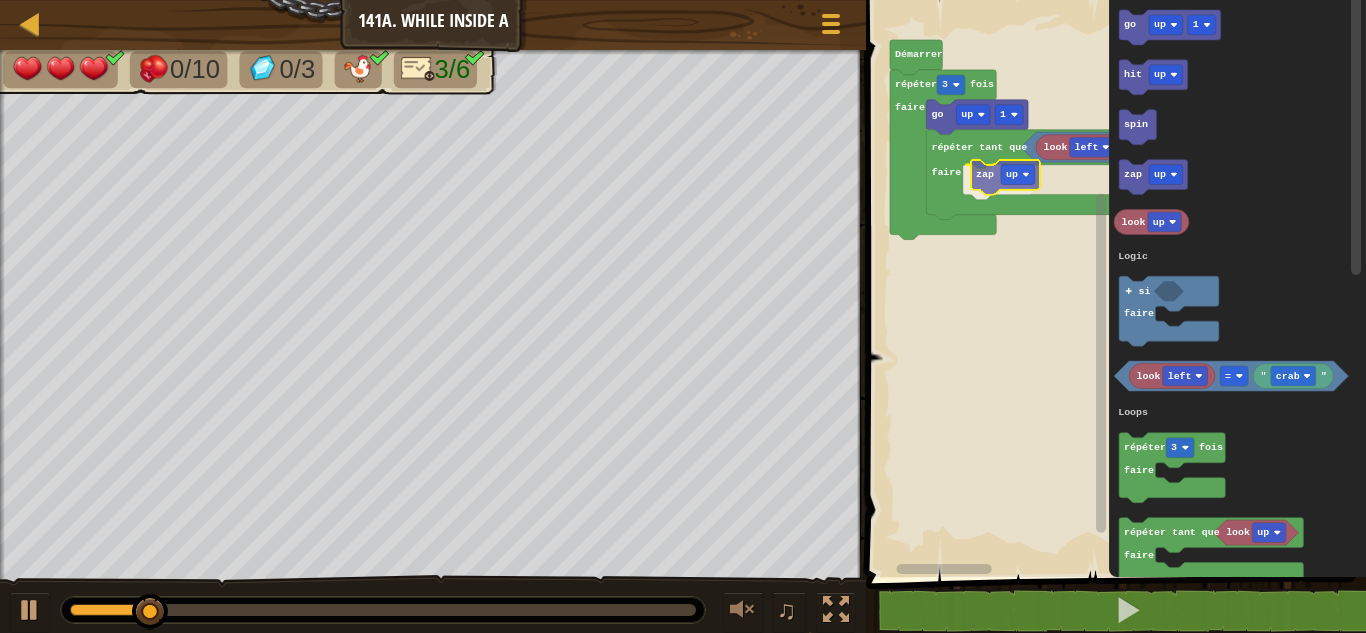 click on "Logic Loops Literals look left crab = répéter tant que faire zap up go up 1 répéter 3 fois faire [PERSON_NAME] go up 1 hit up spin zap up look up look left " crab " = répéter 3 fois faire look up répéter tant que faire " gem "   si faire Logic Loops Literals zap up" at bounding box center [1113, 283] 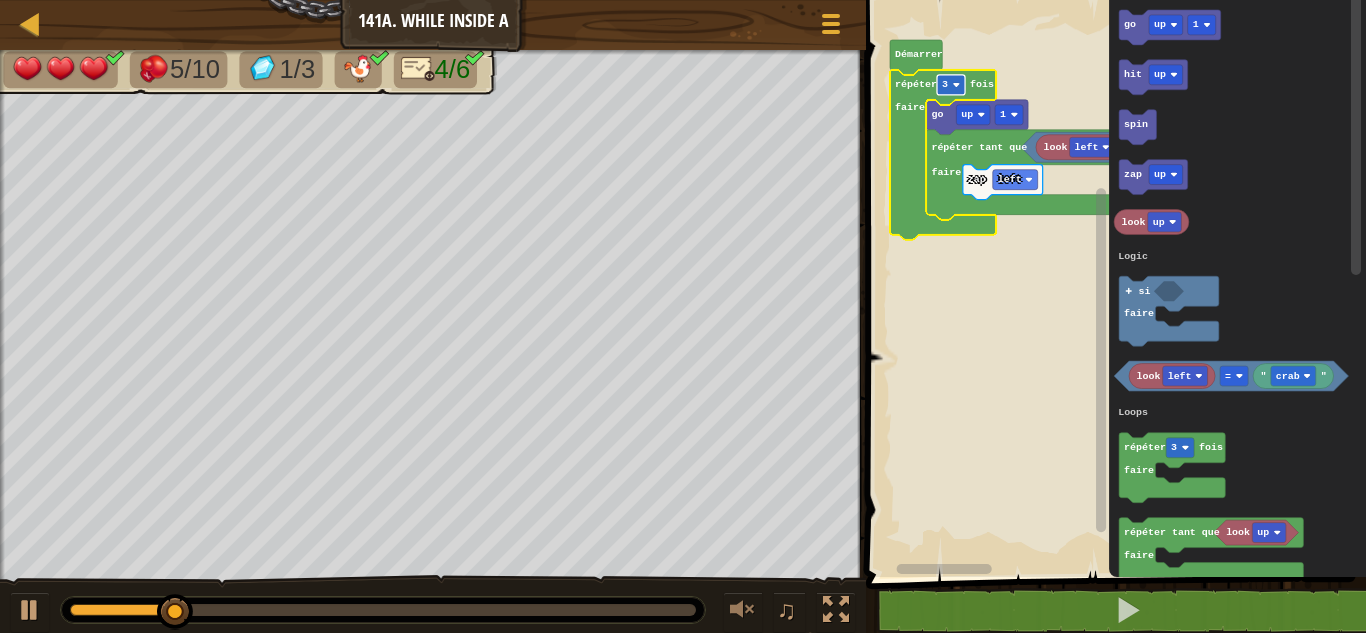 click 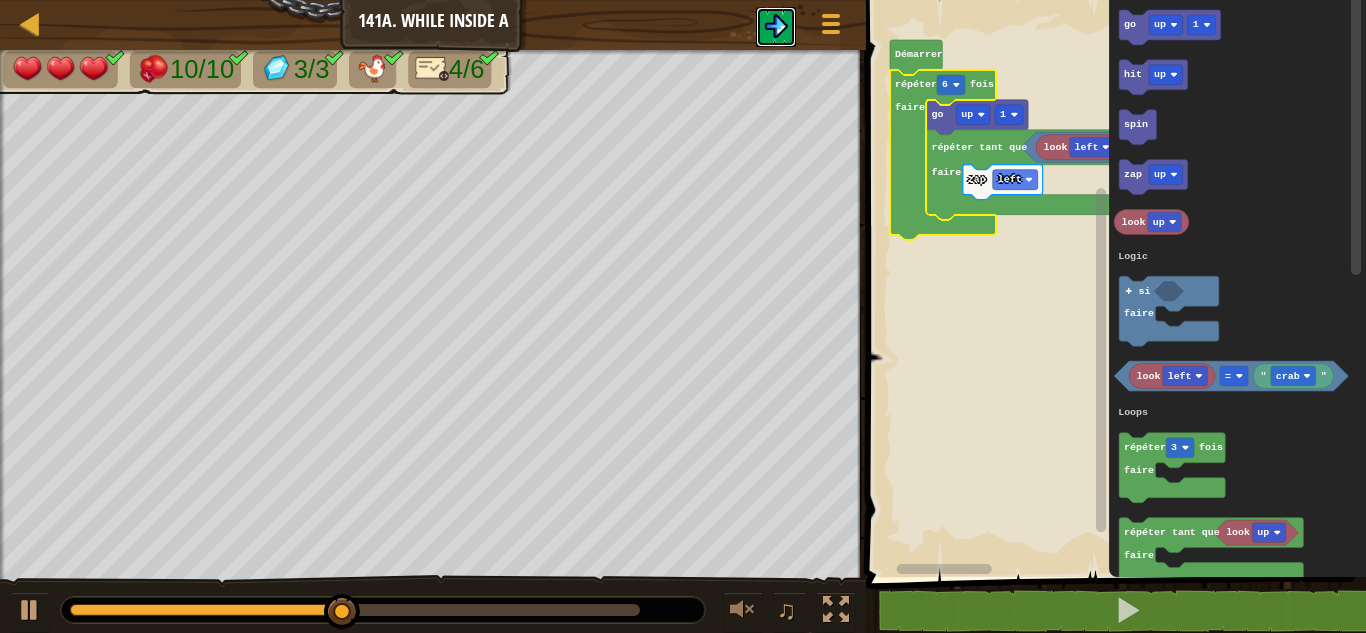 click at bounding box center [776, 27] 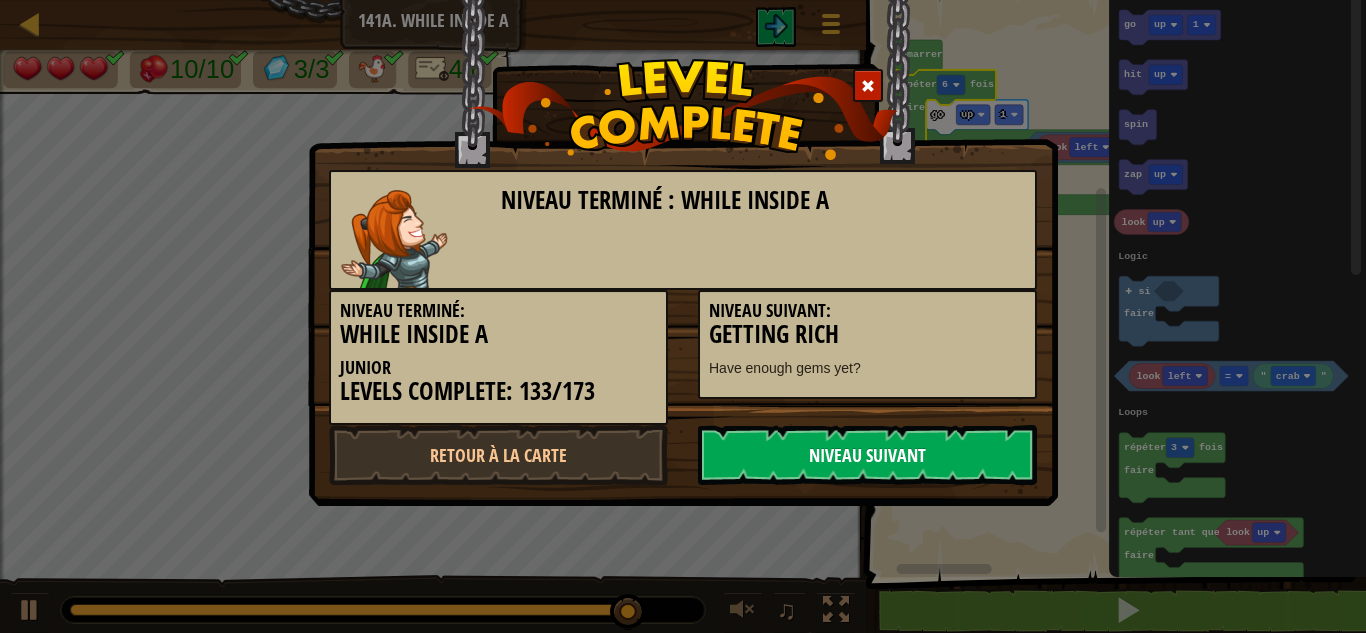 click on "Niveau Suivant" at bounding box center [867, 455] 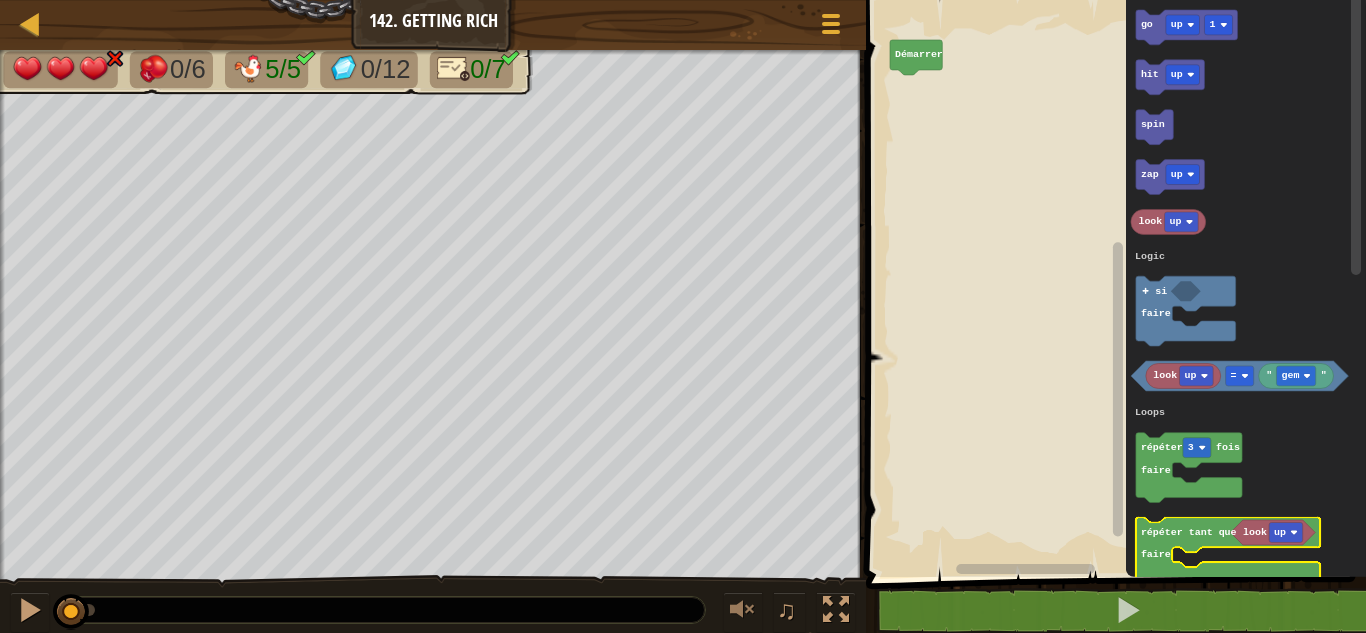 click 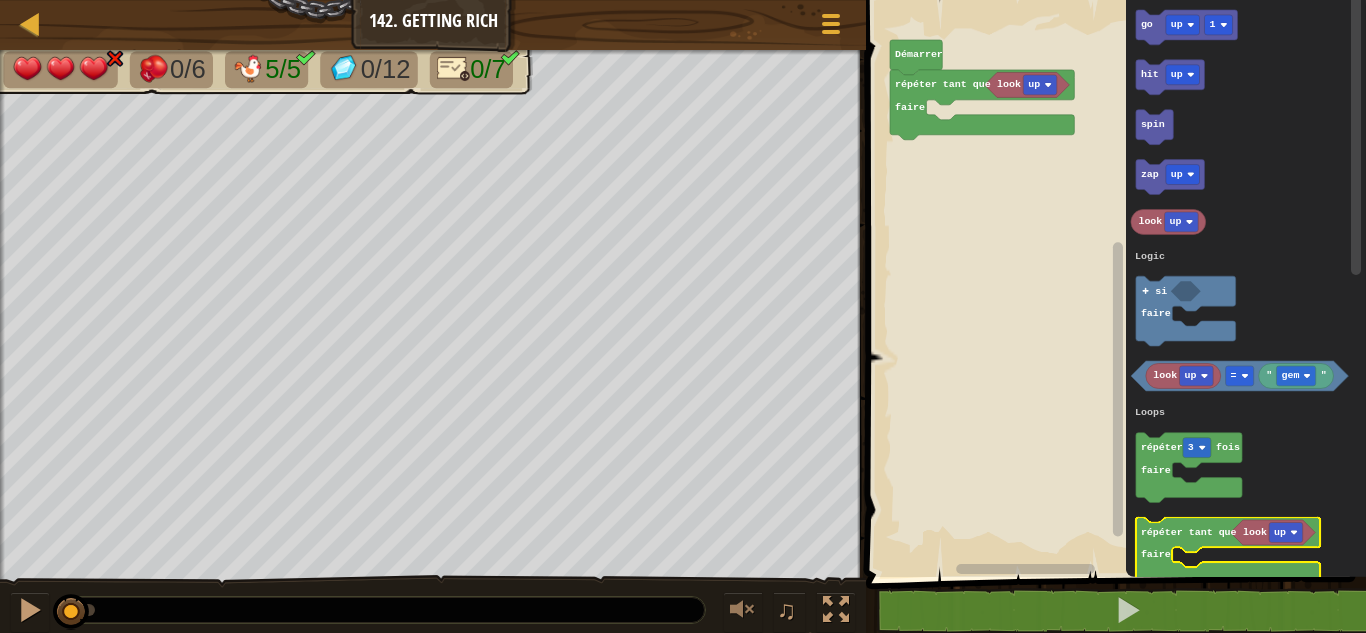 click 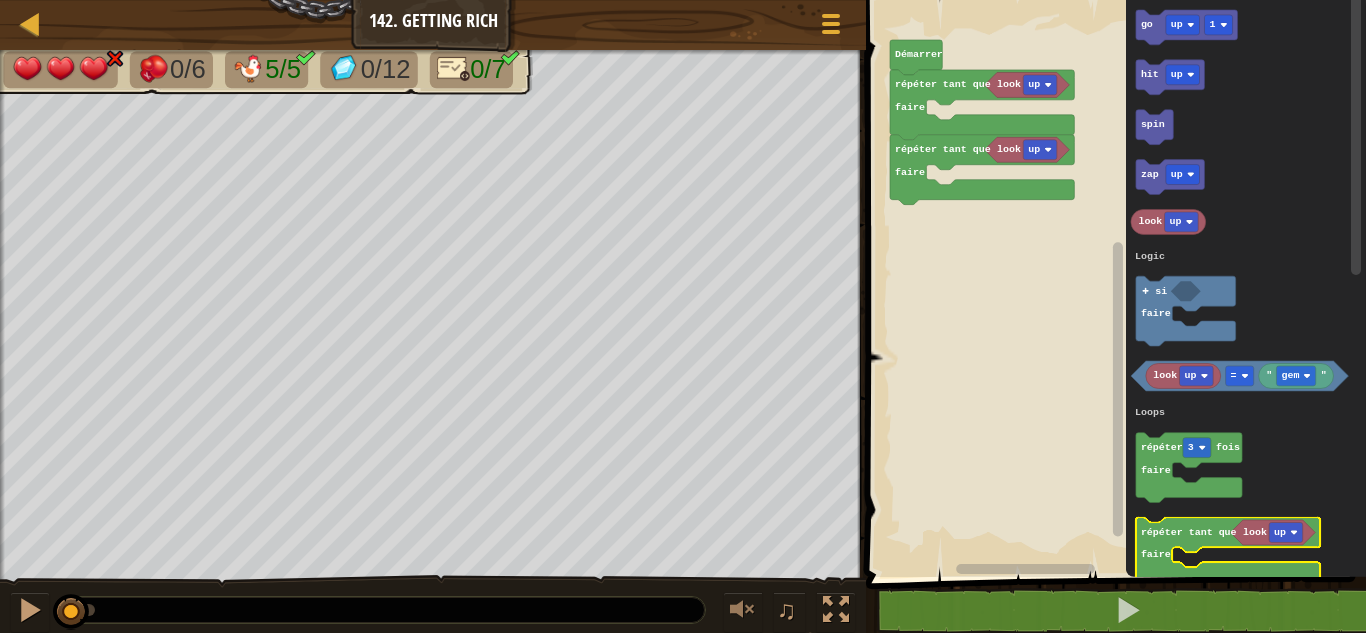 click 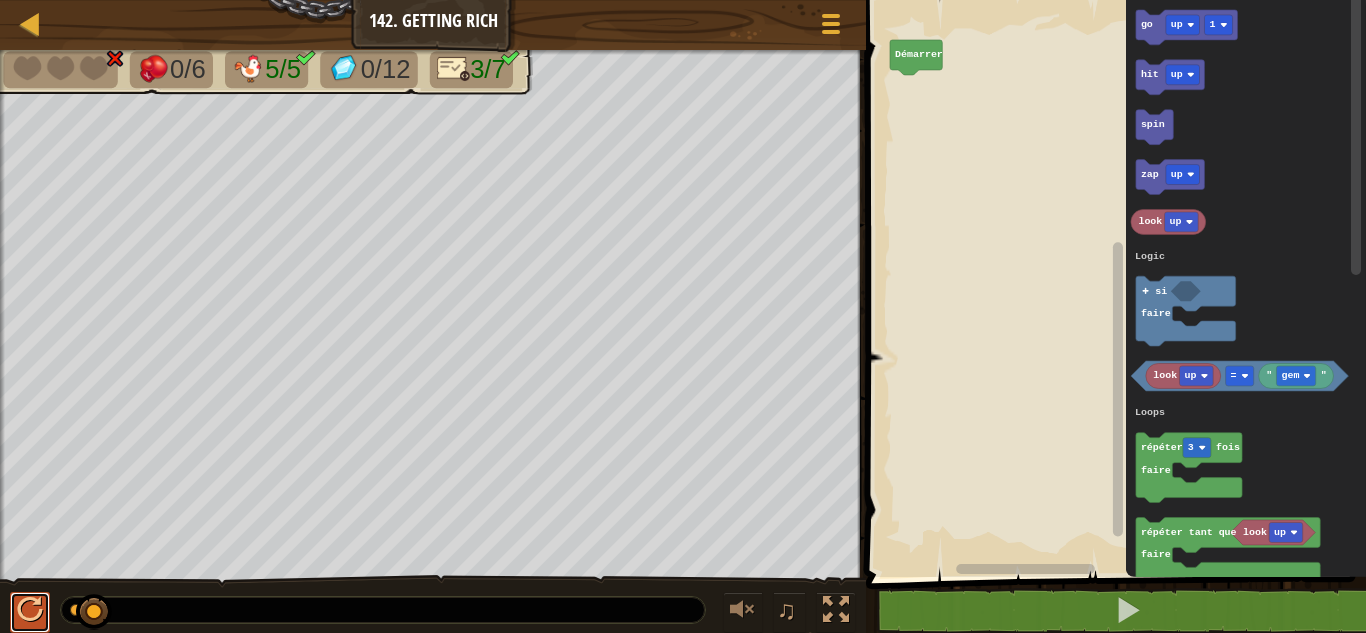 click at bounding box center [30, 610] 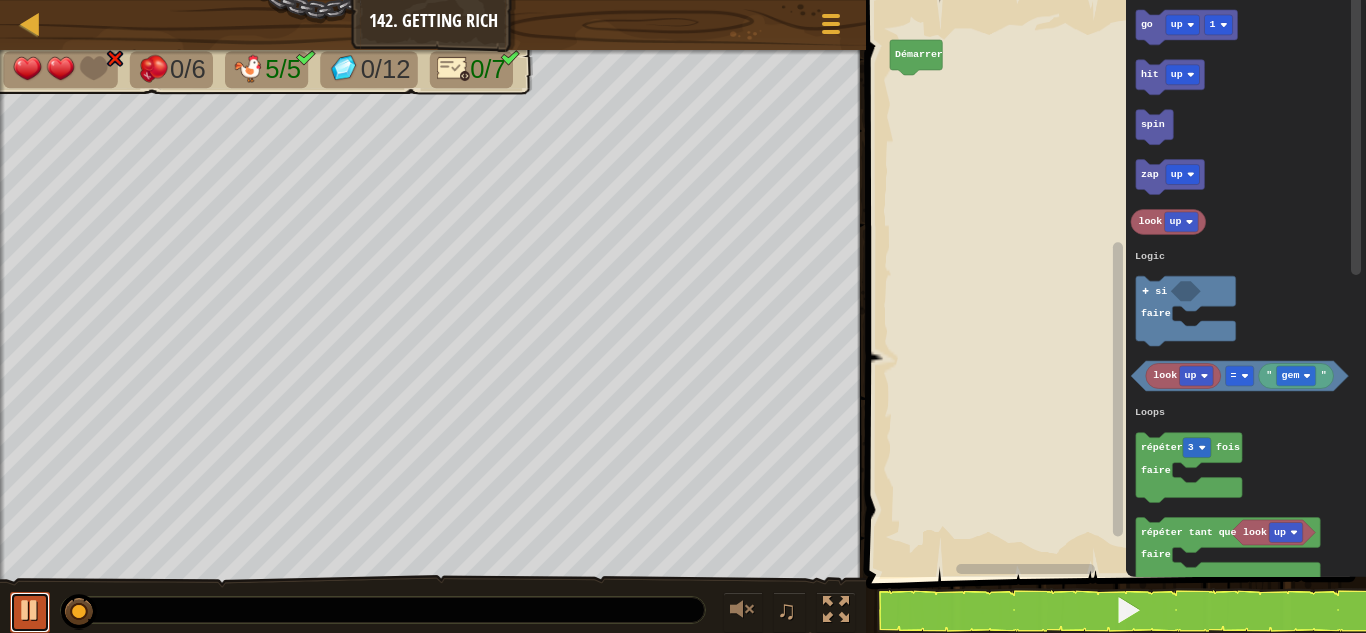 click at bounding box center (30, 610) 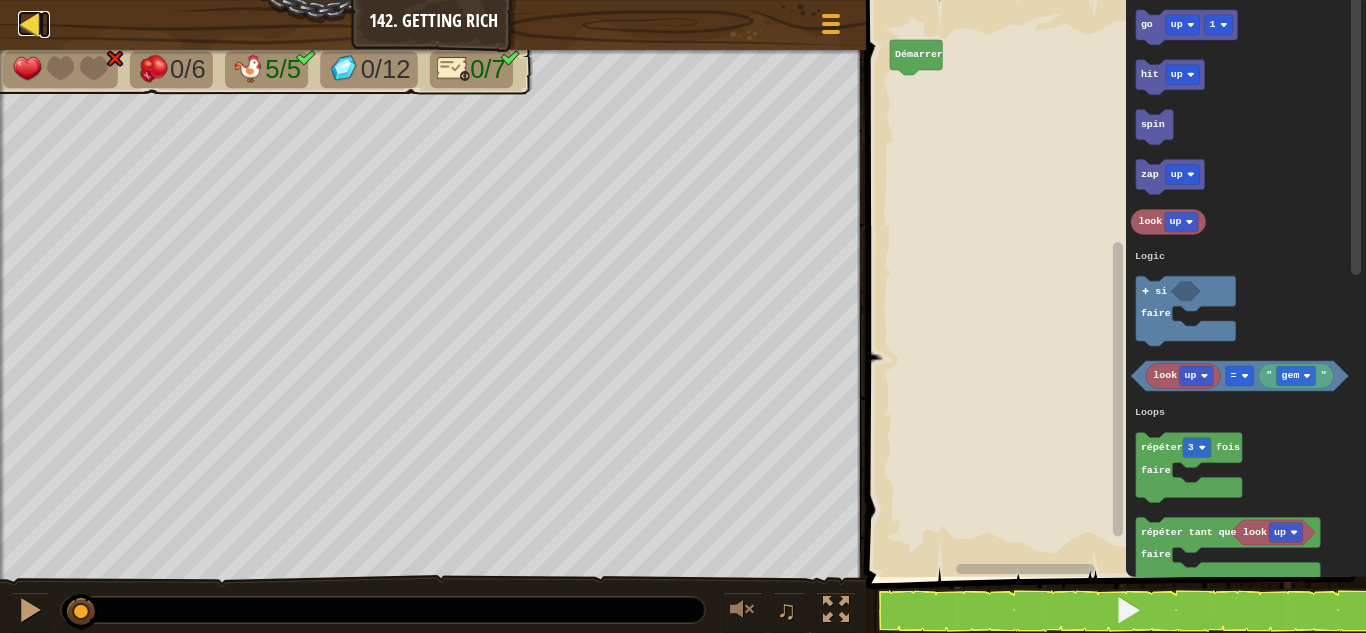 click at bounding box center [30, 23] 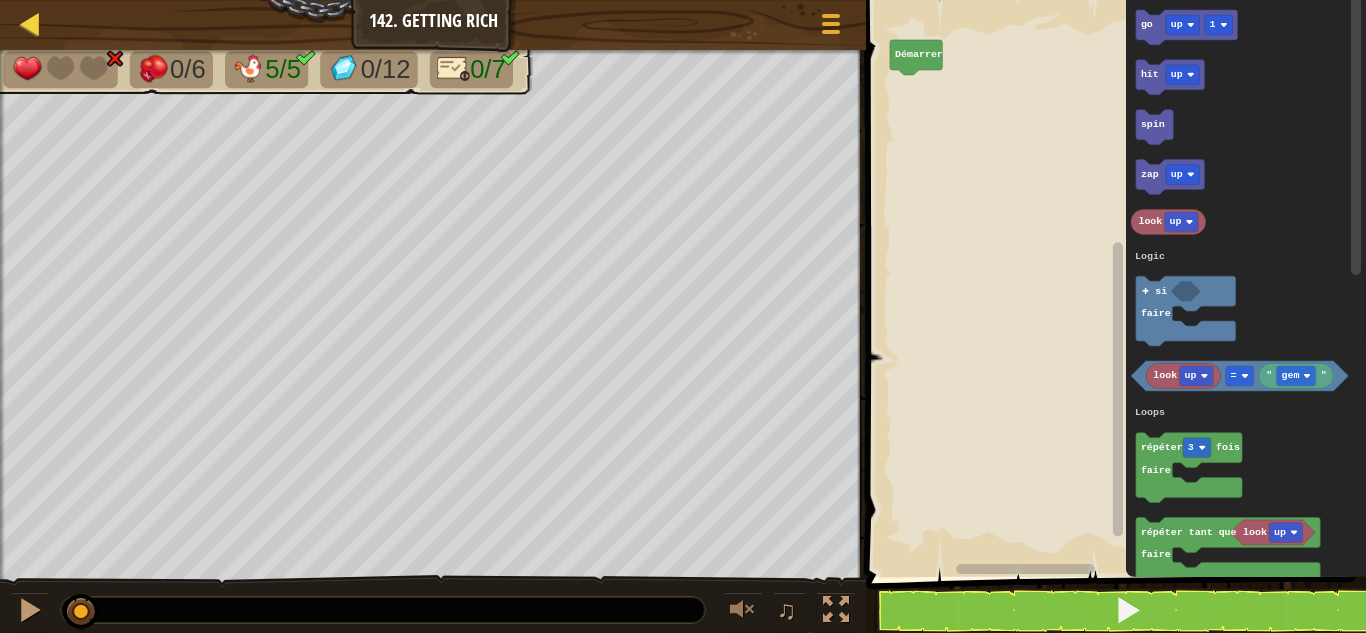 select on "fr" 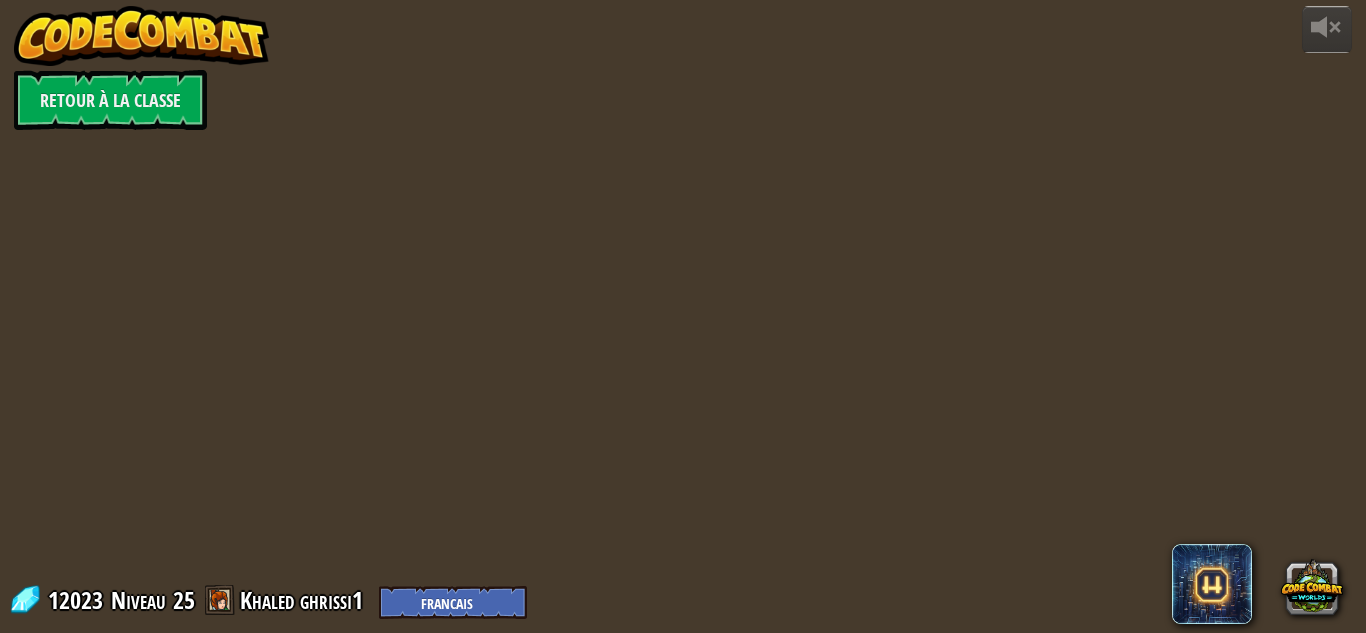 select on "fr" 